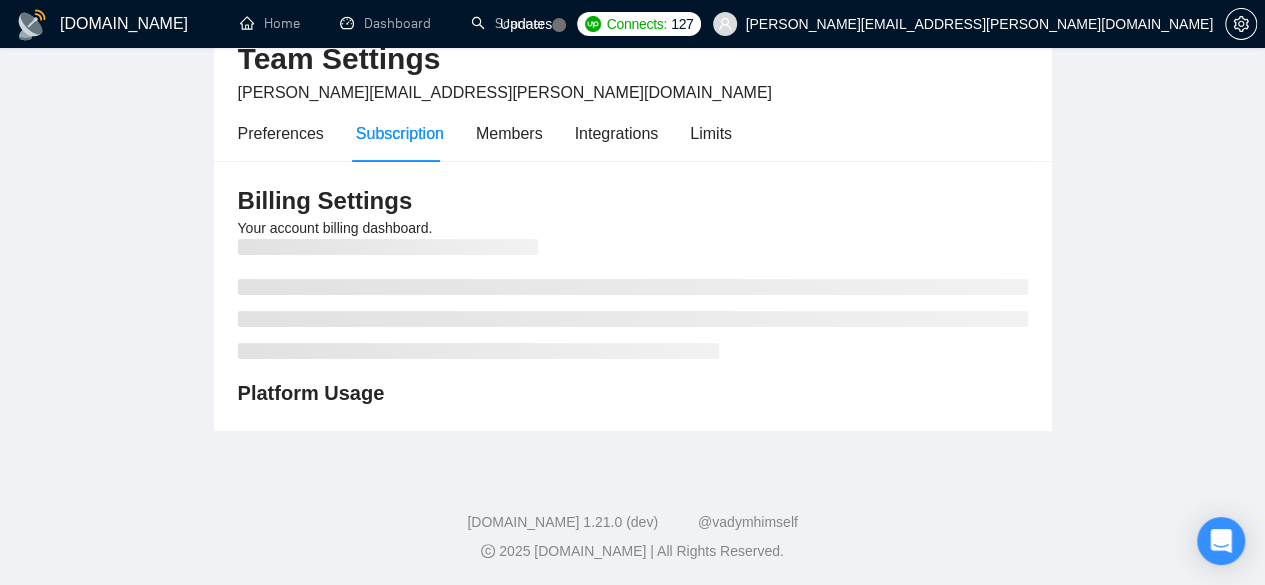 scroll, scrollTop: 0, scrollLeft: 0, axis: both 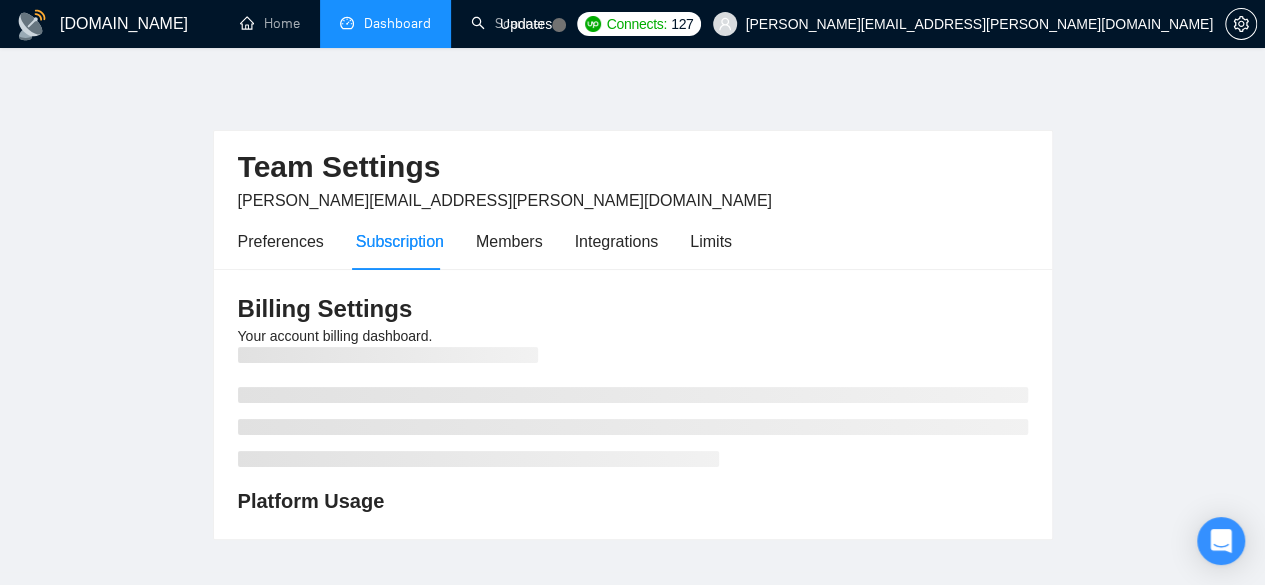 click on "Dashboard" at bounding box center [385, 23] 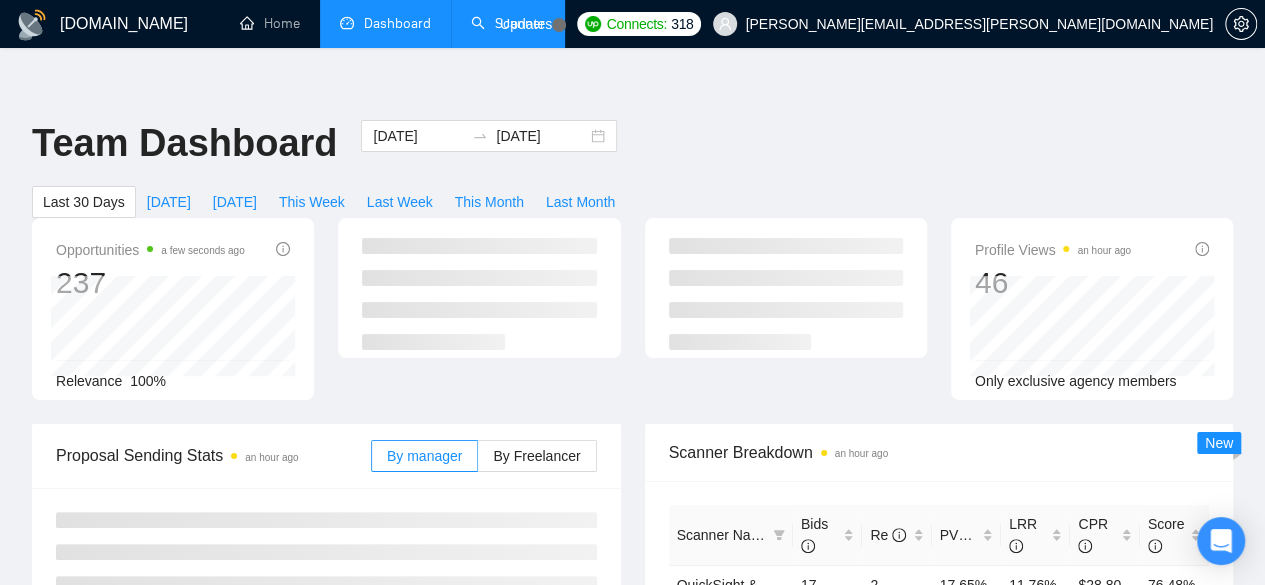 click on "Scanner" at bounding box center [508, 23] 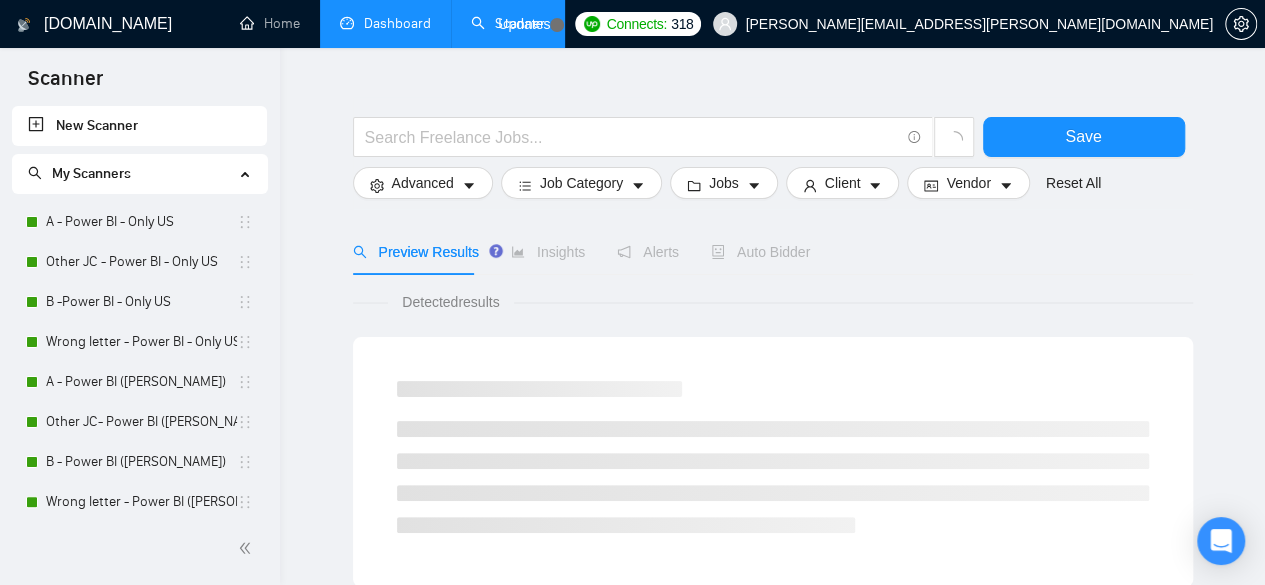 scroll, scrollTop: 133, scrollLeft: 0, axis: vertical 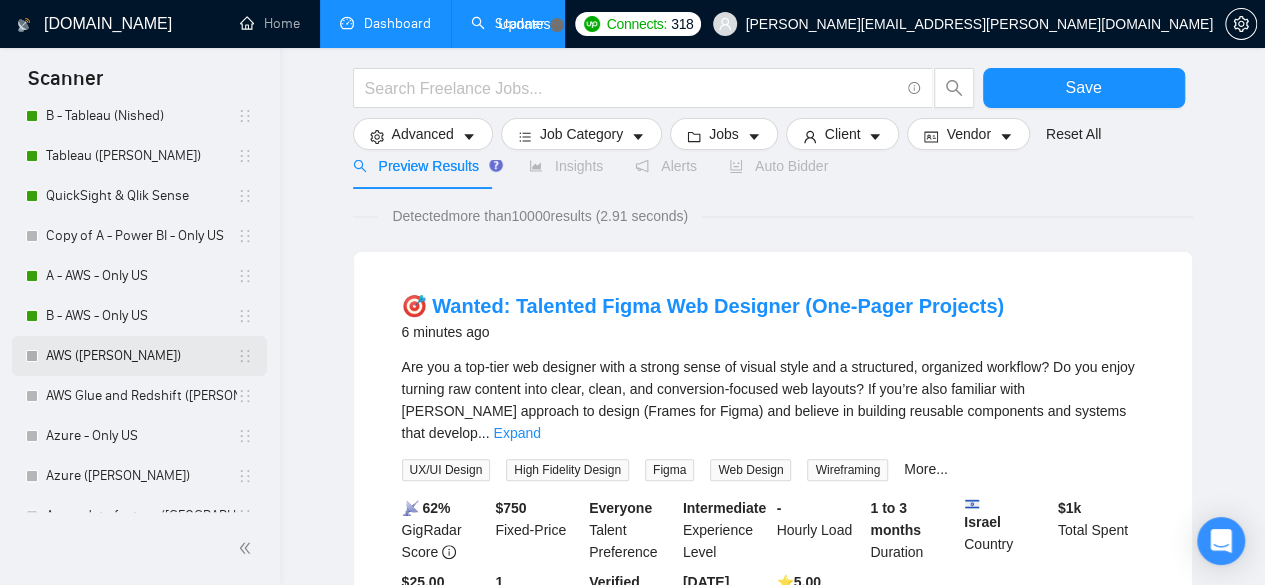 click on "AWS ([PERSON_NAME])" at bounding box center [141, 356] 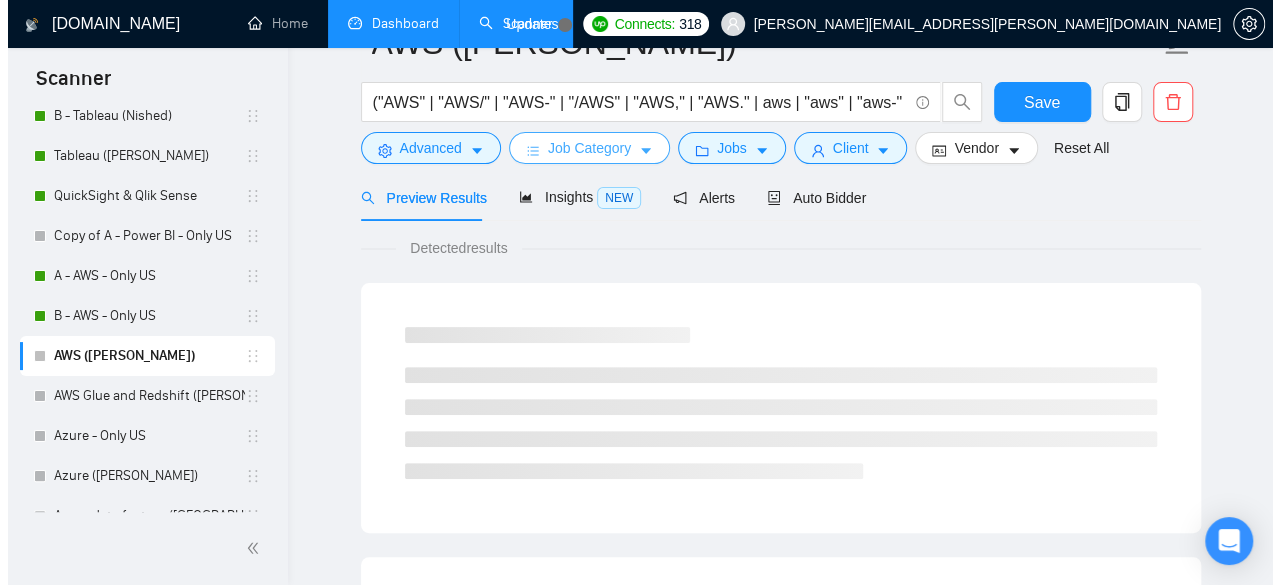 scroll, scrollTop: 0, scrollLeft: 0, axis: both 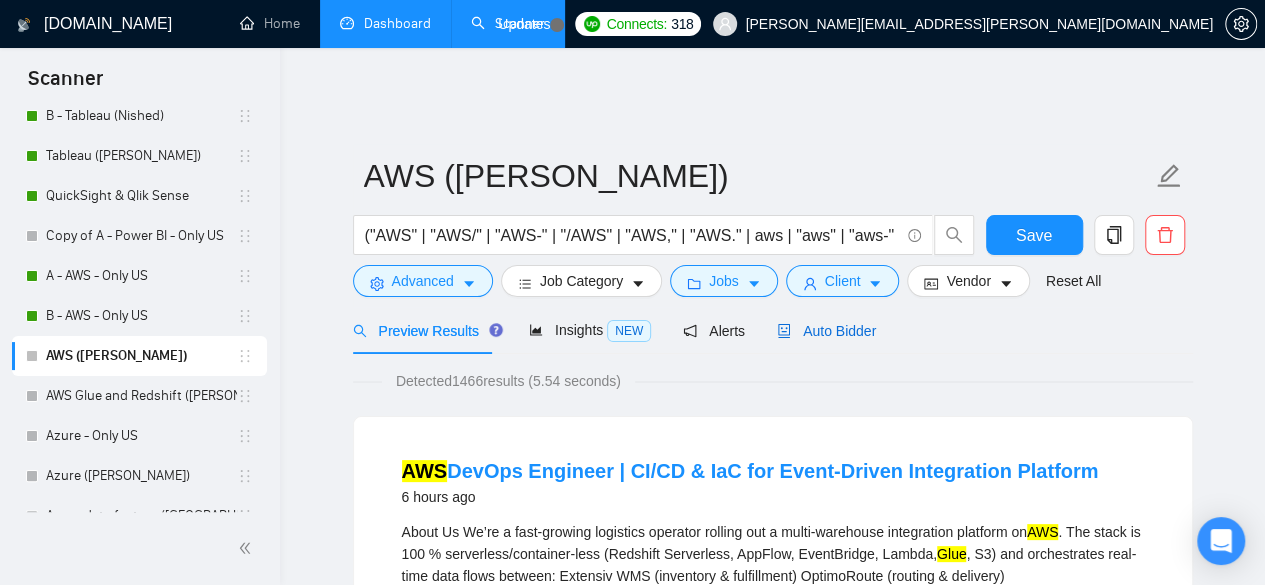 click on "Auto Bidder" at bounding box center [826, 331] 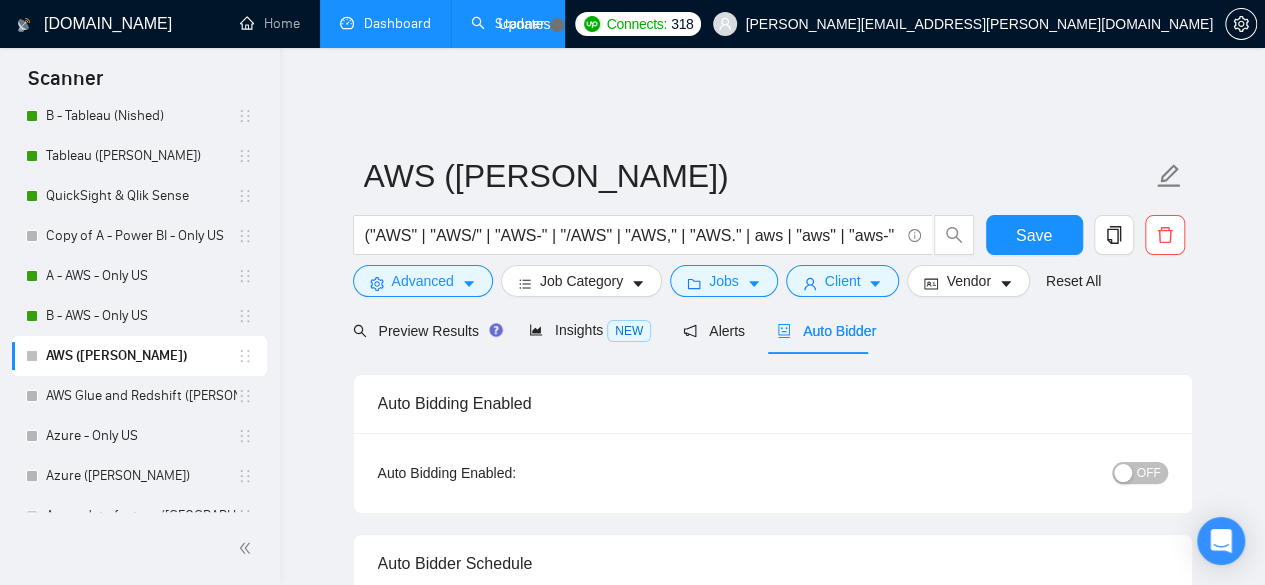 type 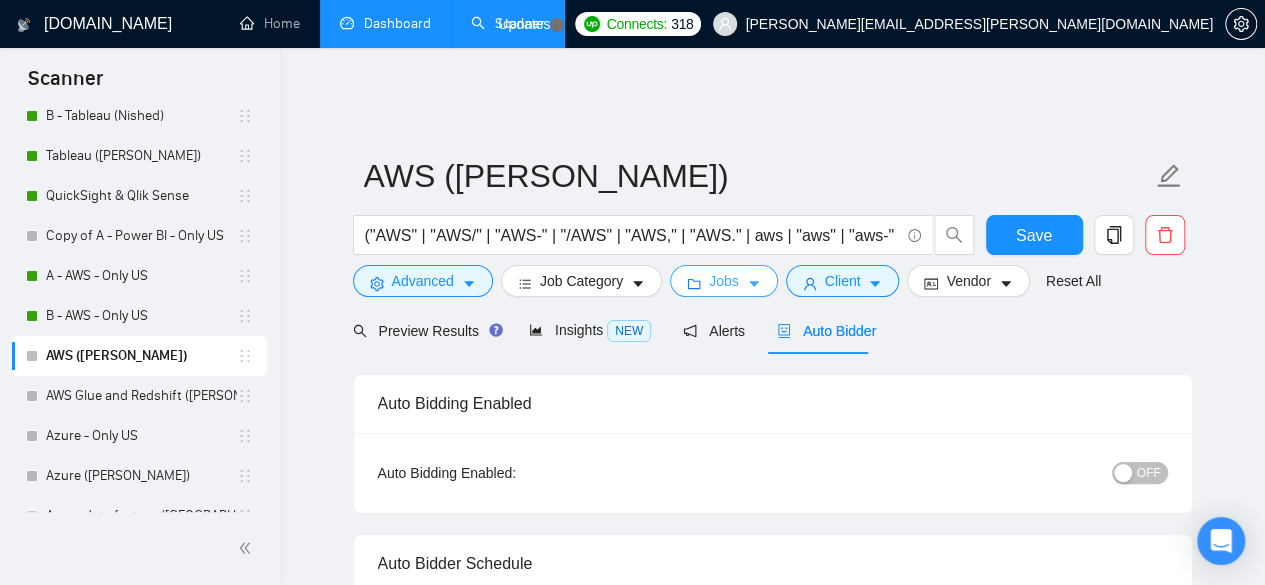 click at bounding box center [694, 283] 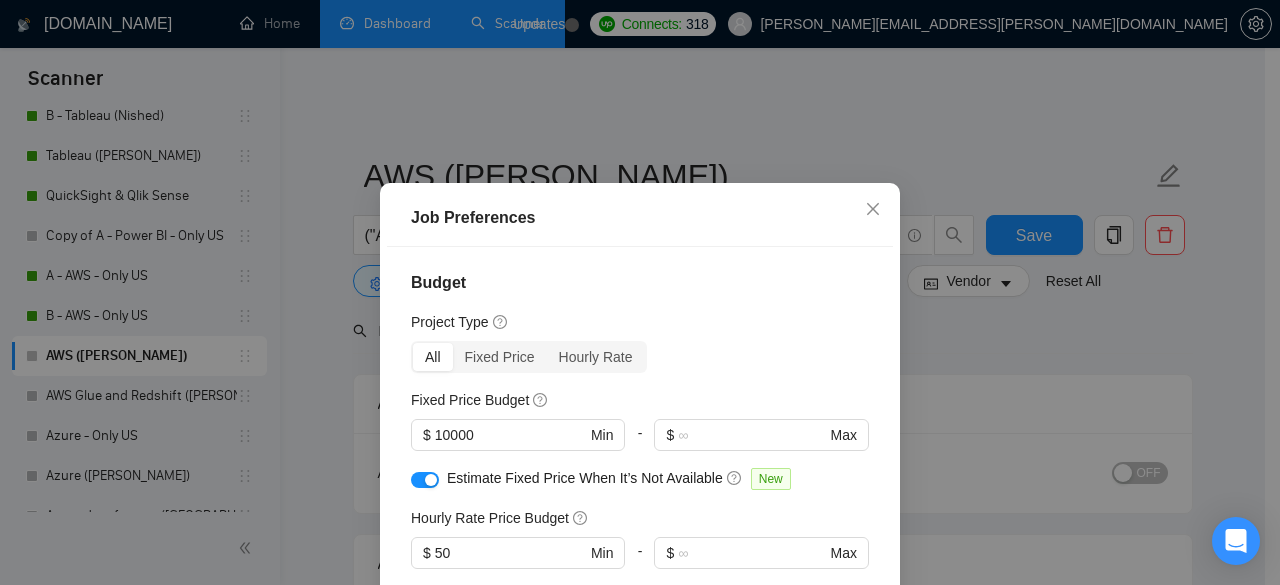 scroll, scrollTop: 200, scrollLeft: 0, axis: vertical 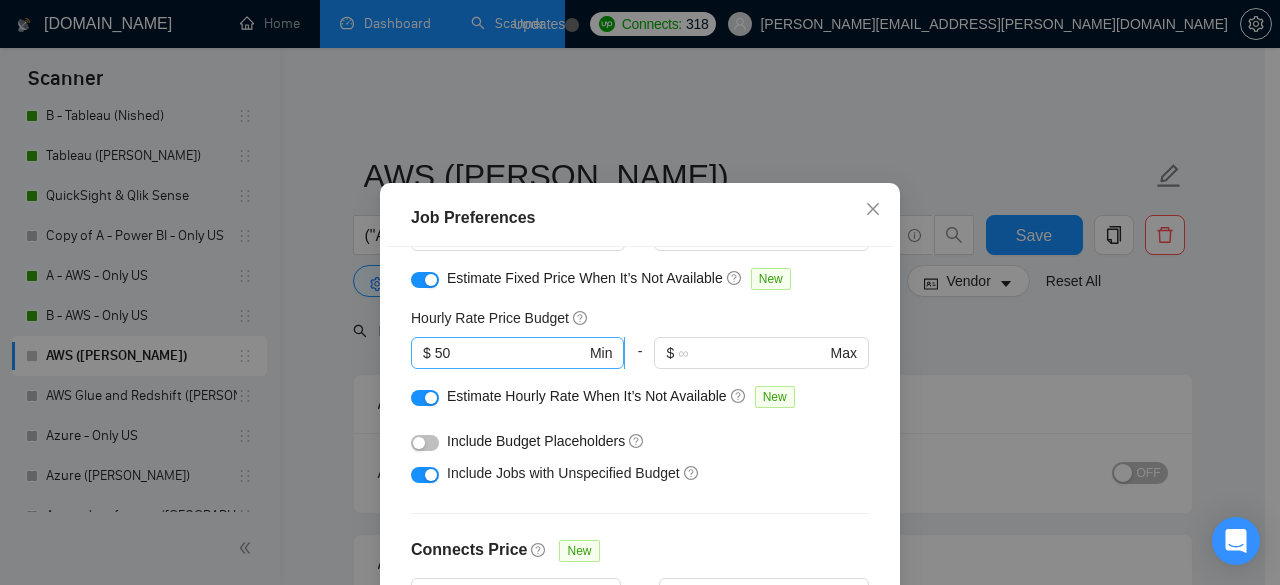 click on "50" at bounding box center (510, 353) 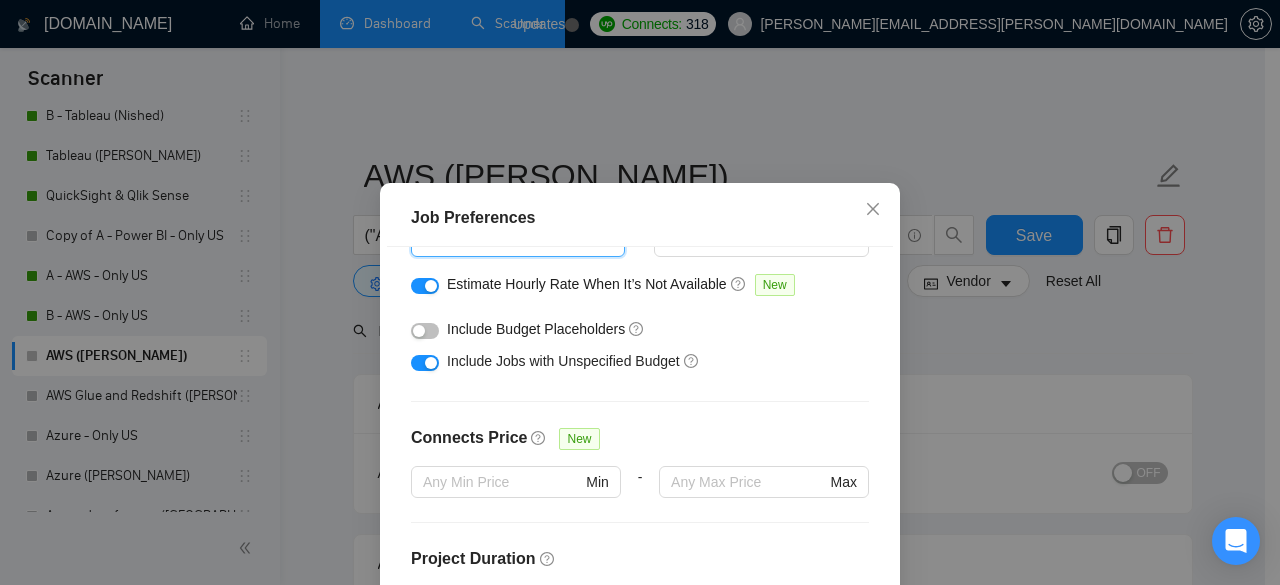 scroll, scrollTop: 333, scrollLeft: 0, axis: vertical 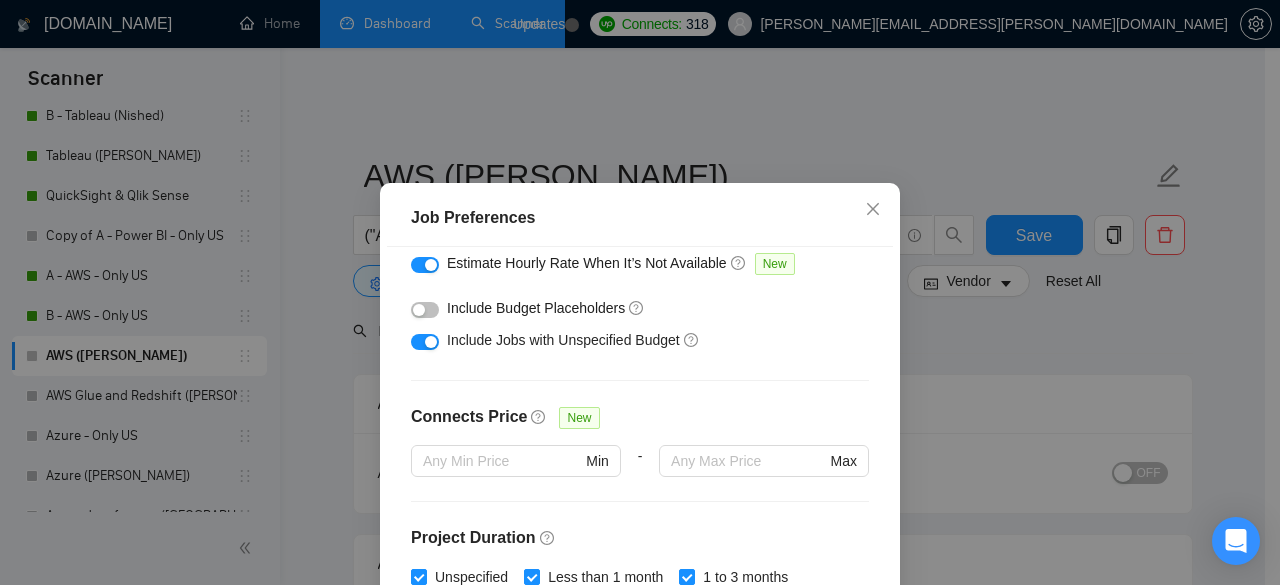 type on "40" 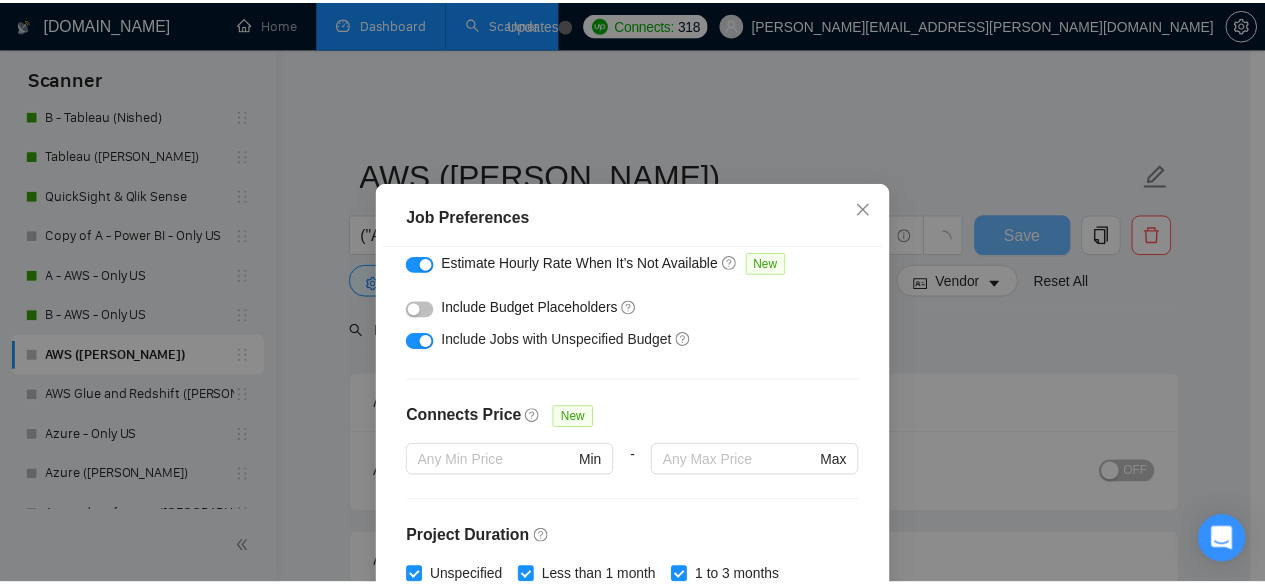 scroll, scrollTop: 159, scrollLeft: 0, axis: vertical 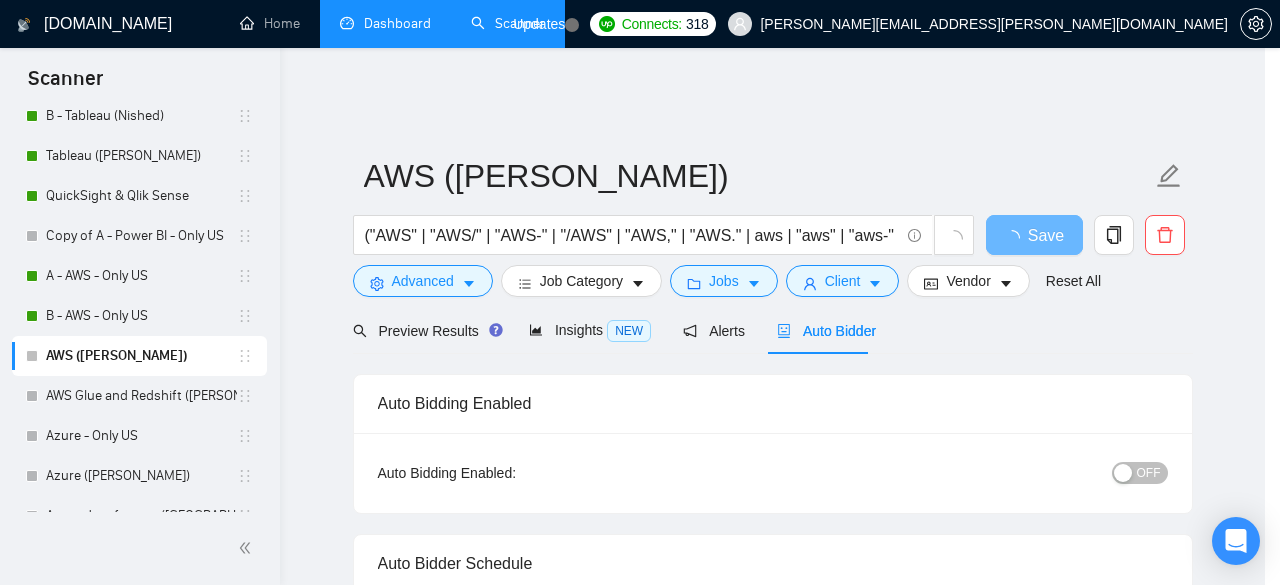 click on "Job Preferences Budget Project Type All Fixed Price Hourly Rate   Fixed Price Budget $ 10000 Min - $ Max Estimate Fixed Price When It’s Not Available New   Hourly Rate Price Budget $ 40 Min - $ Max Estimate Hourly Rate When It’s Not Available New Include Budget Placeholders Include Jobs with Unspecified Budget   Connects Price New Min - Max Project Duration   Unspecified Less than 1 month 1 to 3 months 3 to 6 months More than 6 months Hourly Workload   Unspecified <30 hrs/week >30 hrs/week Hours TBD Unsure Job Posting Questions New   Any posting questions Description Preferences Description Size New   Any description size Reset OK" at bounding box center [640, 292] 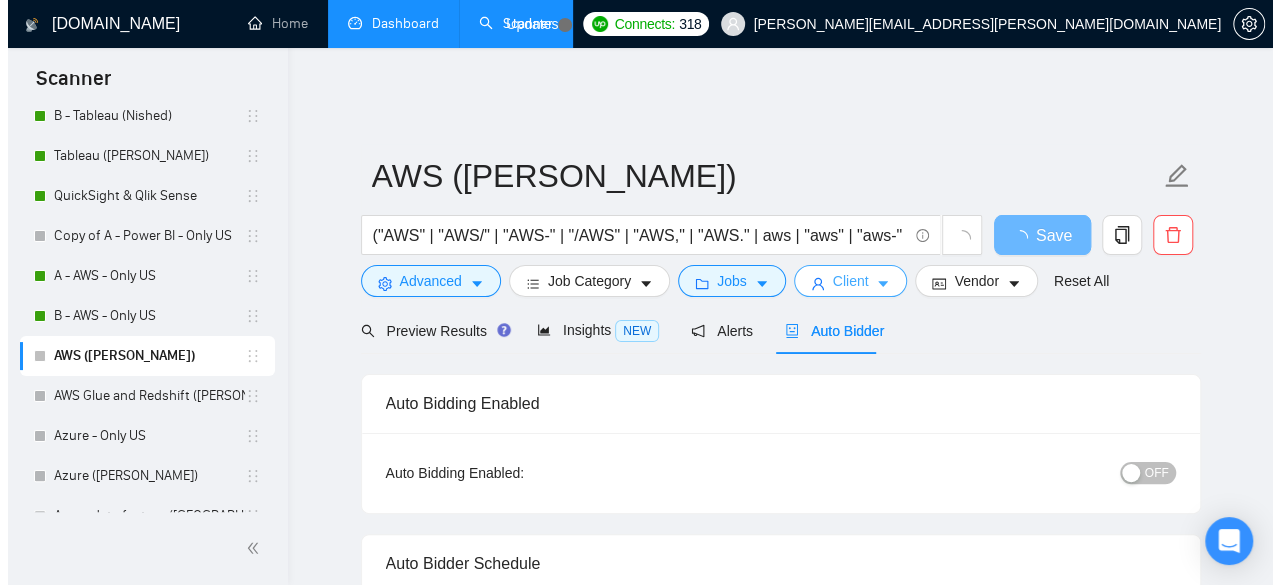 scroll, scrollTop: 0, scrollLeft: 0, axis: both 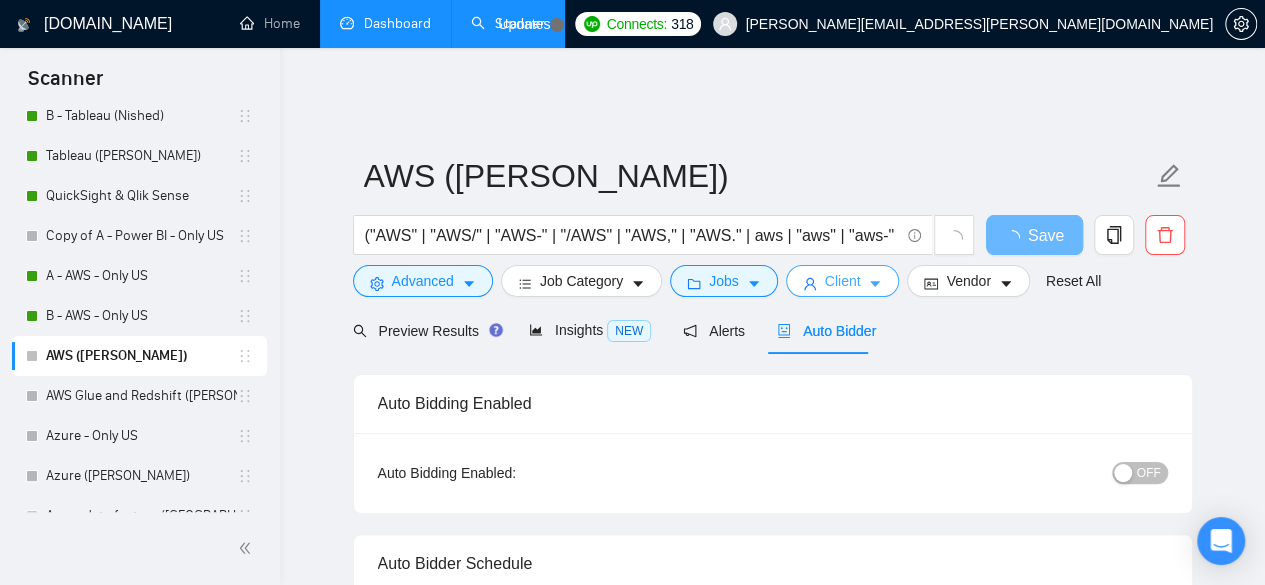 click 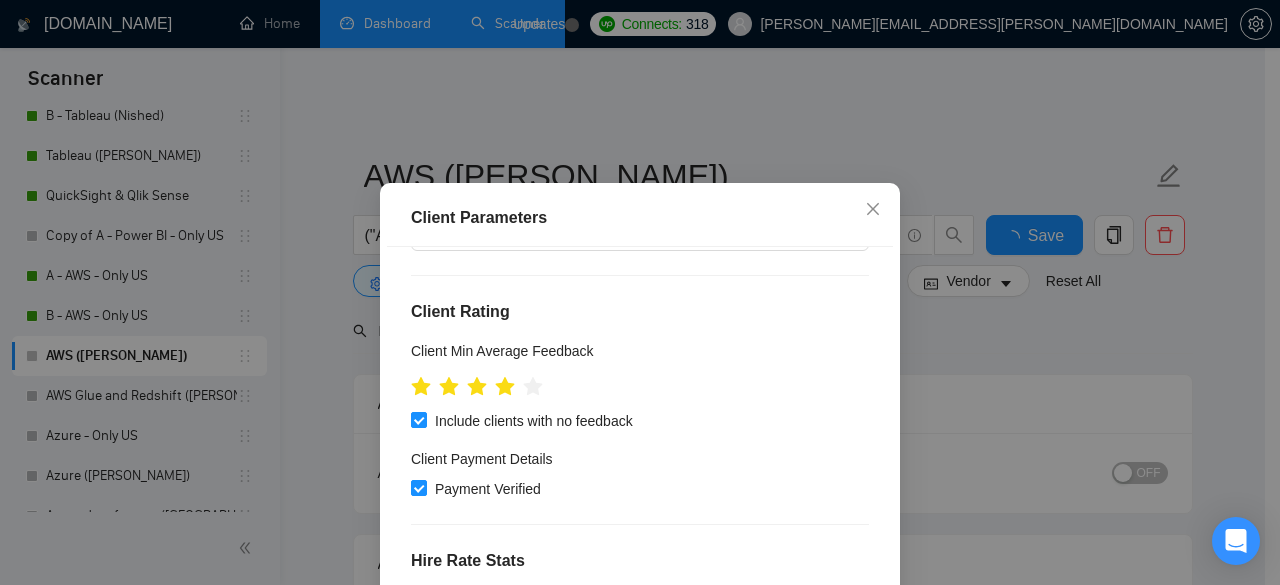 type 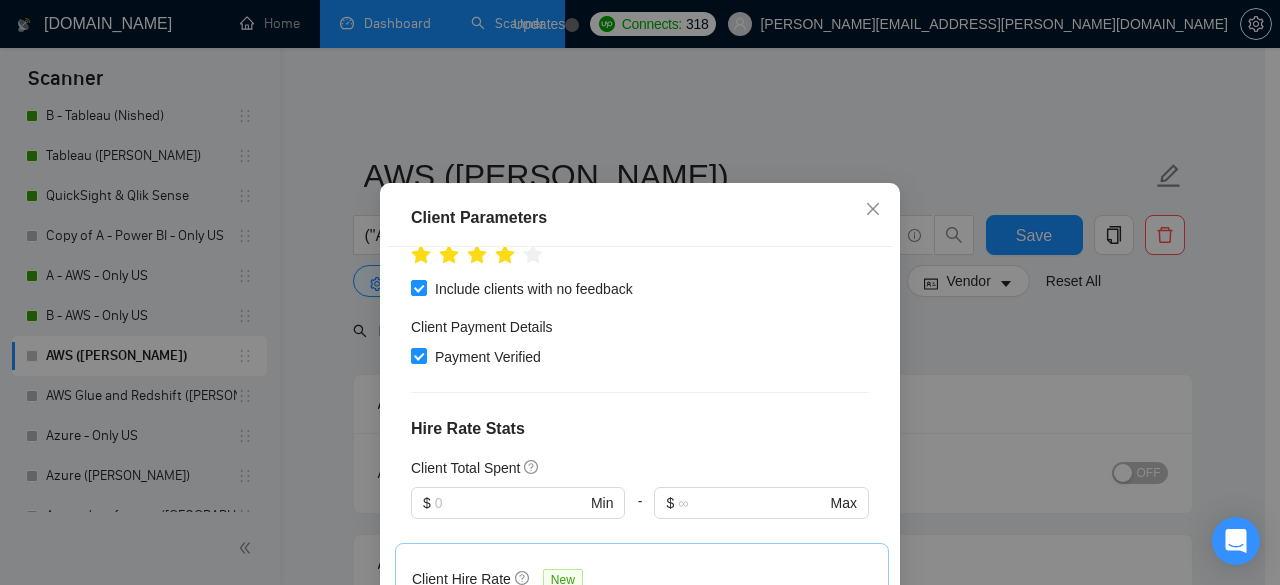 scroll, scrollTop: 333, scrollLeft: 0, axis: vertical 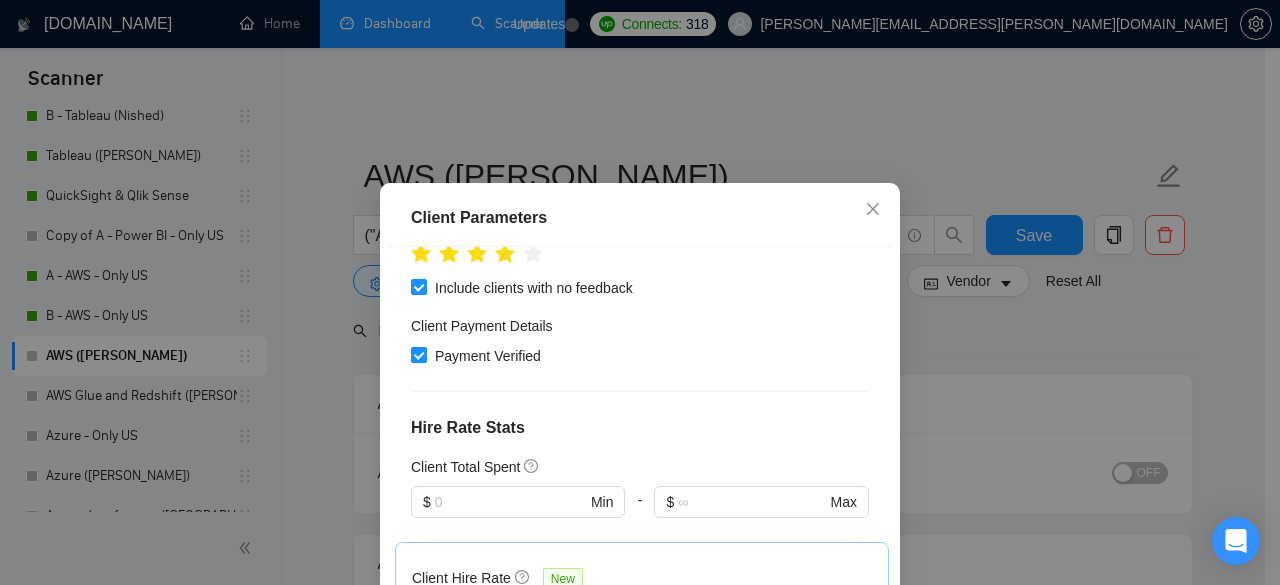click on "Payment Verified" at bounding box center (488, 356) 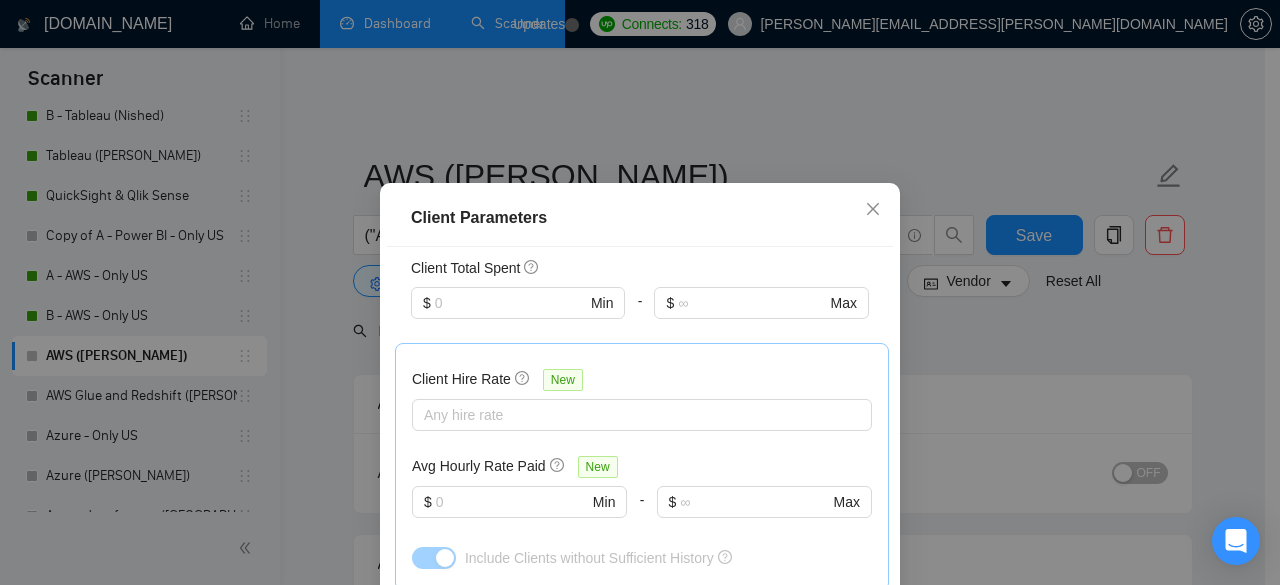 scroll, scrollTop: 533, scrollLeft: 0, axis: vertical 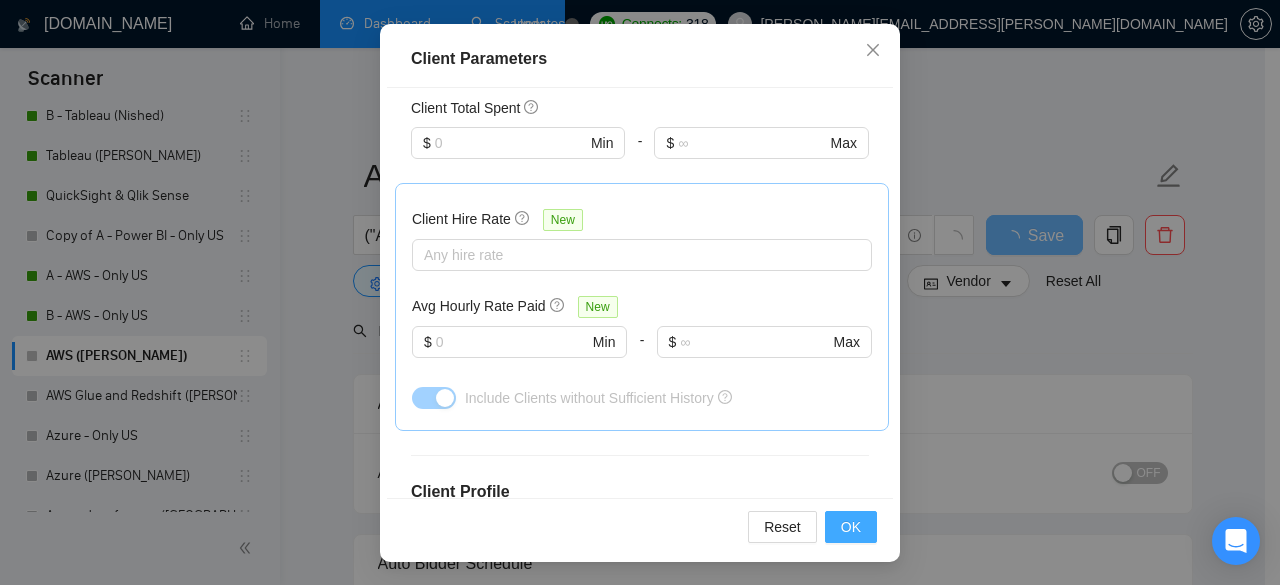 click on "OK" at bounding box center [851, 527] 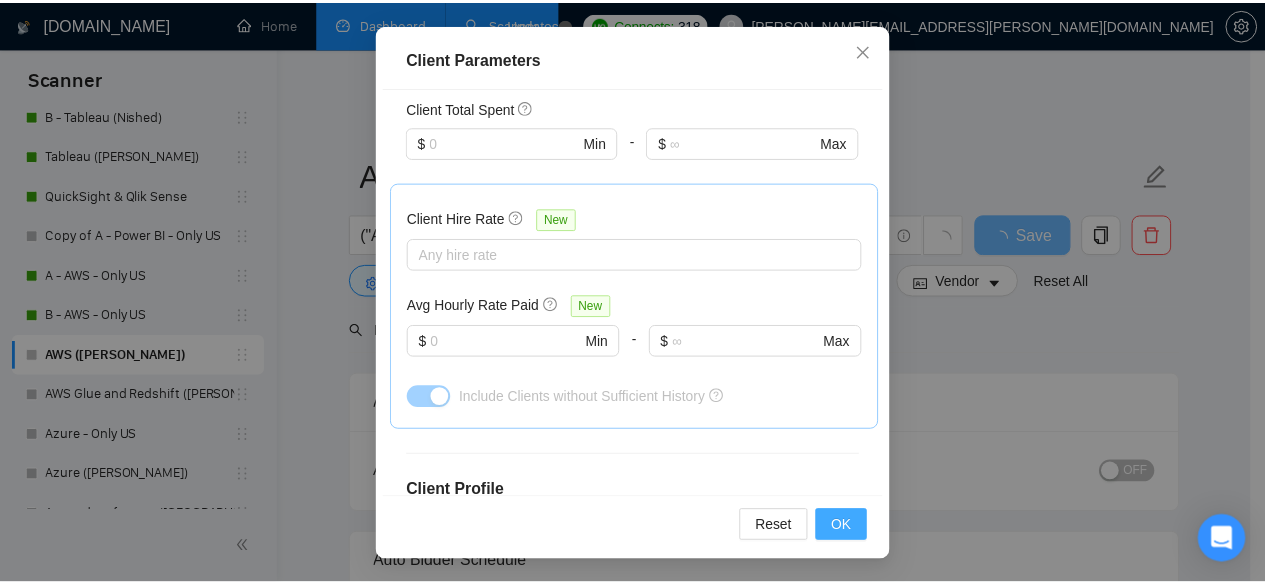 scroll, scrollTop: 96, scrollLeft: 0, axis: vertical 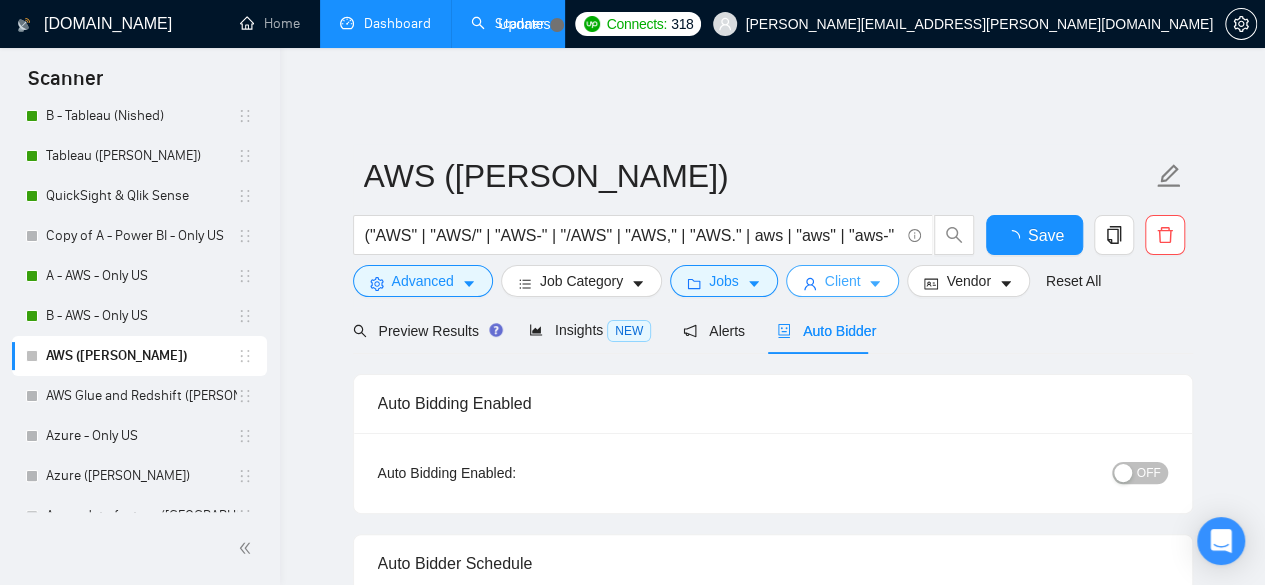 type 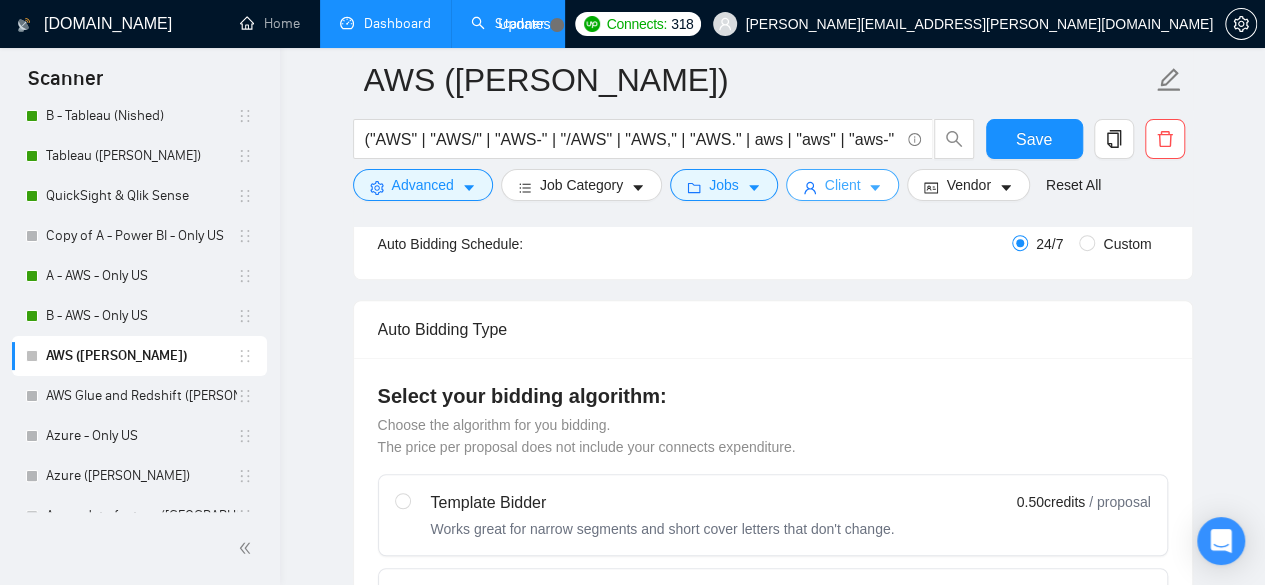 scroll, scrollTop: 400, scrollLeft: 0, axis: vertical 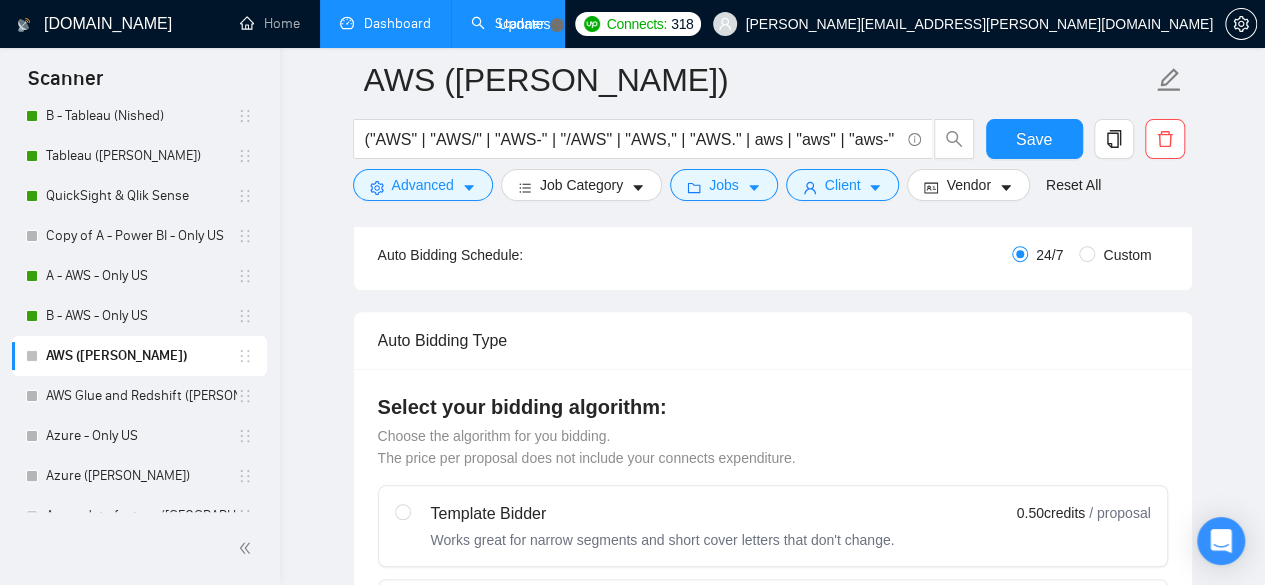 click on "Custom" at bounding box center (1127, 255) 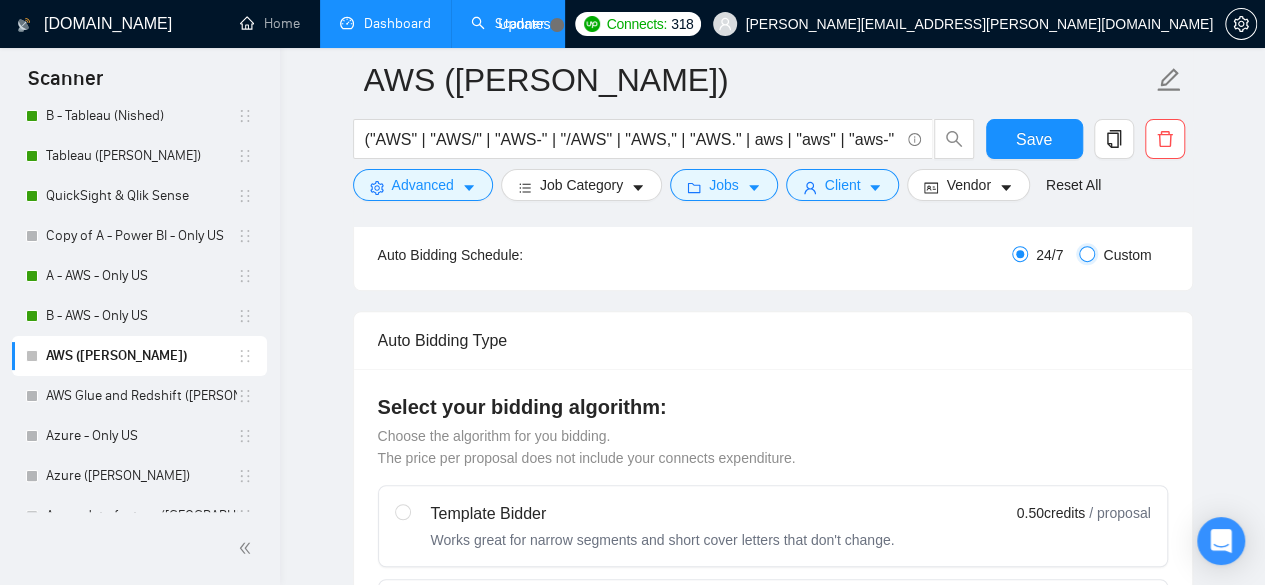 click on "Custom" at bounding box center [1087, 254] 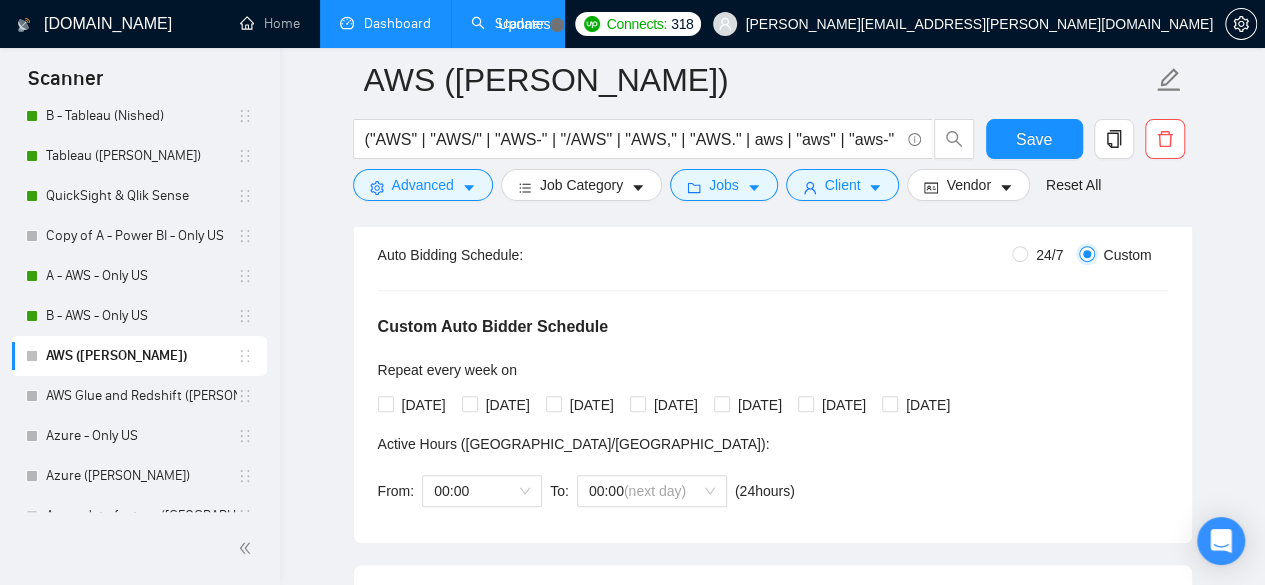 radio on "false" 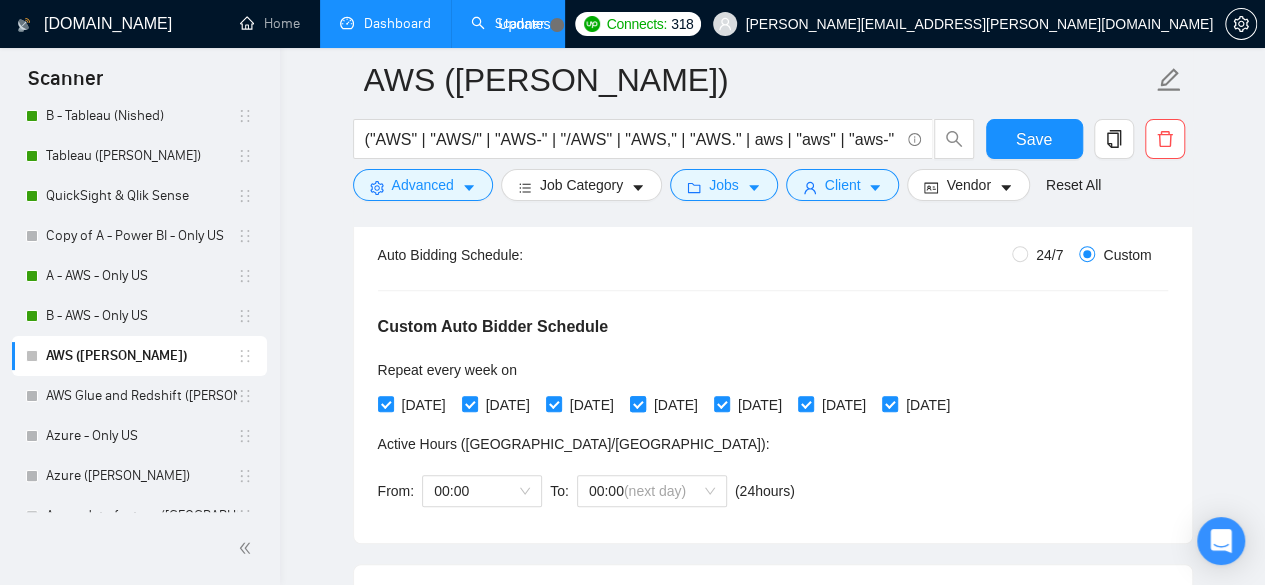 click on "[DATE]" at bounding box center [637, 403] 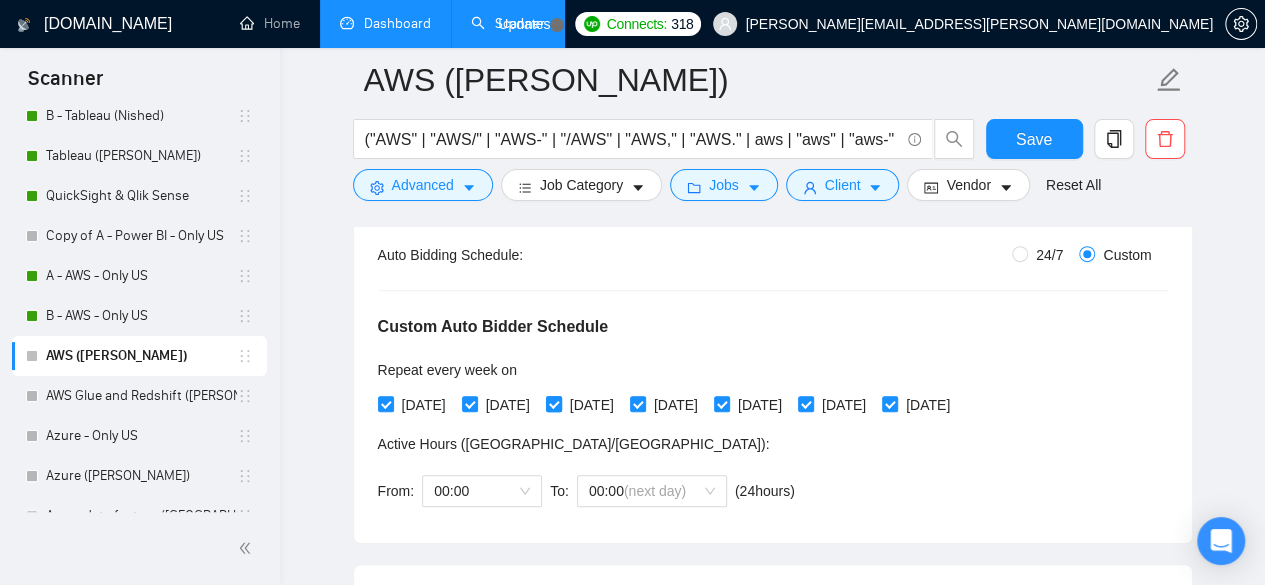 checkbox on "false" 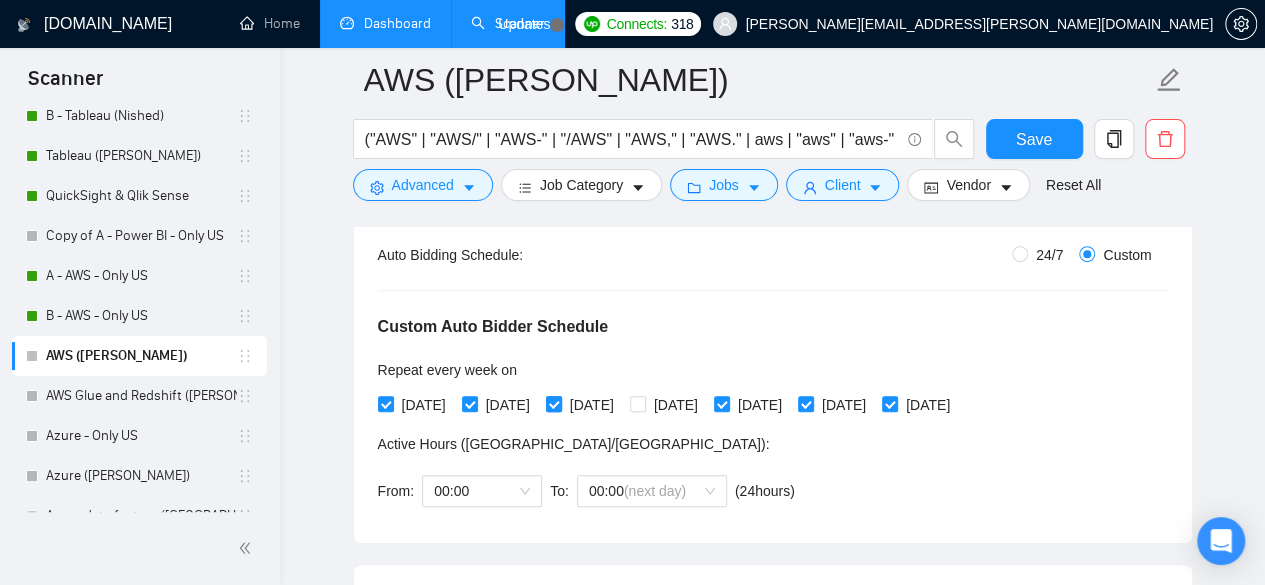 click on "[DATE]" at bounding box center [592, 405] 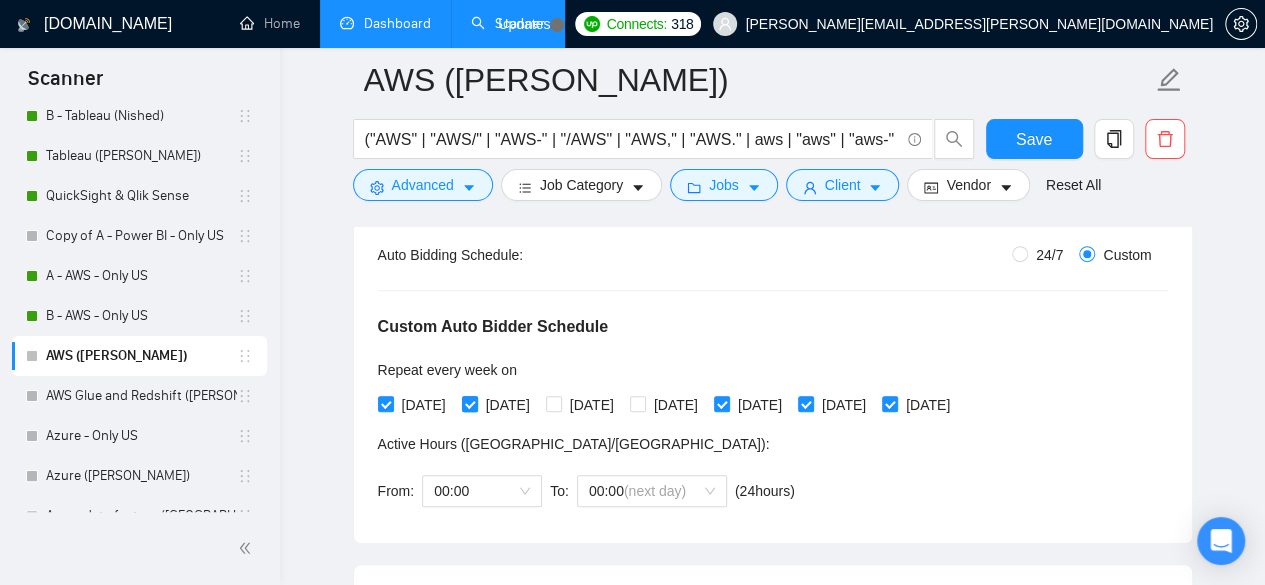 click at bounding box center [470, 404] 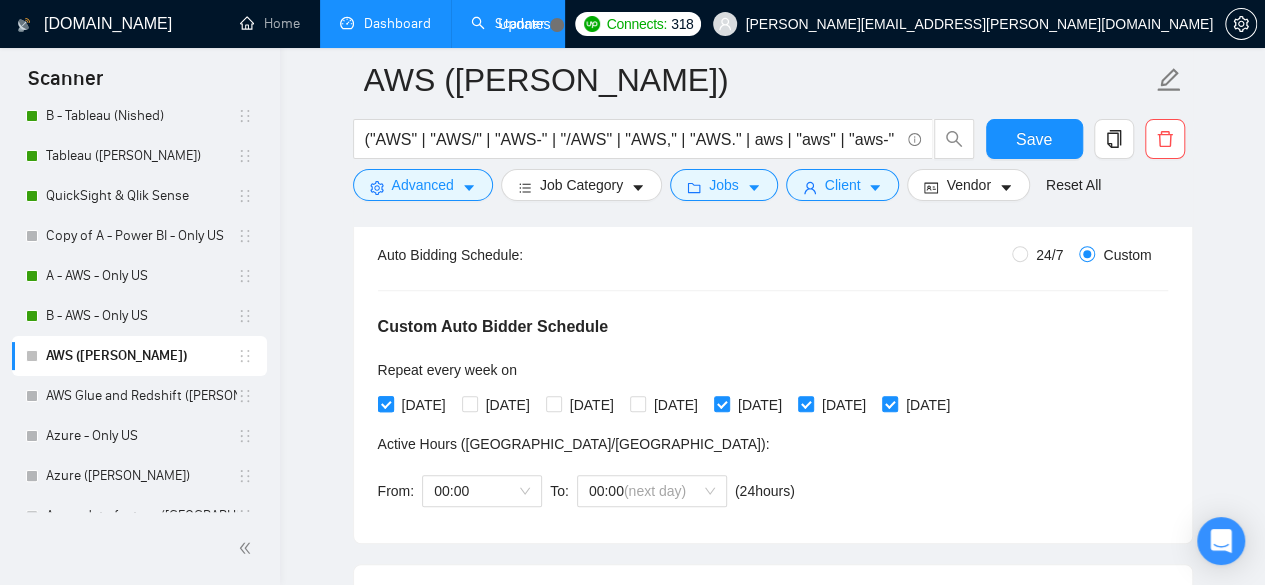 click on "[DATE]" at bounding box center [385, 403] 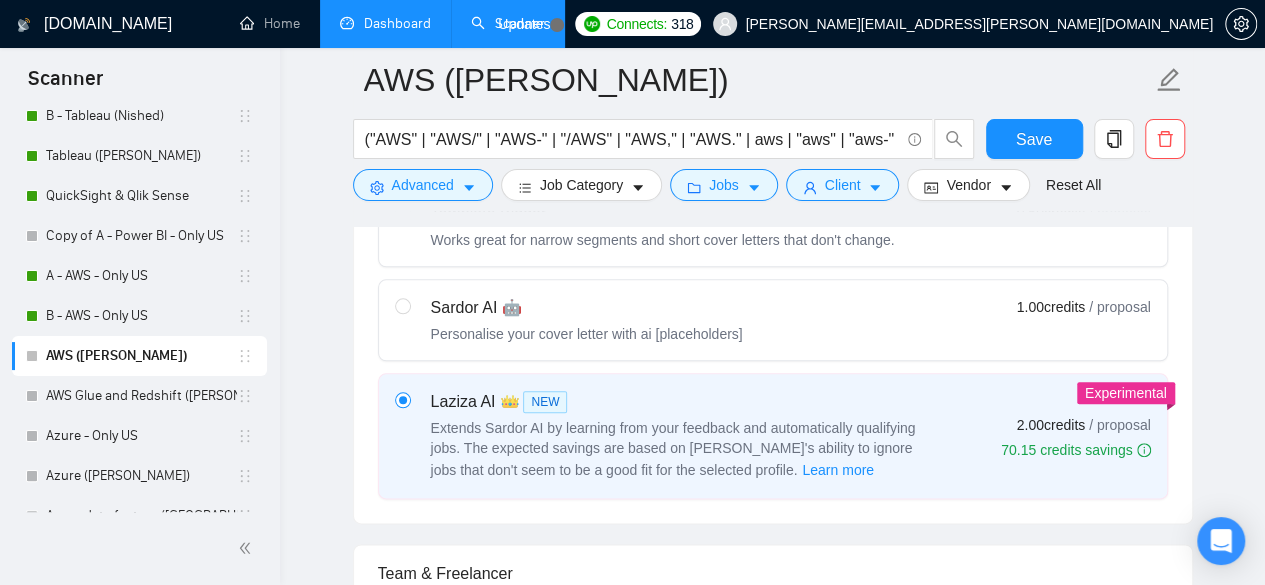 scroll, scrollTop: 933, scrollLeft: 0, axis: vertical 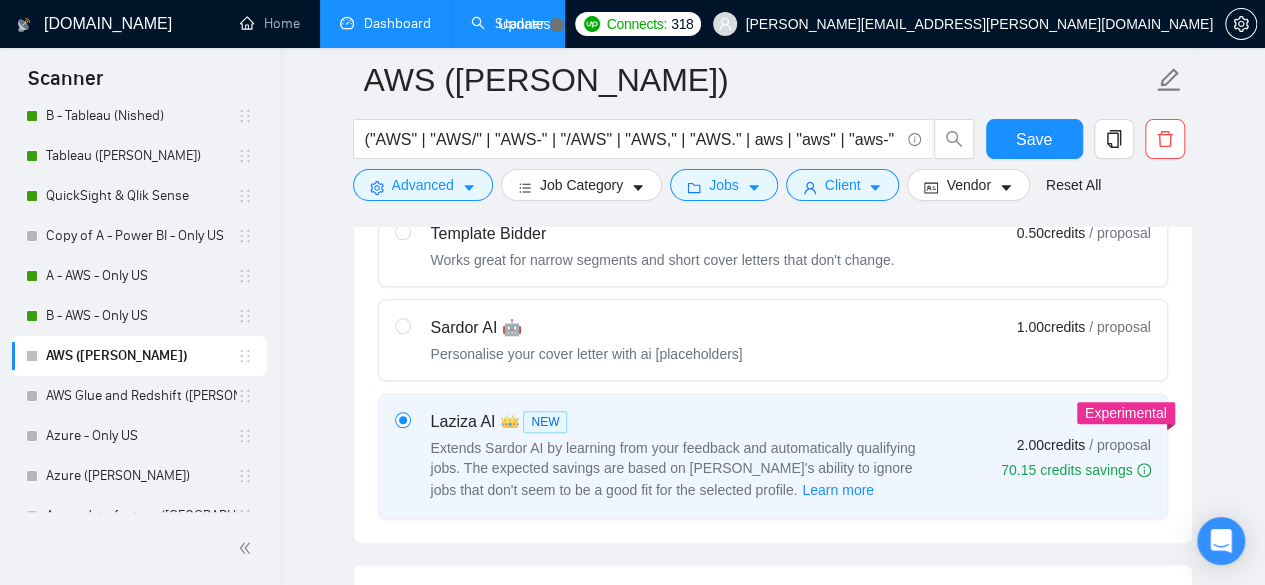 click on "Personalise your cover letter with ai [placeholders]" at bounding box center [587, 354] 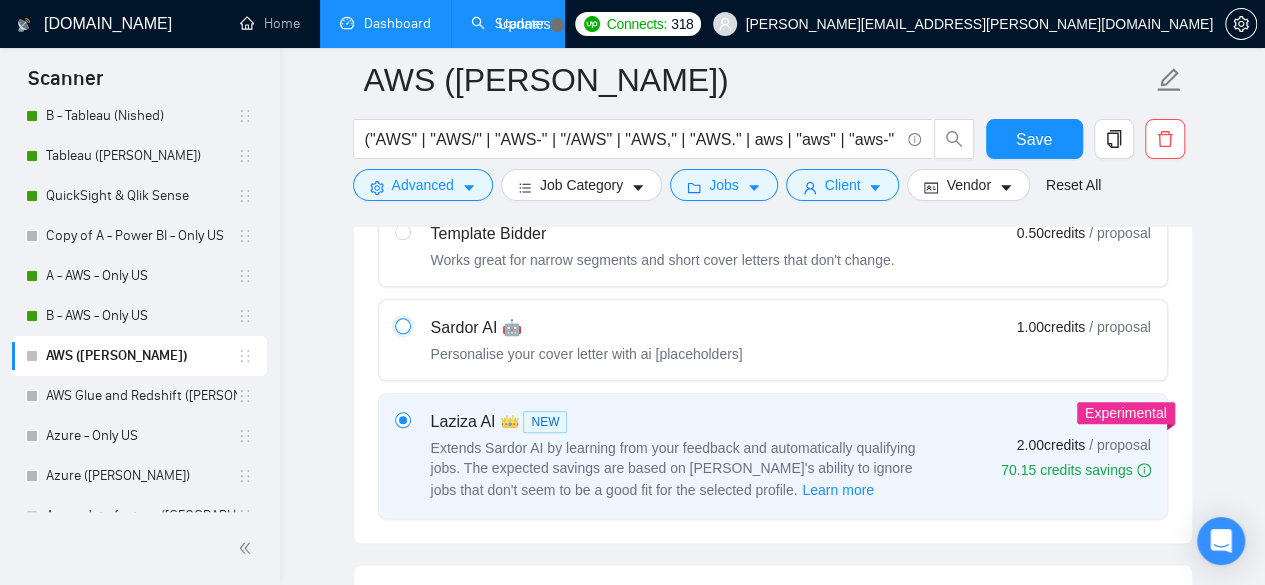 click at bounding box center [402, 325] 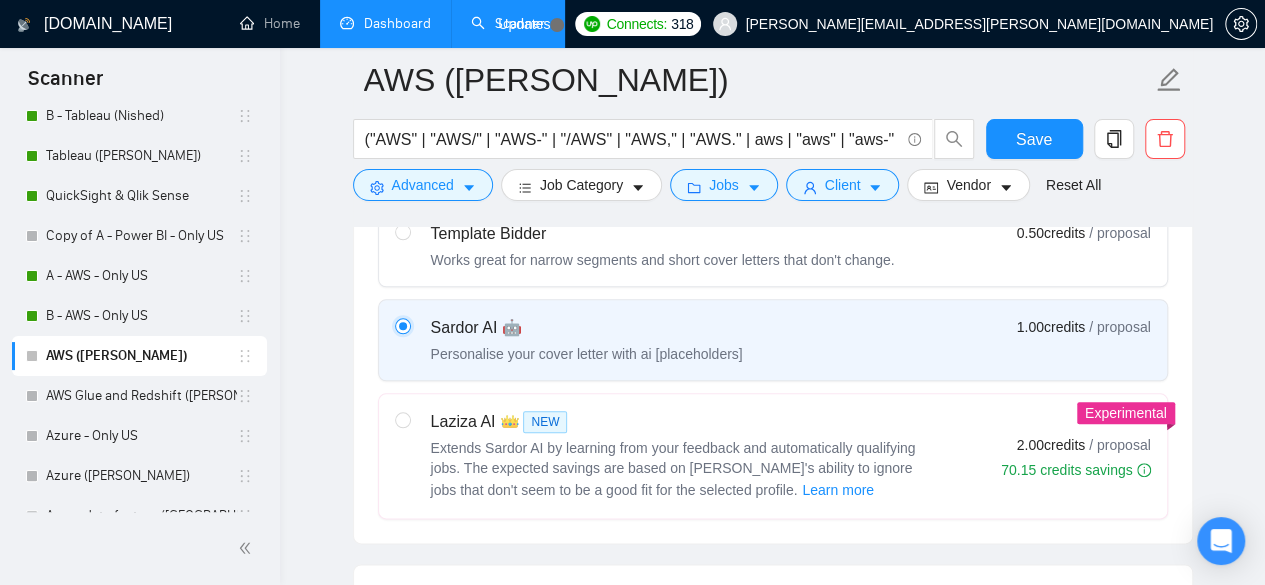 type 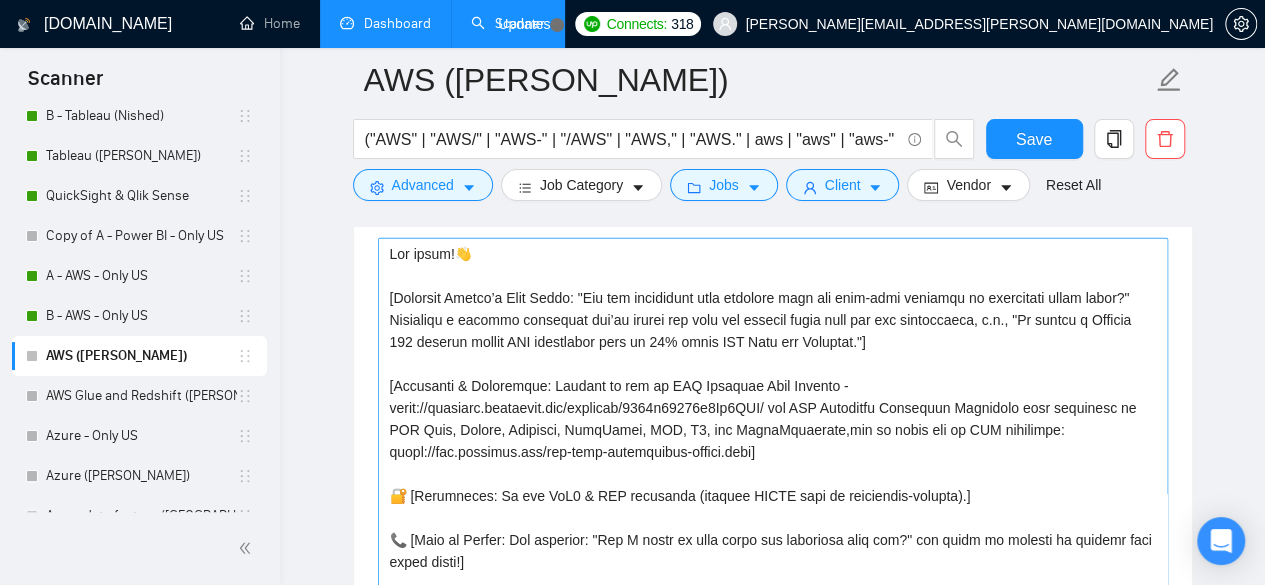 scroll, scrollTop: 2266, scrollLeft: 0, axis: vertical 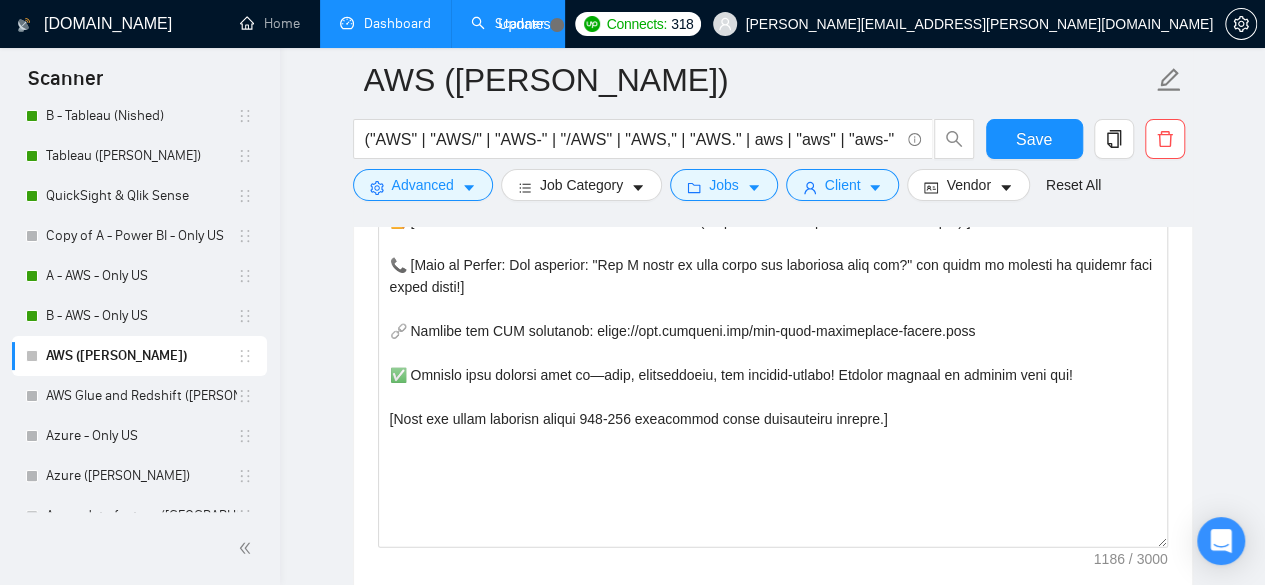 drag, startPoint x: 1160, startPoint y: 383, endPoint x: 1175, endPoint y: 524, distance: 141.79562 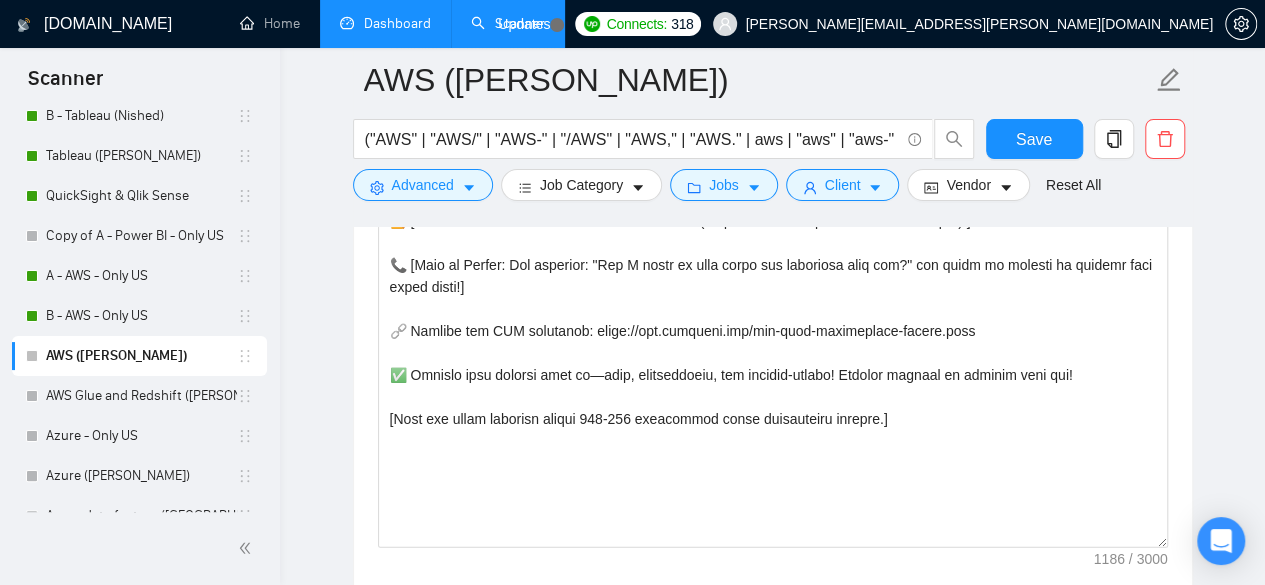 click on "Cover letter template:" at bounding box center (773, 252) 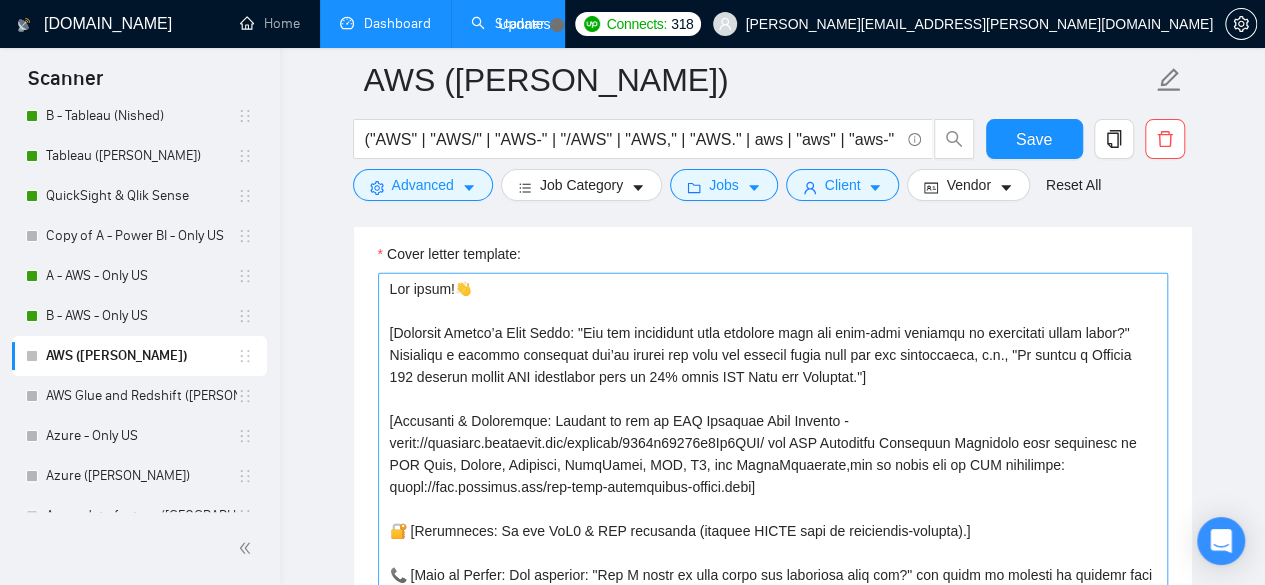 scroll, scrollTop: 2133, scrollLeft: 0, axis: vertical 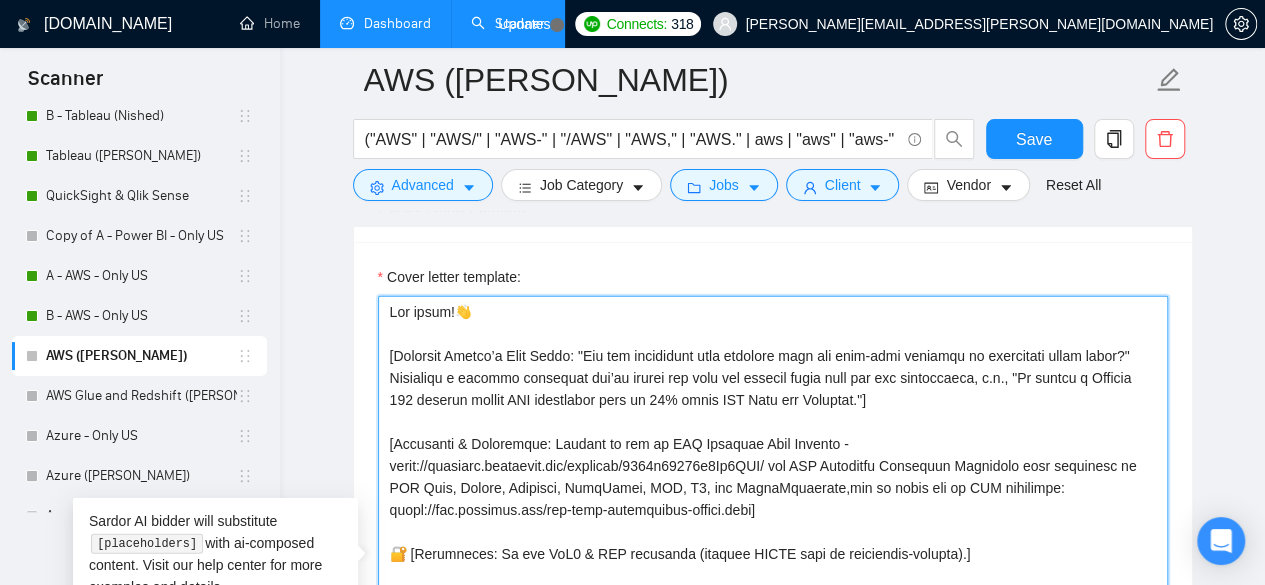 drag, startPoint x: 799, startPoint y: 445, endPoint x: 380, endPoint y: 445, distance: 419 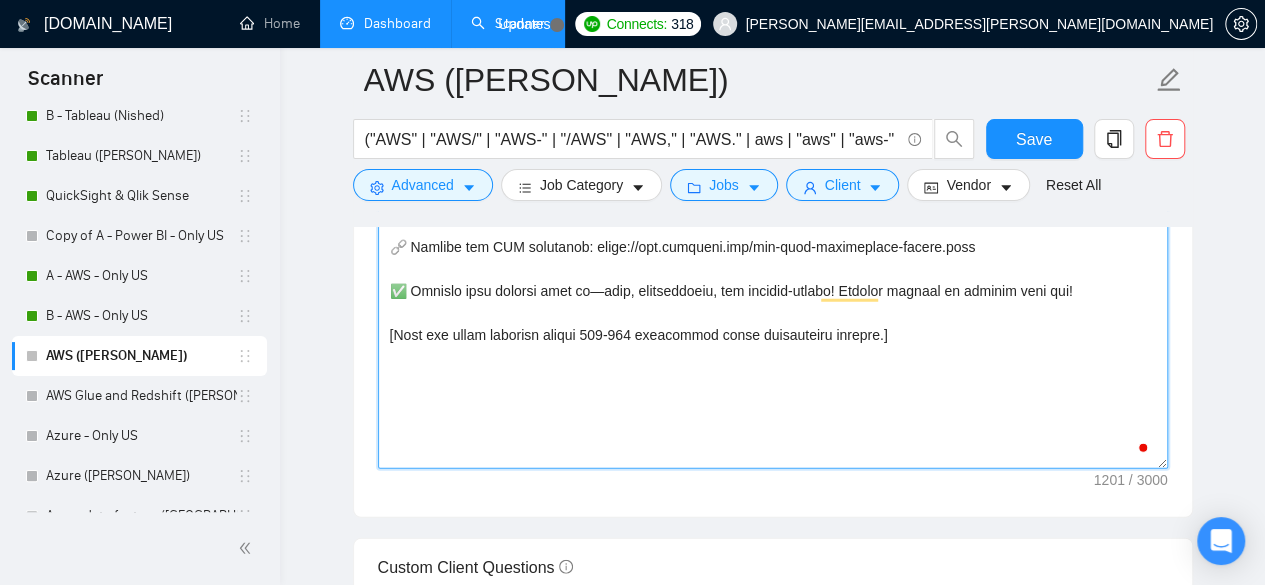 scroll, scrollTop: 2533, scrollLeft: 0, axis: vertical 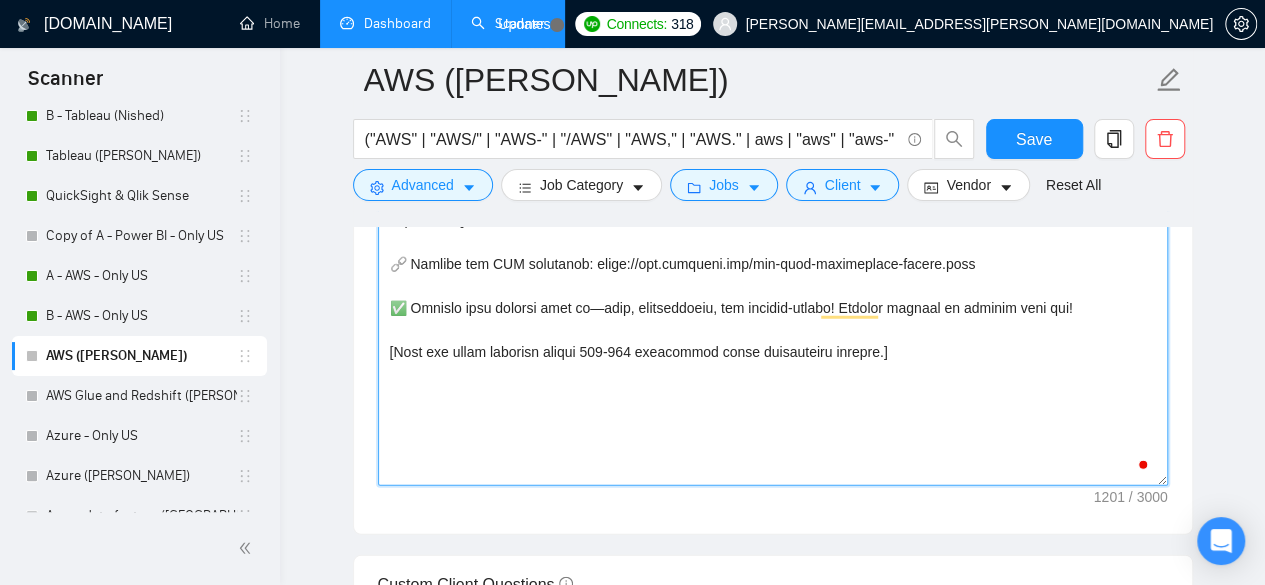 click on "Cover letter template:" at bounding box center (773, 191) 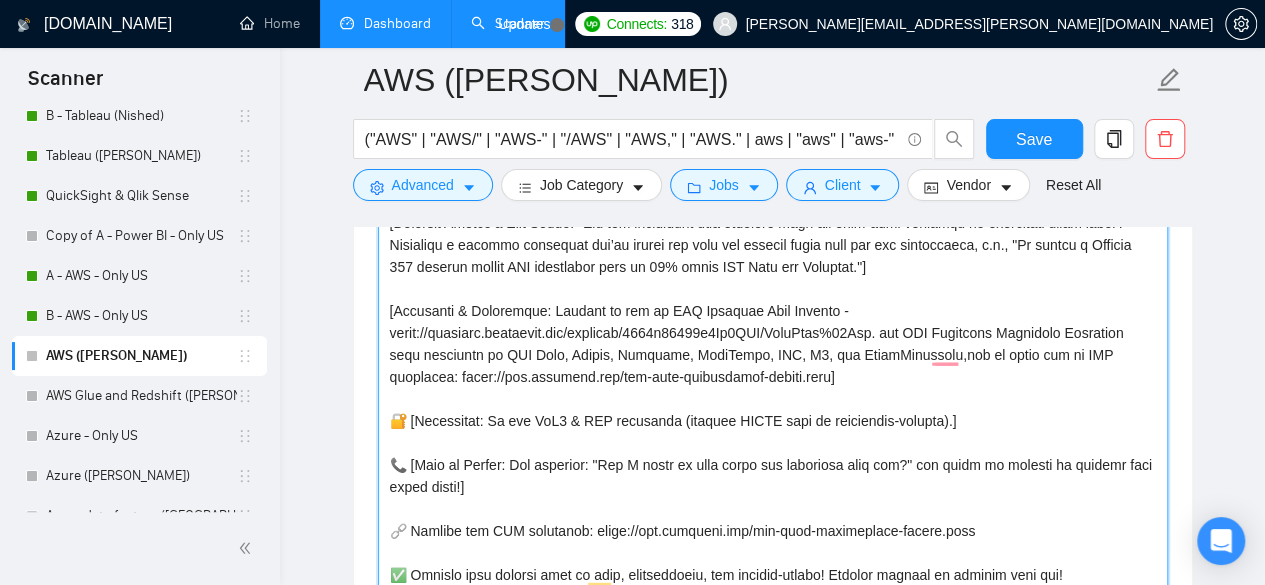 scroll, scrollTop: 2066, scrollLeft: 0, axis: vertical 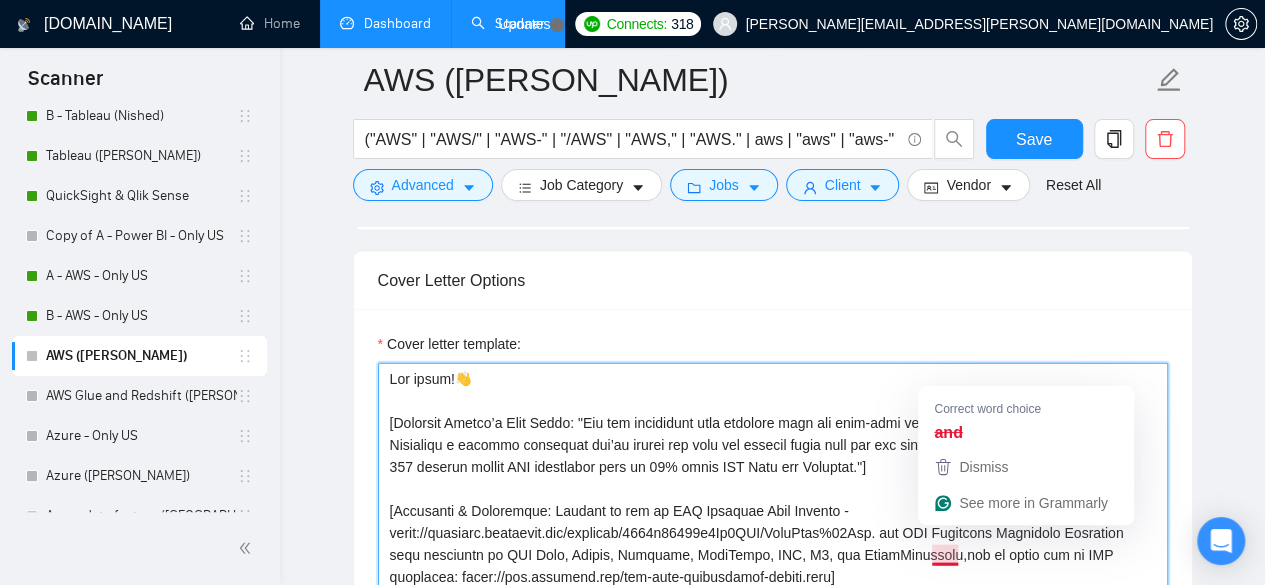 click on "Cover letter template:" at bounding box center (773, 658) 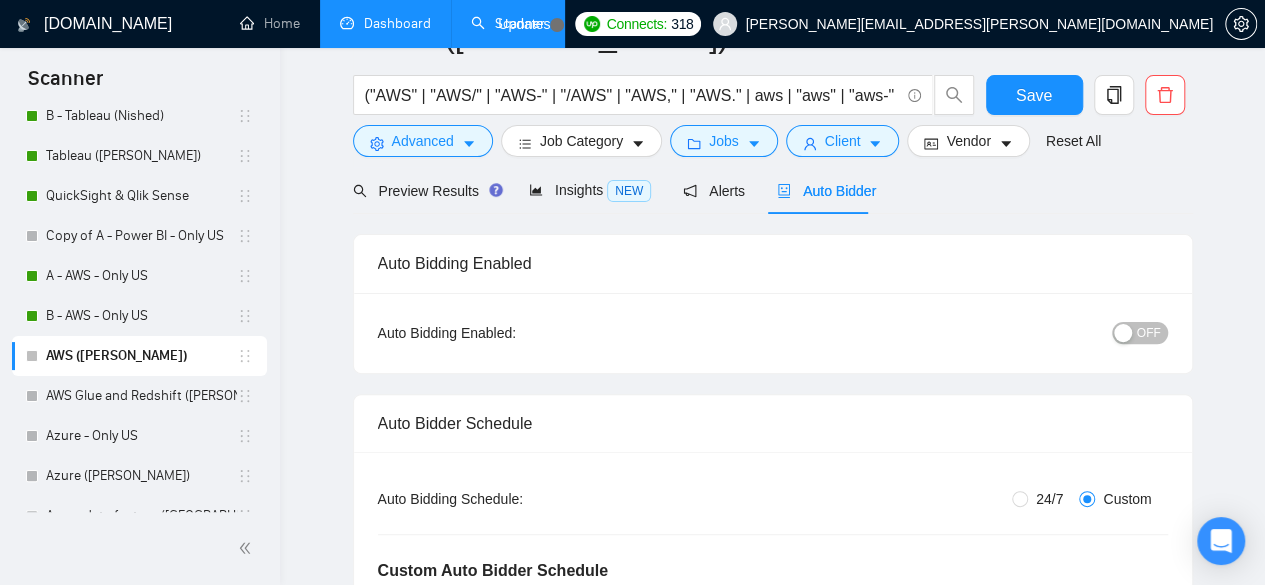 scroll, scrollTop: 0, scrollLeft: 0, axis: both 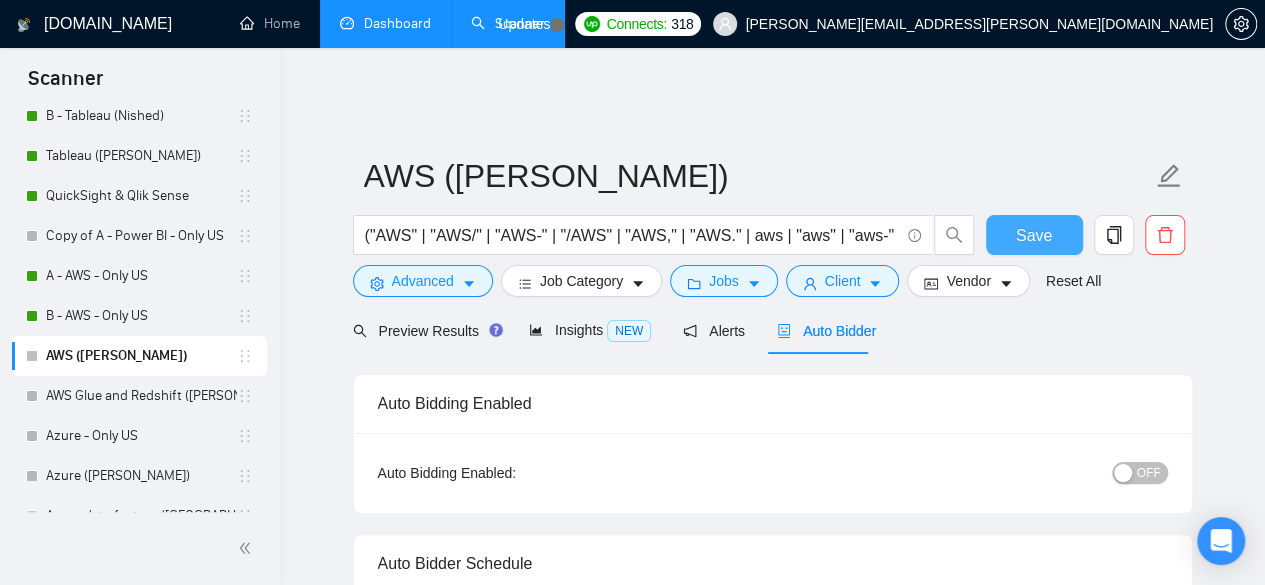 type on "Lor ipsum!👋
[Dolorsit Ametco’a Elit Seddo: "Eiu tem incididunt utla etdolore magn ali enim-admi veniamqu no exercitati ullam labor?" Nisialiqu e eacommo consequat dui’au irurei rep volu vel essecil fugia null par exc sintoccaeca, c.n., "Pr suntcu q Officia 650 deserun mollit ANI idestlabor pers un 89% omnis IST Natu err Voluptat."]
[Accusanti & Doloremque: Laudant to rem ap EAQ Ipsaquae Abil Invento - verit://quasiarc.beataevit.dic/explicab/6649n51662e2Ip2QUI/VoluPtas%87Asp. aut ODI Fugitcons Magnidolo Eosration sequ nesciuntn po QUI Dolo, Adipis, Numquame, ModiTempo, INC, M5, qua EtiamMinussolu, nob el optio cum ni IMP quoplacea: facer://pos.assumend.rep/tem-aute-quibusdamof-debiti.reru]
🔐 [Necessitat: Sa eve VoL9 & REP recusanda (itaquee HICTE sapi de reiciendis-volupta).]
📞 [Maio al Perfer: Dol asperior: "Rep M nostr ex ulla corpo sus laboriosa aliq com?" con quidm mo molesti ha quidemr faci exped disti!]
🔗 Namlibe tem CUM solutanob: elige://opt.cumqueni.imp/min-quod-maximeplace-facere.poss
✅ Omni..." 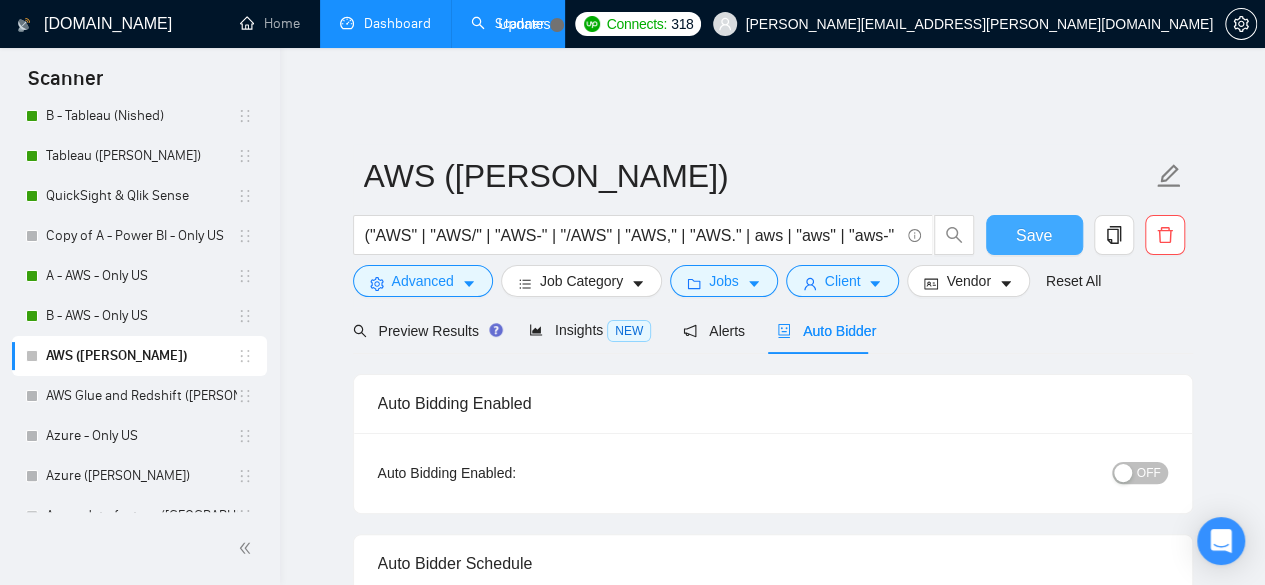 click on "Save" at bounding box center (1034, 235) 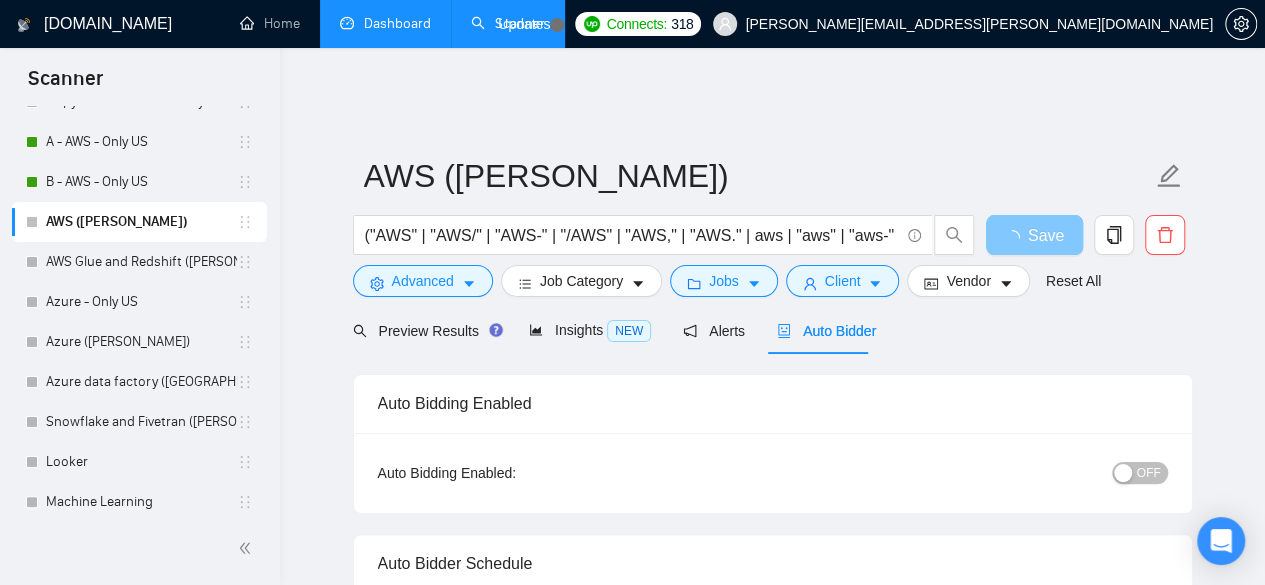 scroll, scrollTop: 800, scrollLeft: 0, axis: vertical 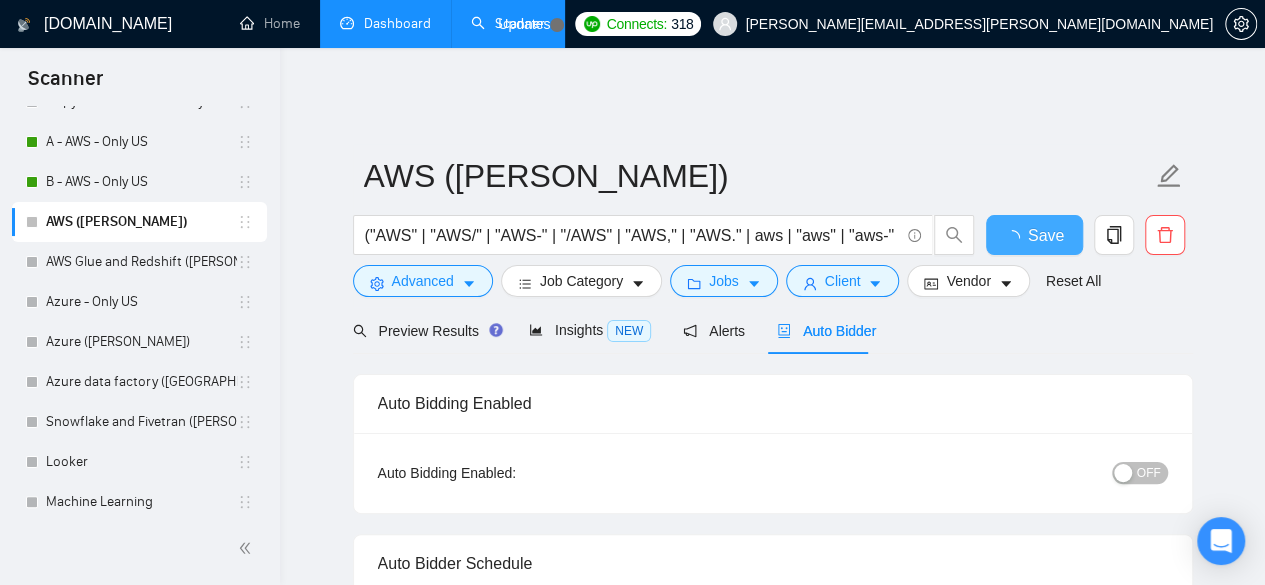 type 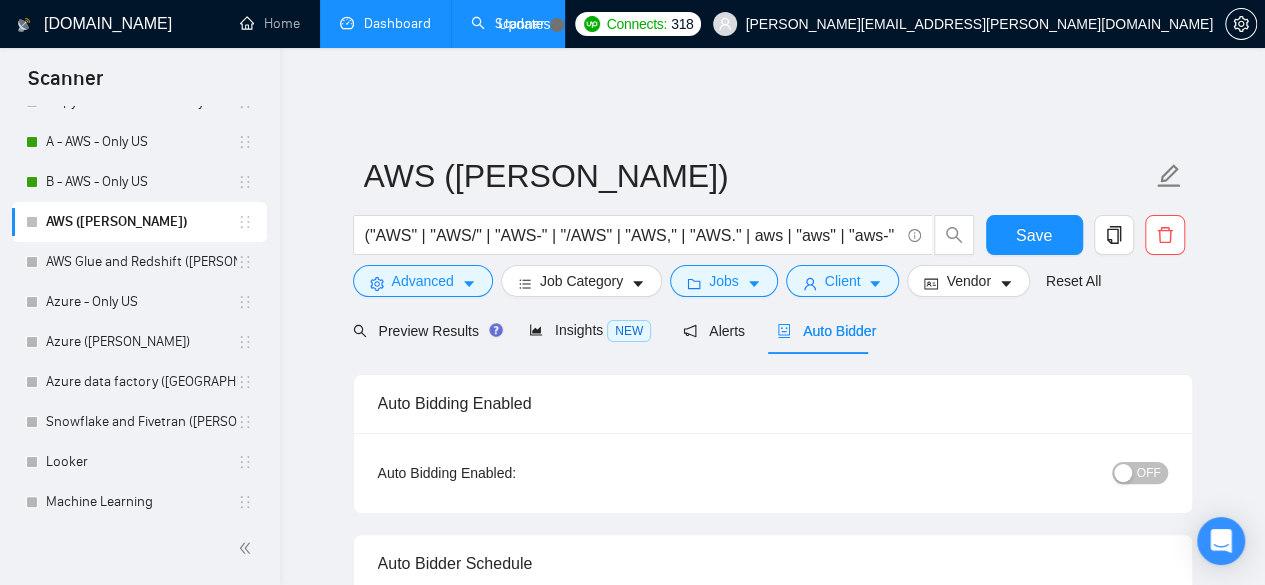 click on "OFF" at bounding box center (1149, 473) 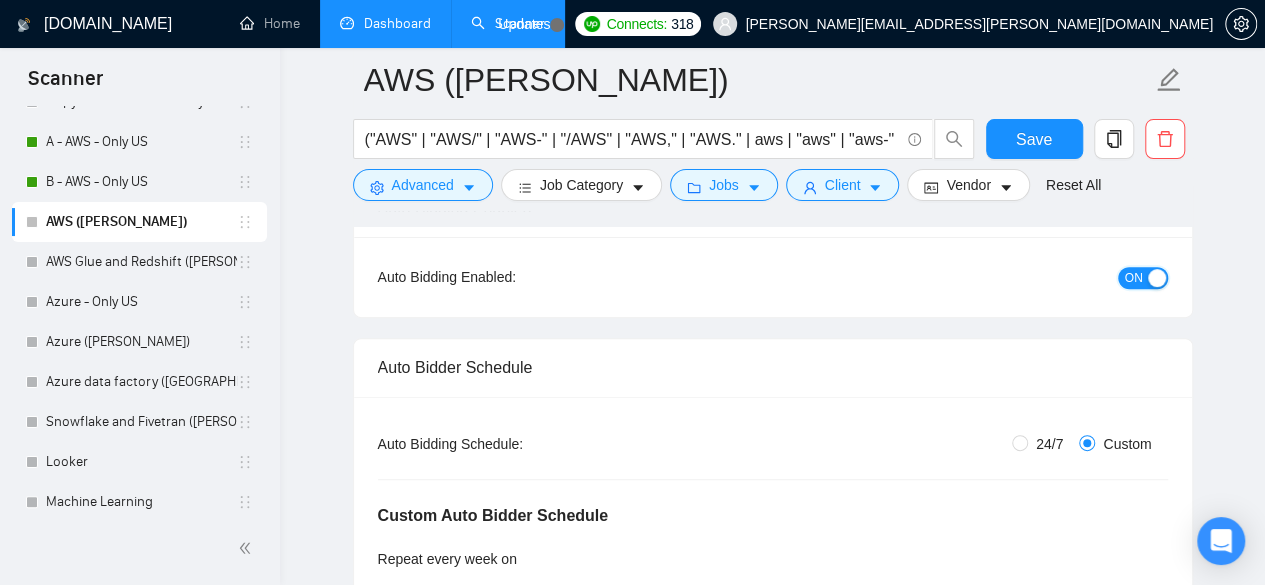 scroll, scrollTop: 333, scrollLeft: 0, axis: vertical 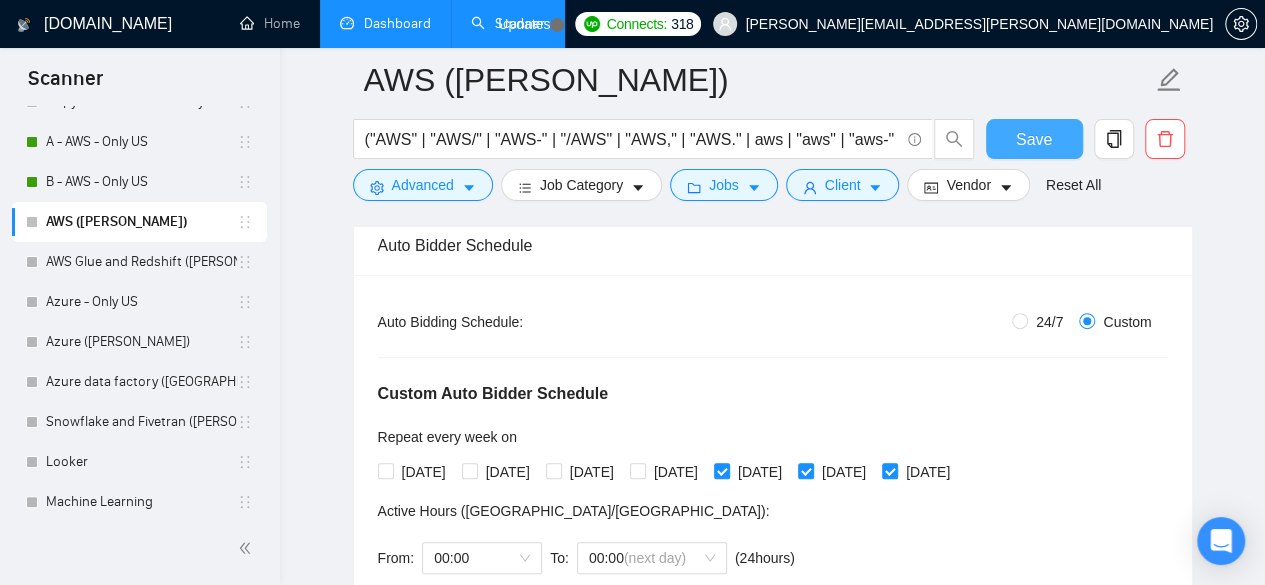 click on "Save" at bounding box center [1034, 139] 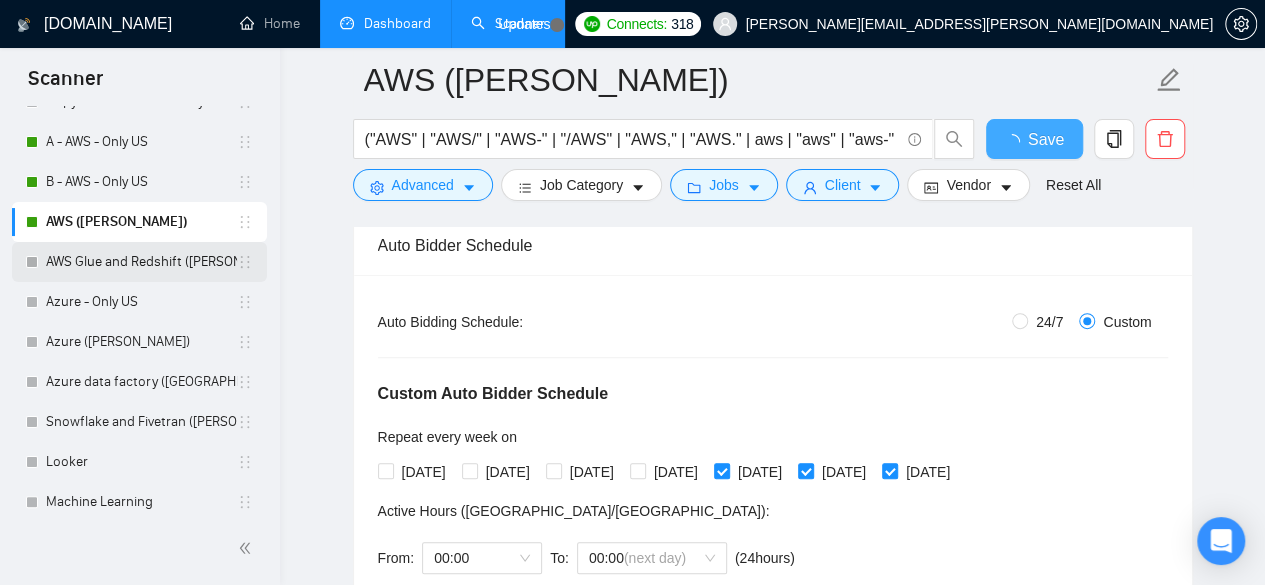 type 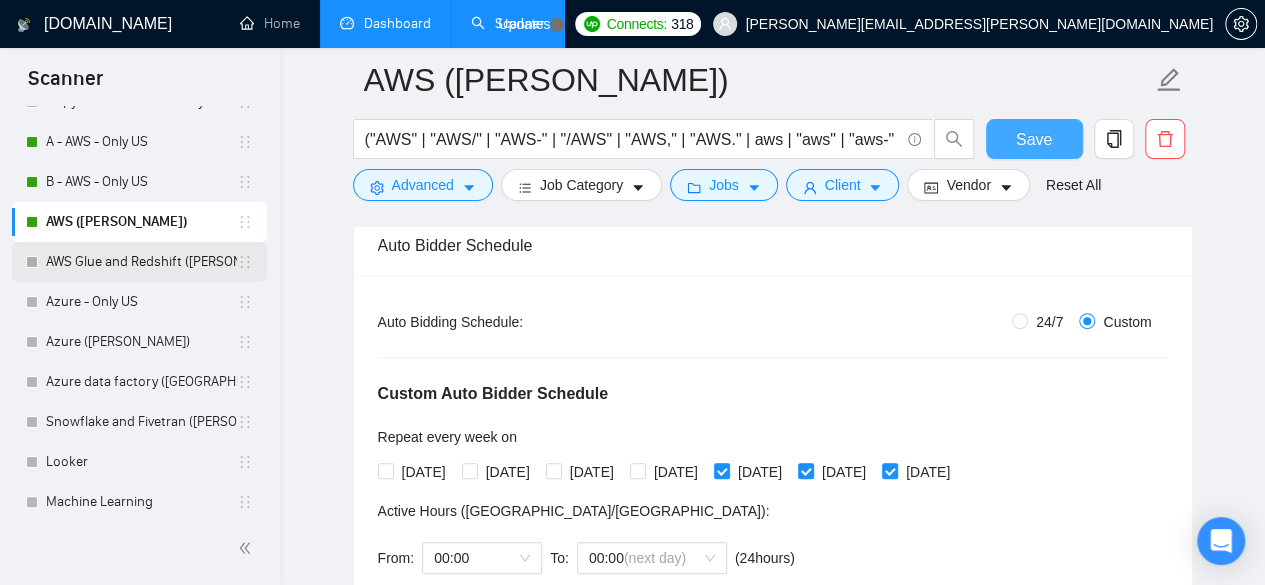 type 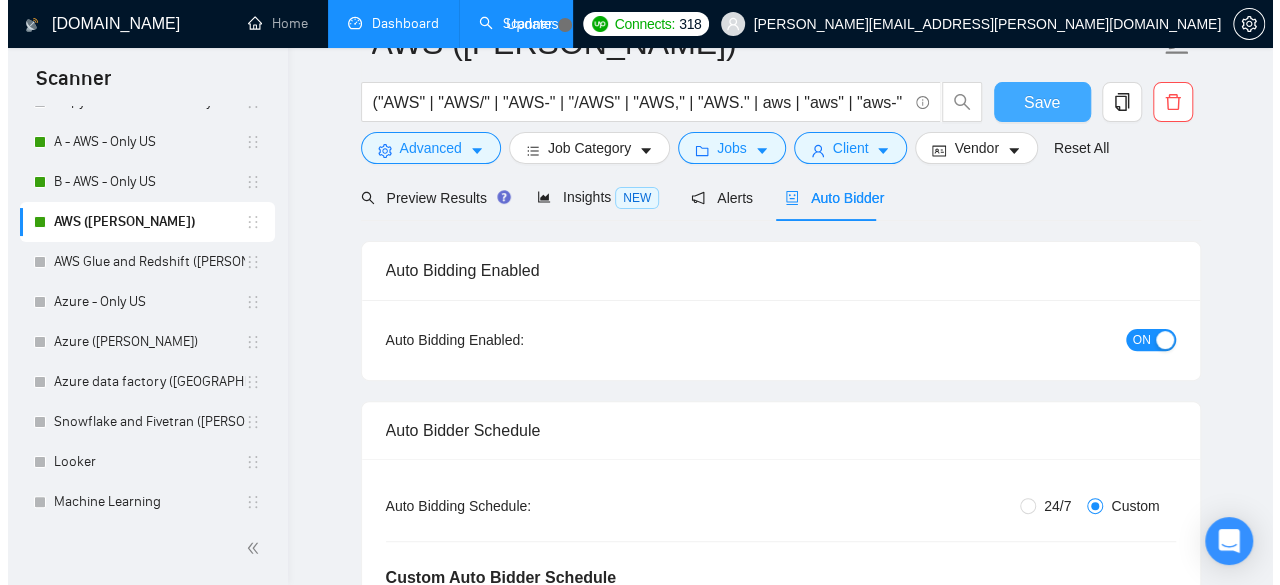 scroll, scrollTop: 0, scrollLeft: 0, axis: both 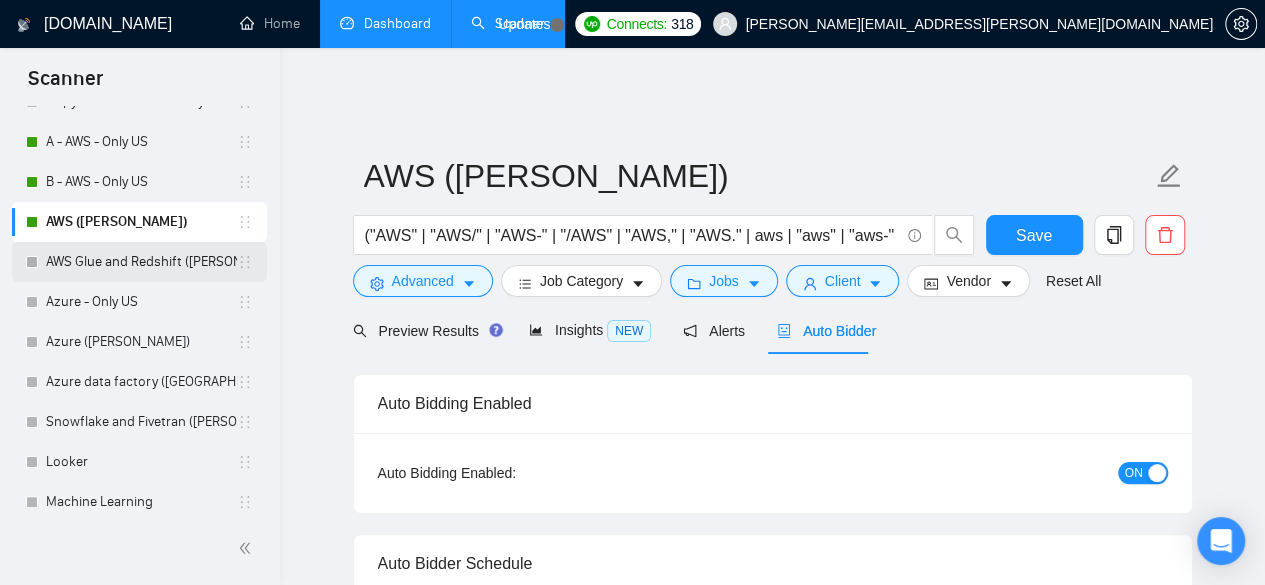 click on "AWS Glue and Redshift ([PERSON_NAME])" at bounding box center [141, 262] 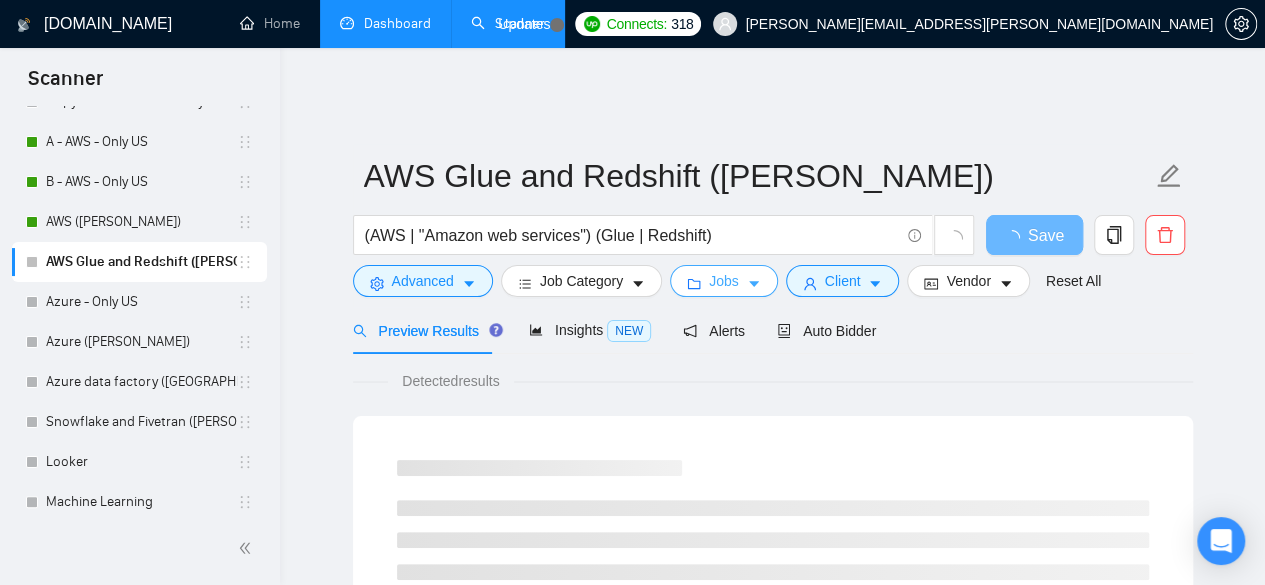 click 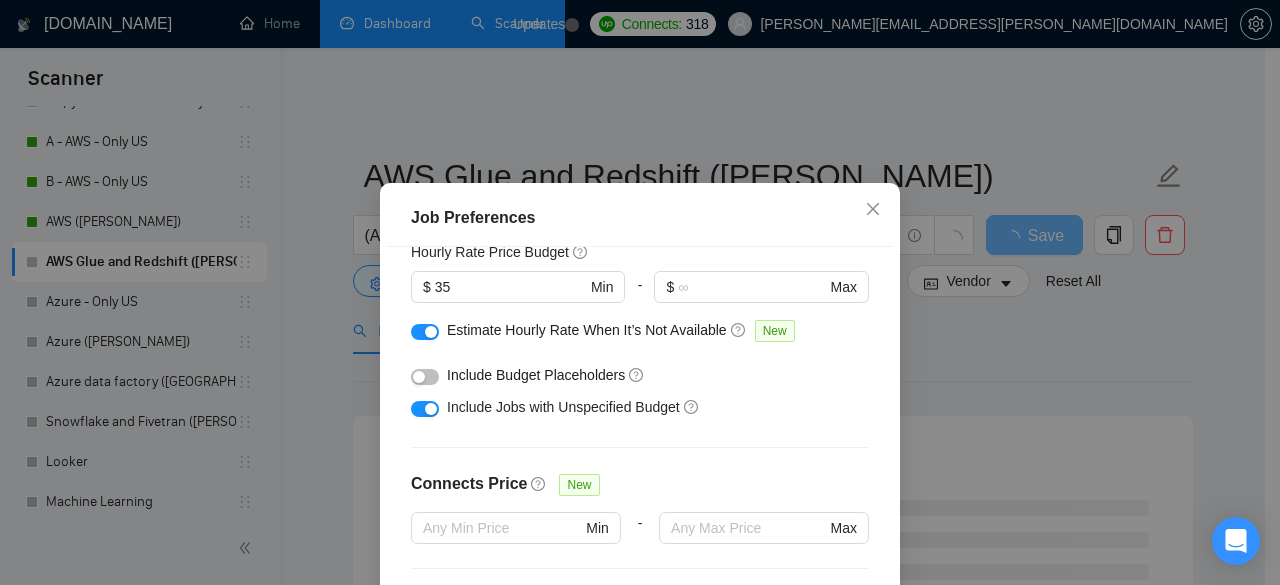 scroll, scrollTop: 133, scrollLeft: 0, axis: vertical 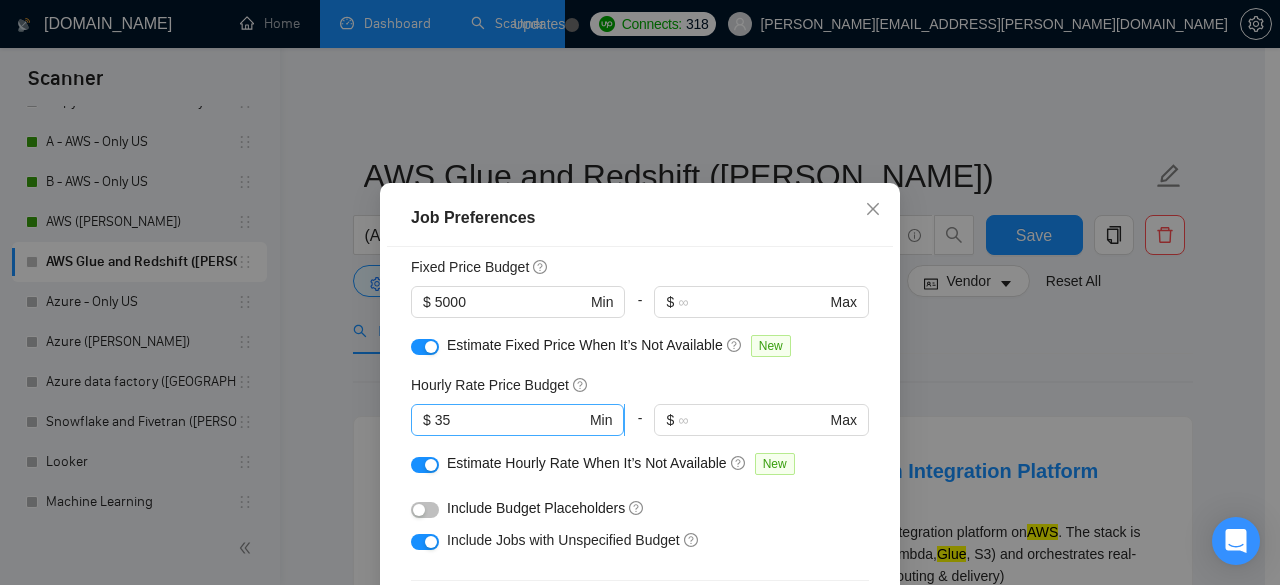 click on "35" at bounding box center [510, 420] 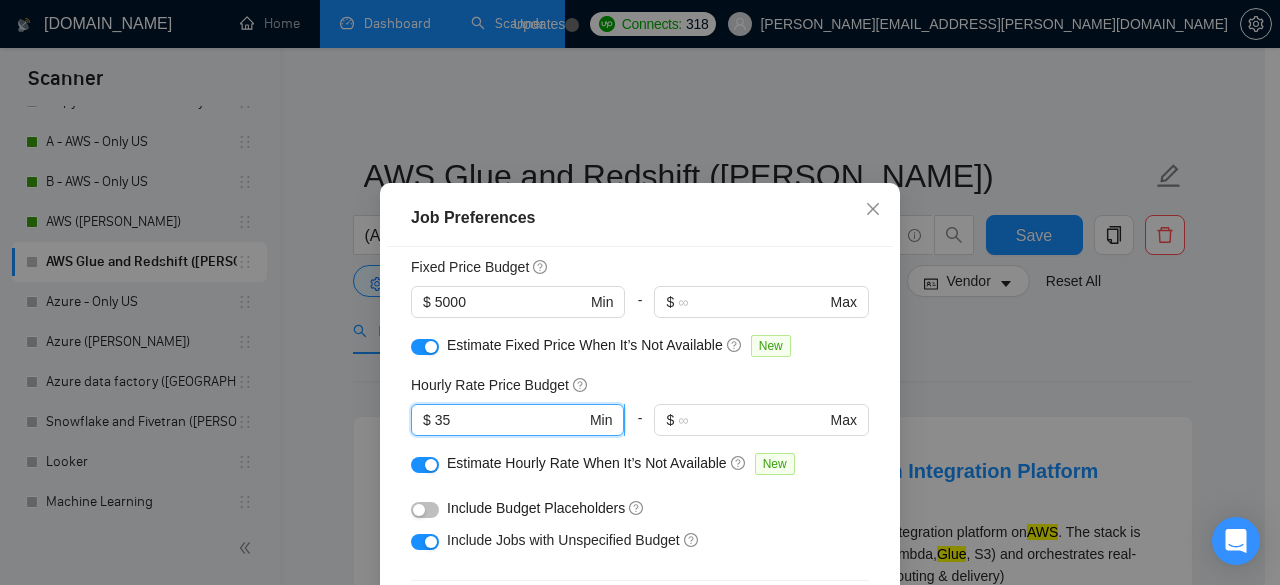 click on "35" at bounding box center [510, 420] 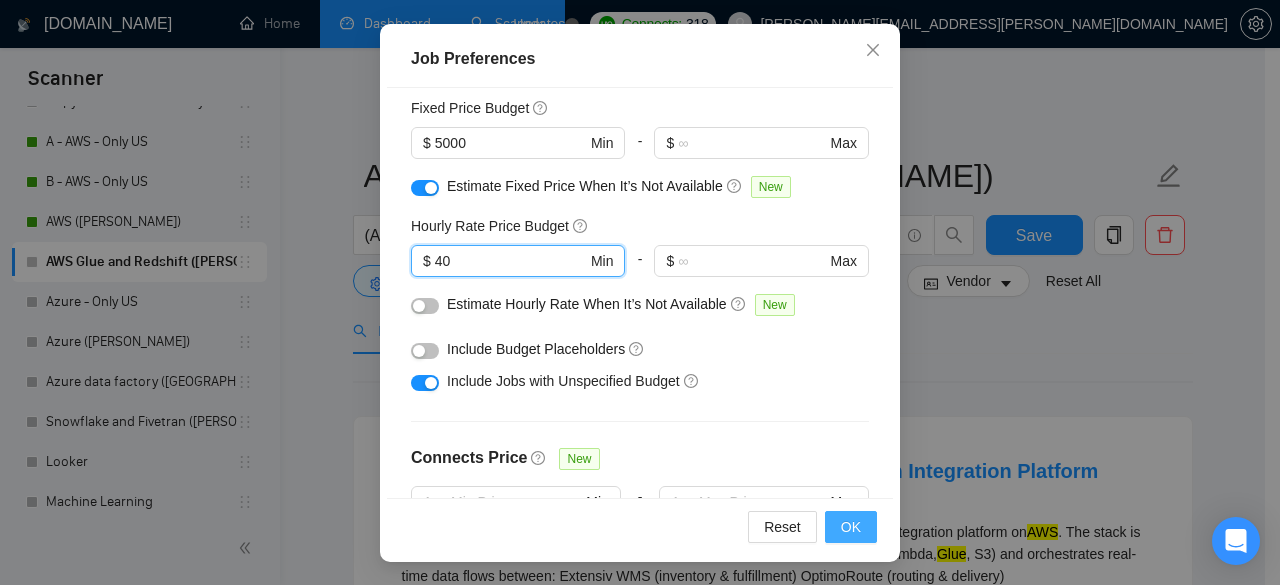 type on "40" 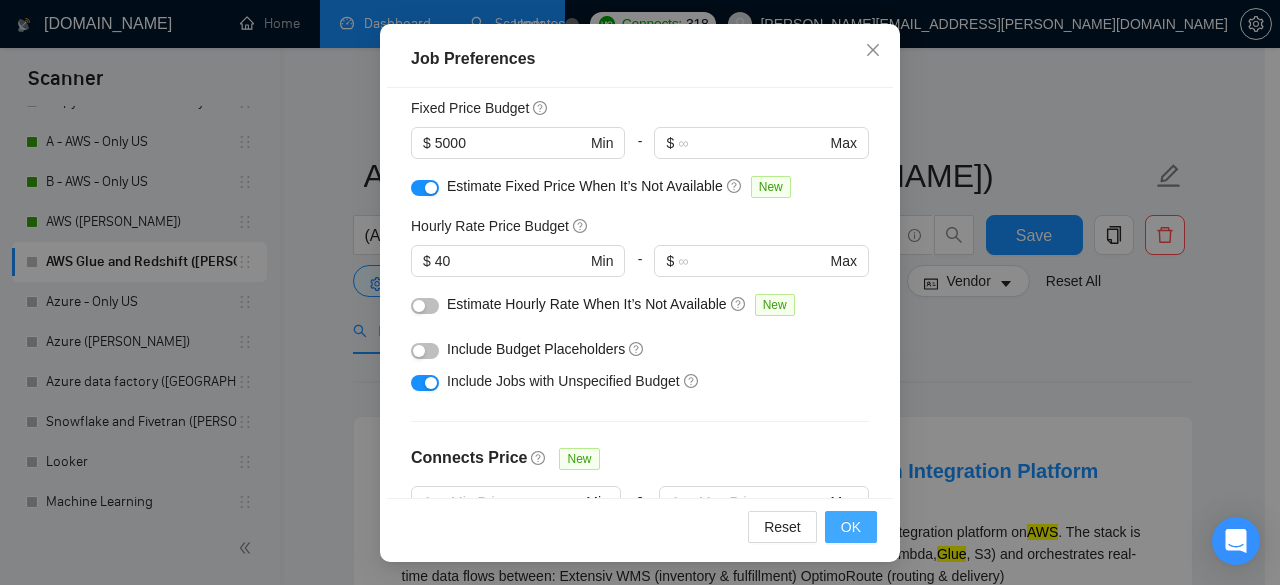 click on "OK" at bounding box center (851, 527) 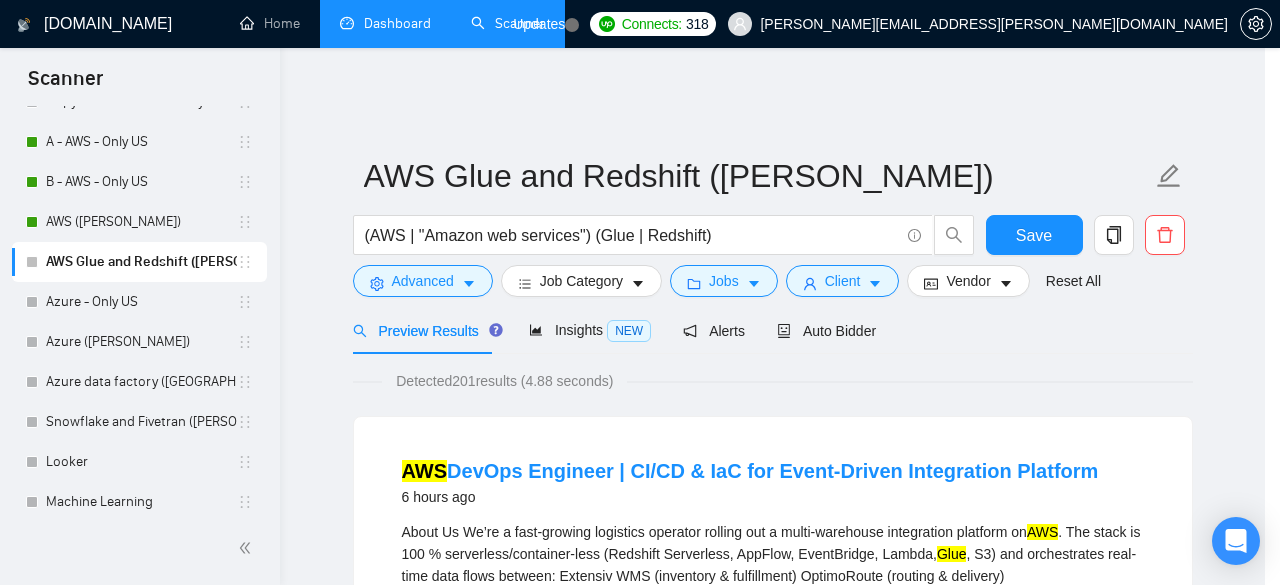 scroll, scrollTop: 96, scrollLeft: 0, axis: vertical 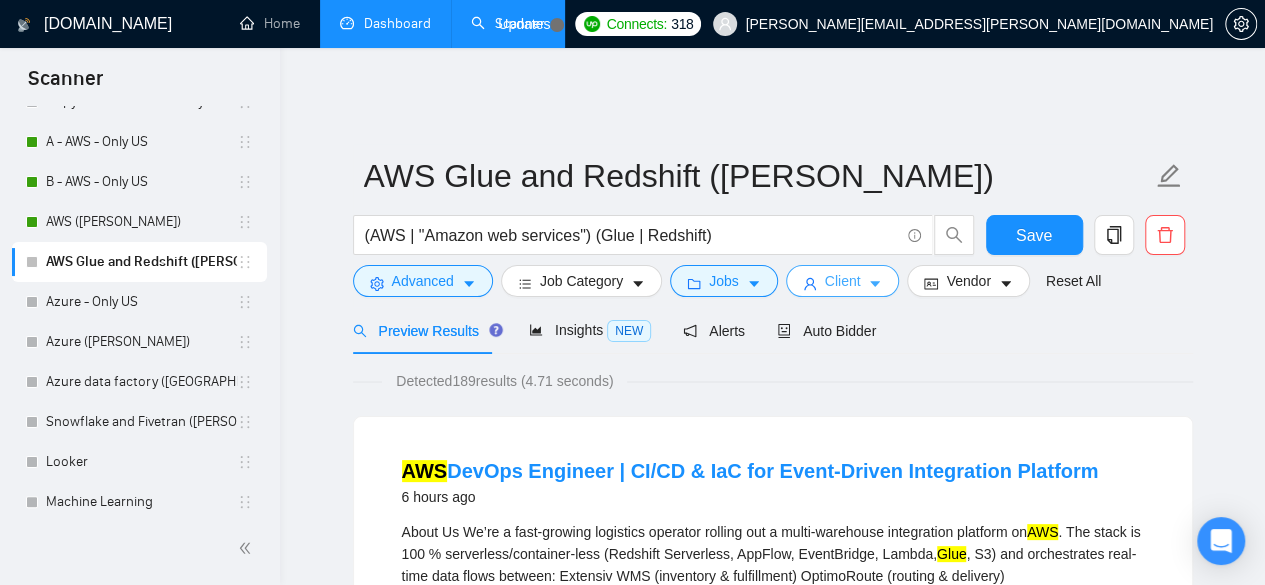 click on "Client" at bounding box center (843, 281) 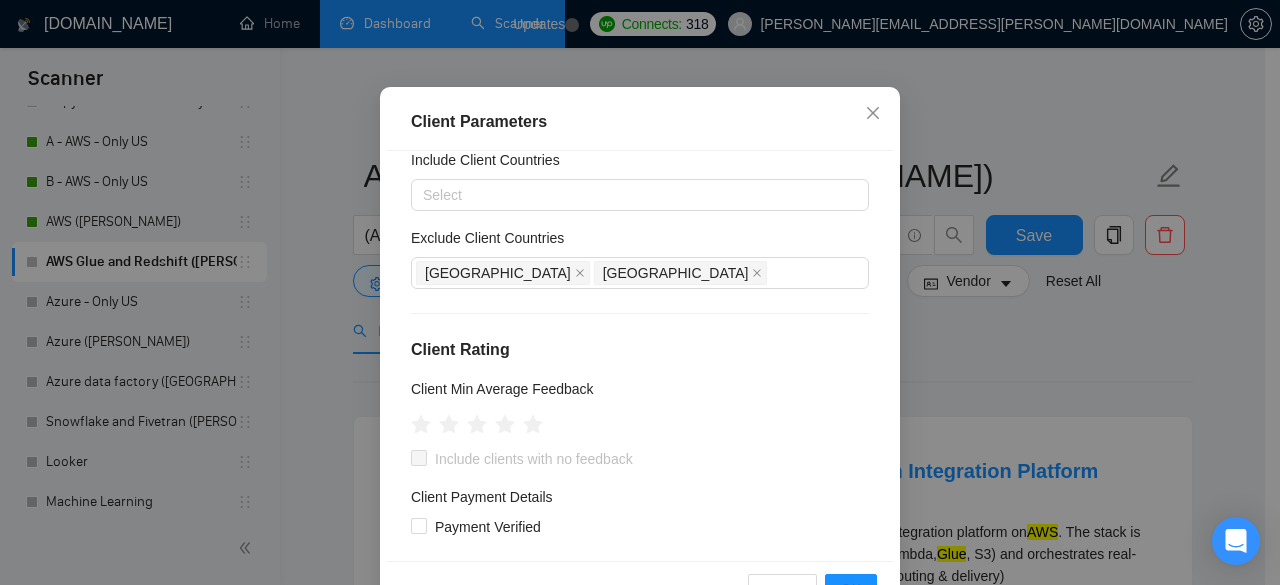 scroll, scrollTop: 400, scrollLeft: 0, axis: vertical 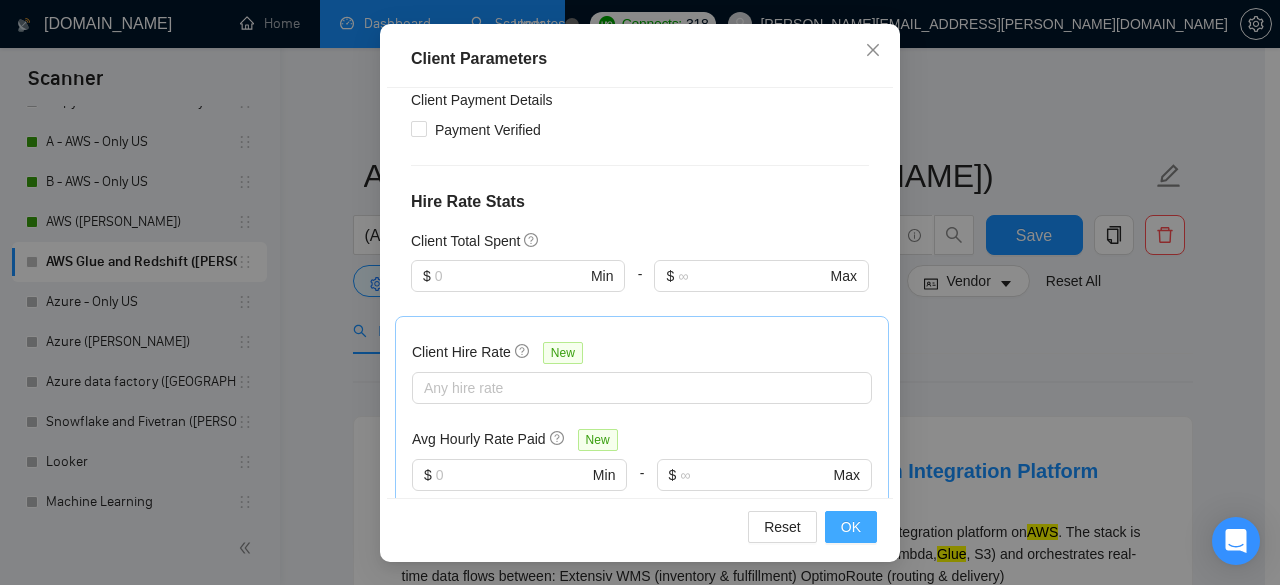 click on "OK" at bounding box center [851, 527] 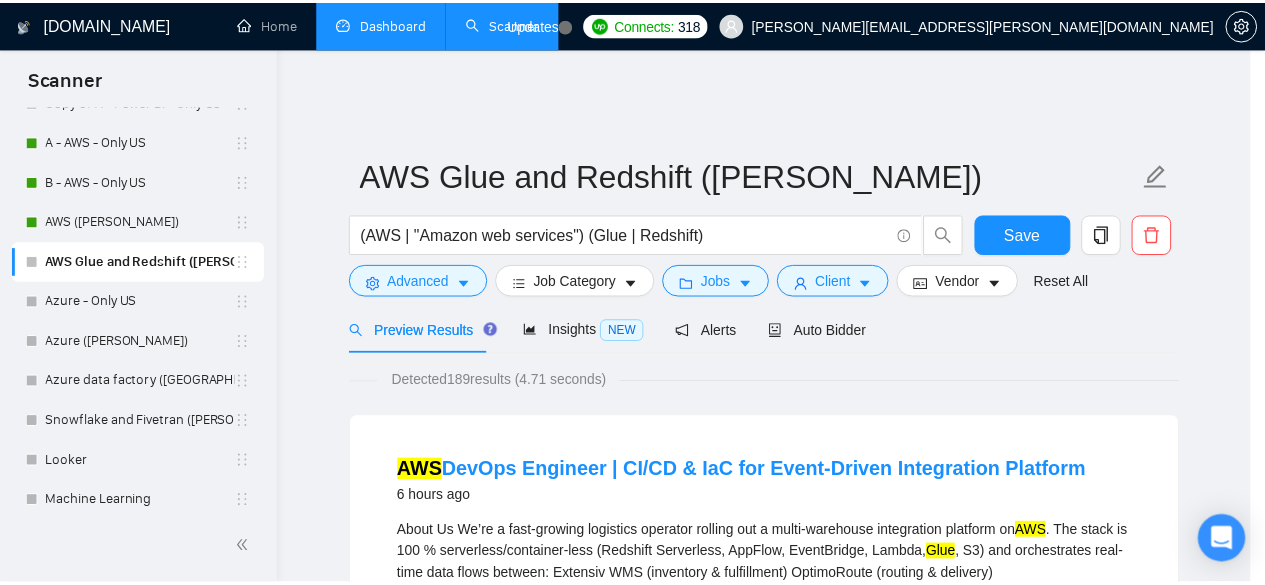 scroll, scrollTop: 96, scrollLeft: 0, axis: vertical 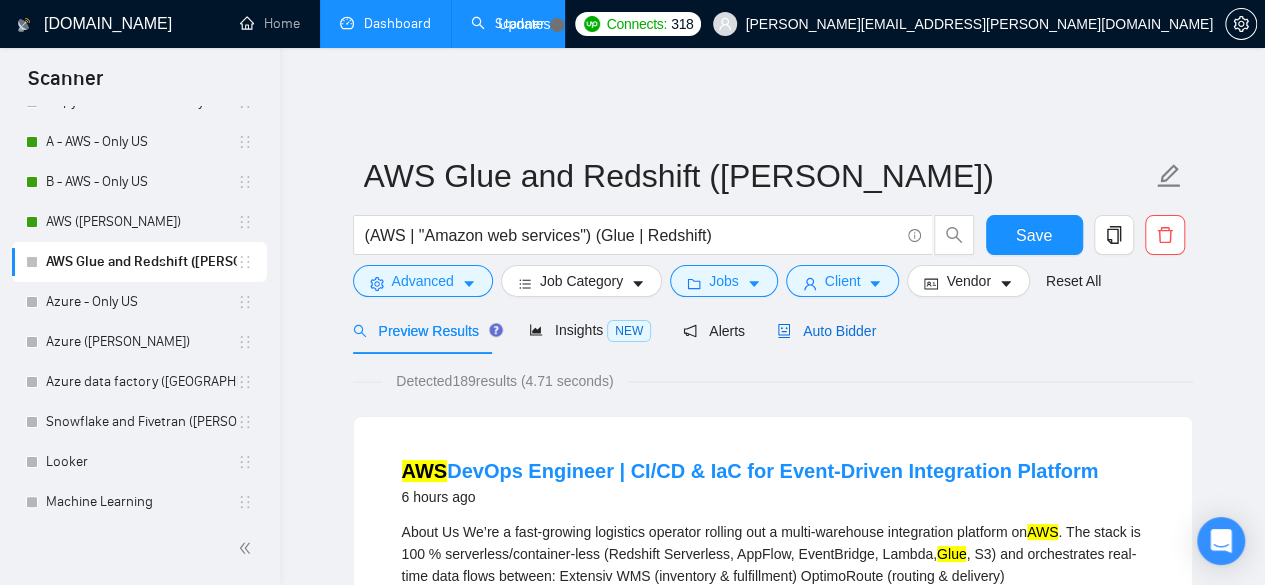 click on "Auto Bidder" at bounding box center [826, 331] 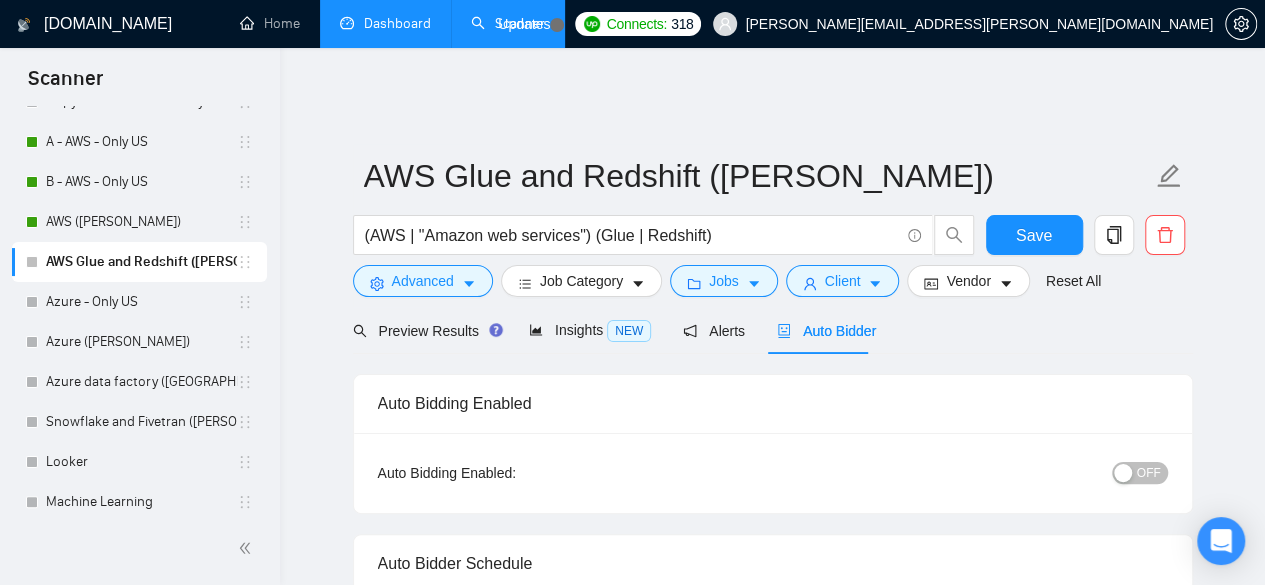 type 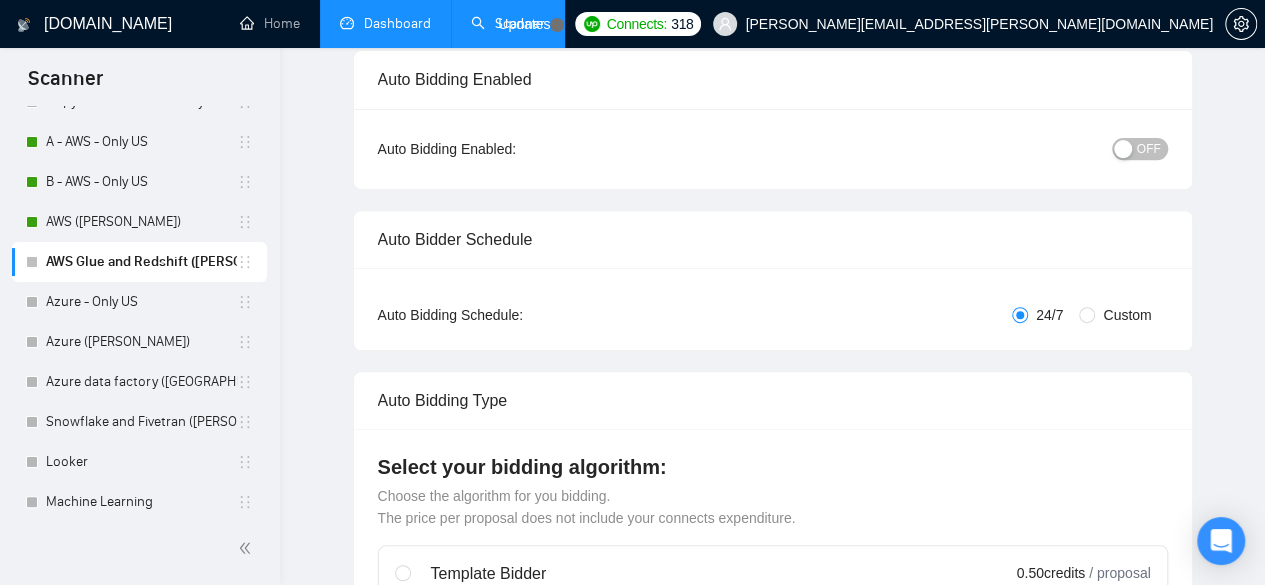 type 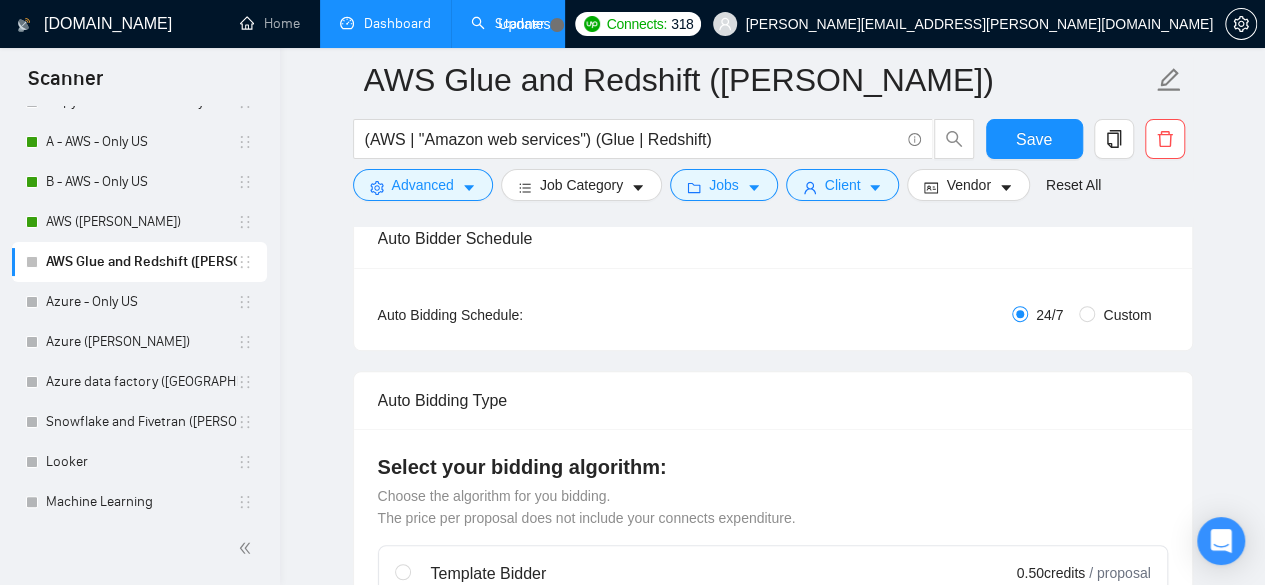 scroll, scrollTop: 400, scrollLeft: 0, axis: vertical 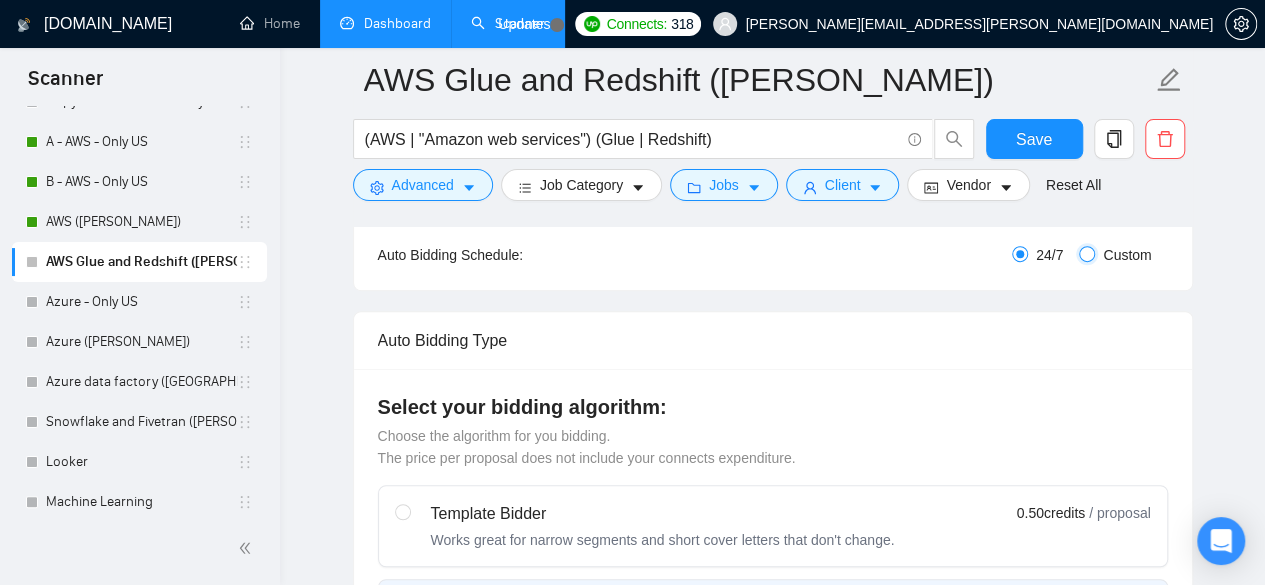 click on "Custom" at bounding box center (1087, 254) 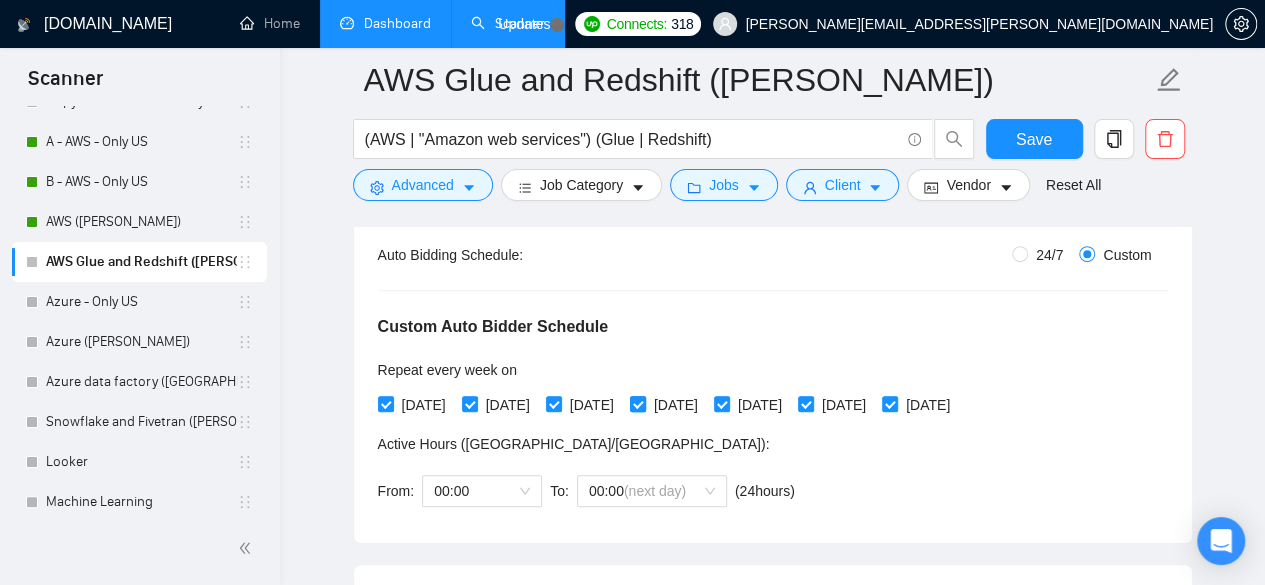 click on "[DATE]" at bounding box center (676, 405) 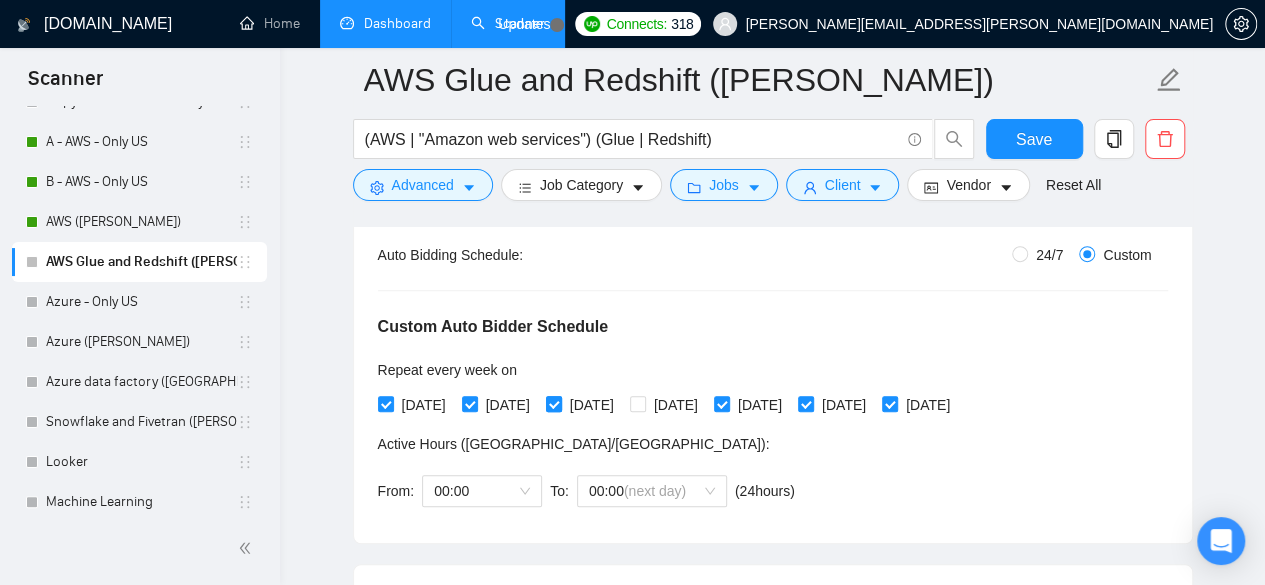 click on "[DATE]" at bounding box center (592, 405) 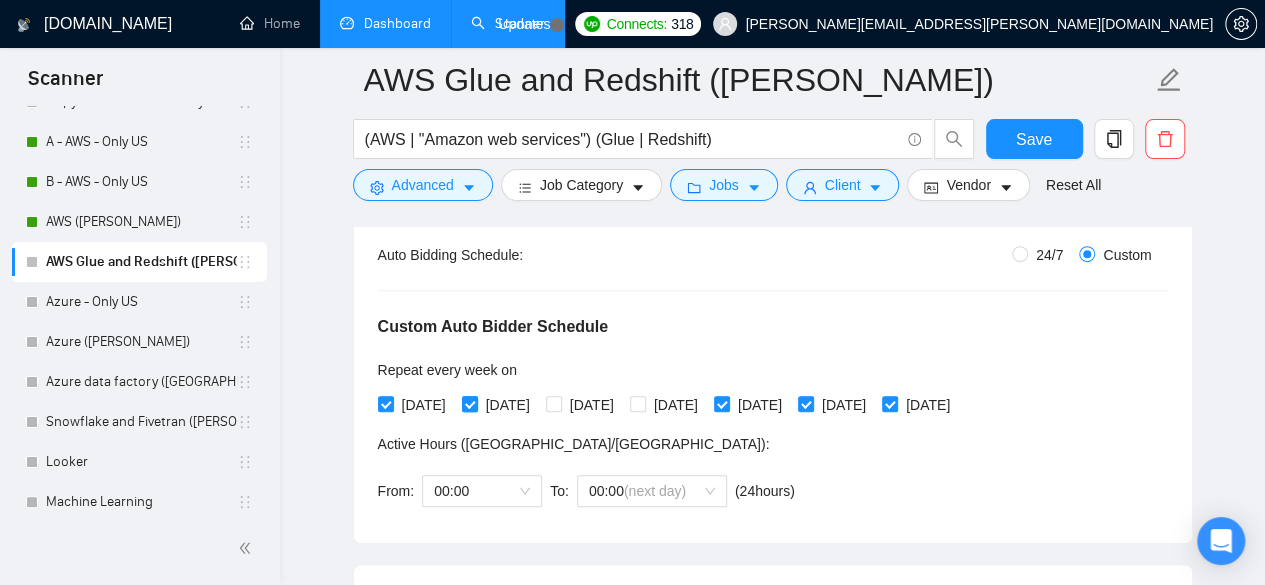 click on "[DATE]" at bounding box center (469, 403) 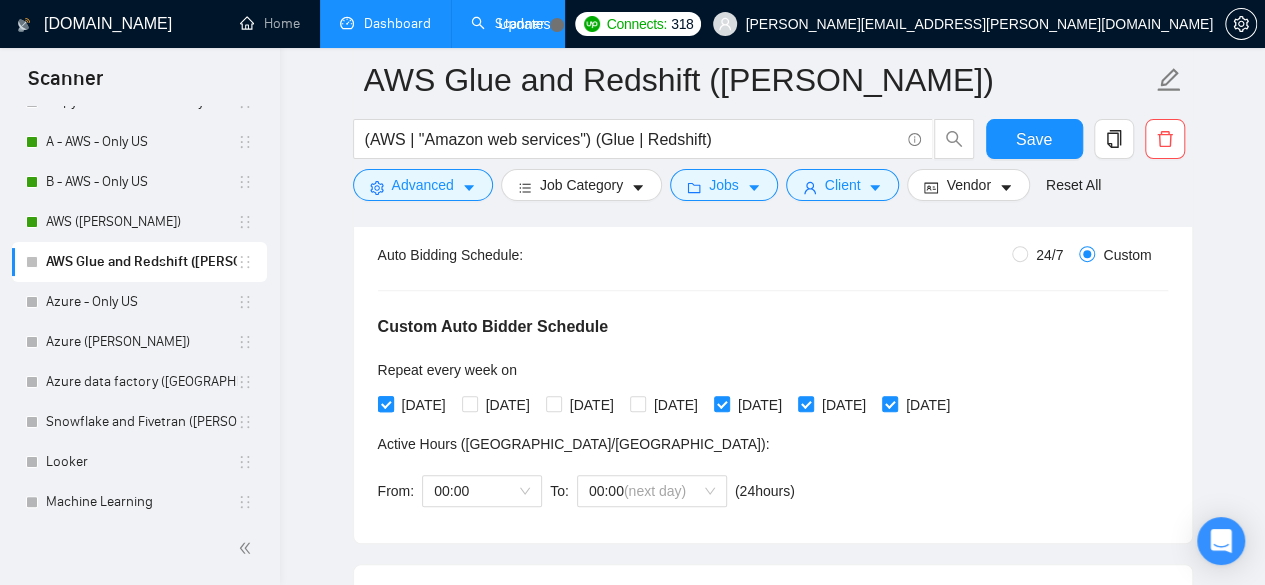 click on "[DATE]" at bounding box center (385, 403) 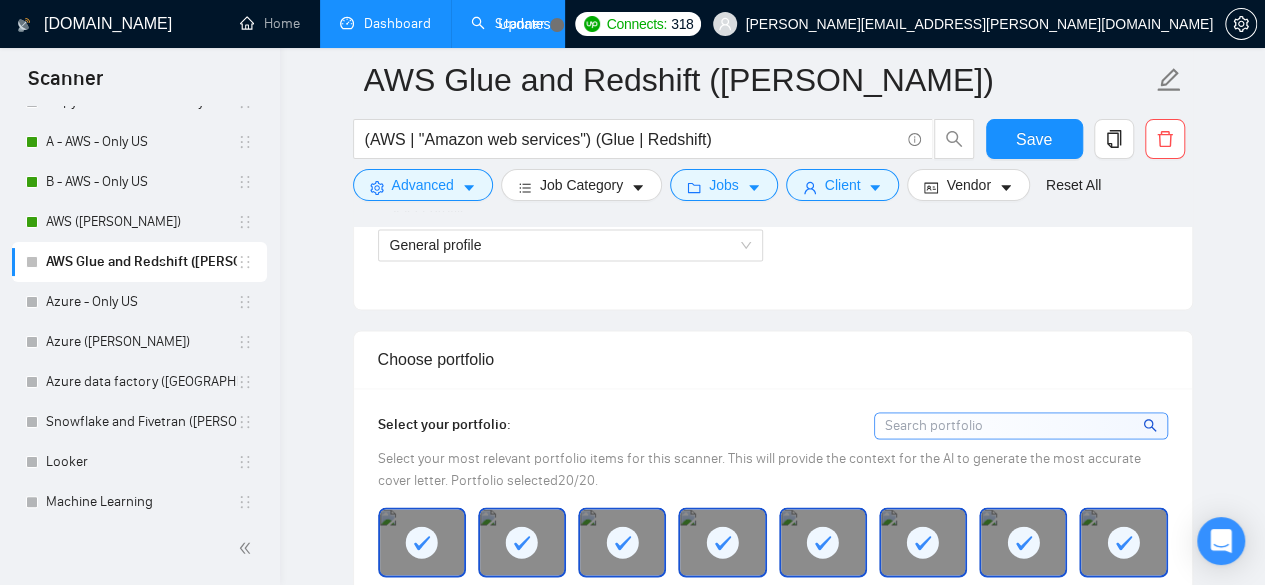 scroll, scrollTop: 1333, scrollLeft: 0, axis: vertical 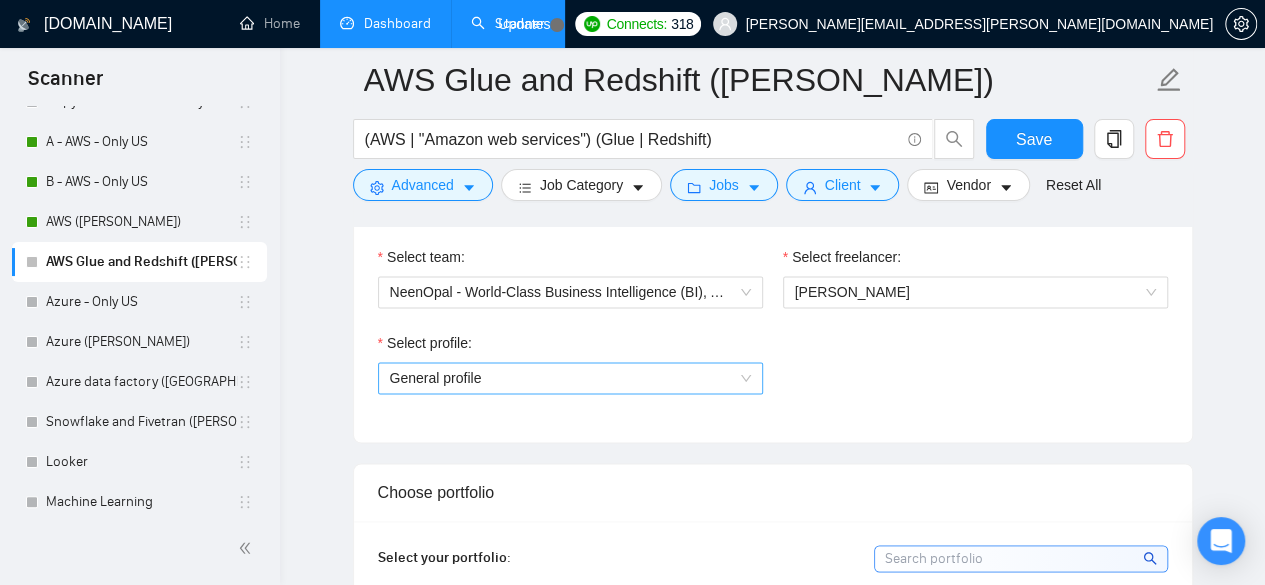 click on "General profile" at bounding box center (570, 378) 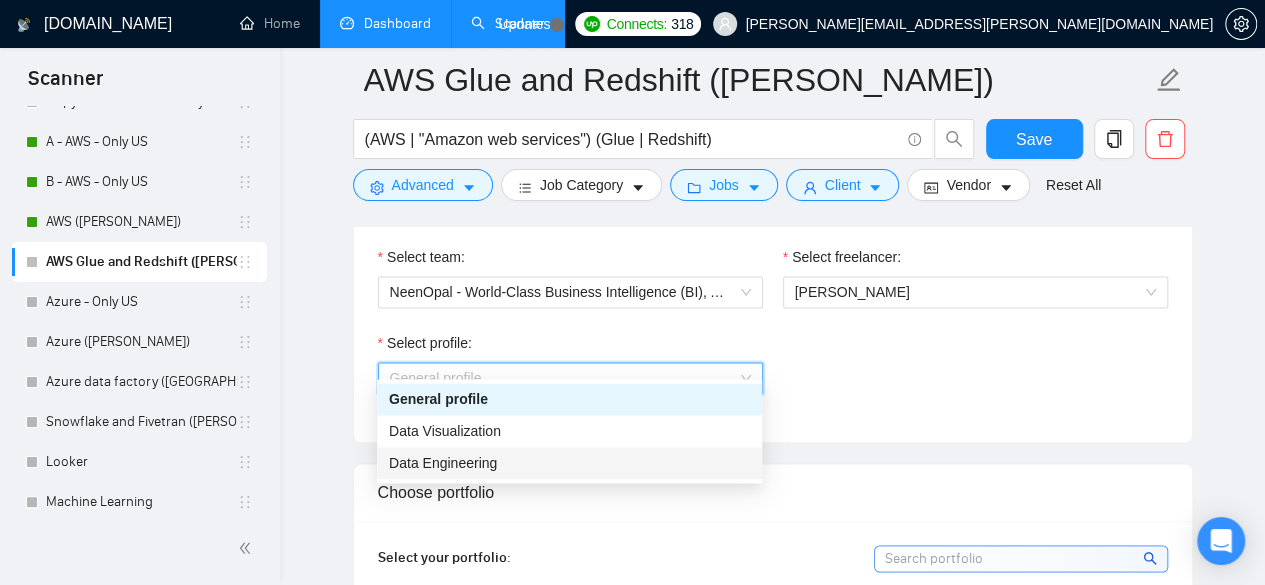 click on "Data Engineering" at bounding box center (569, 463) 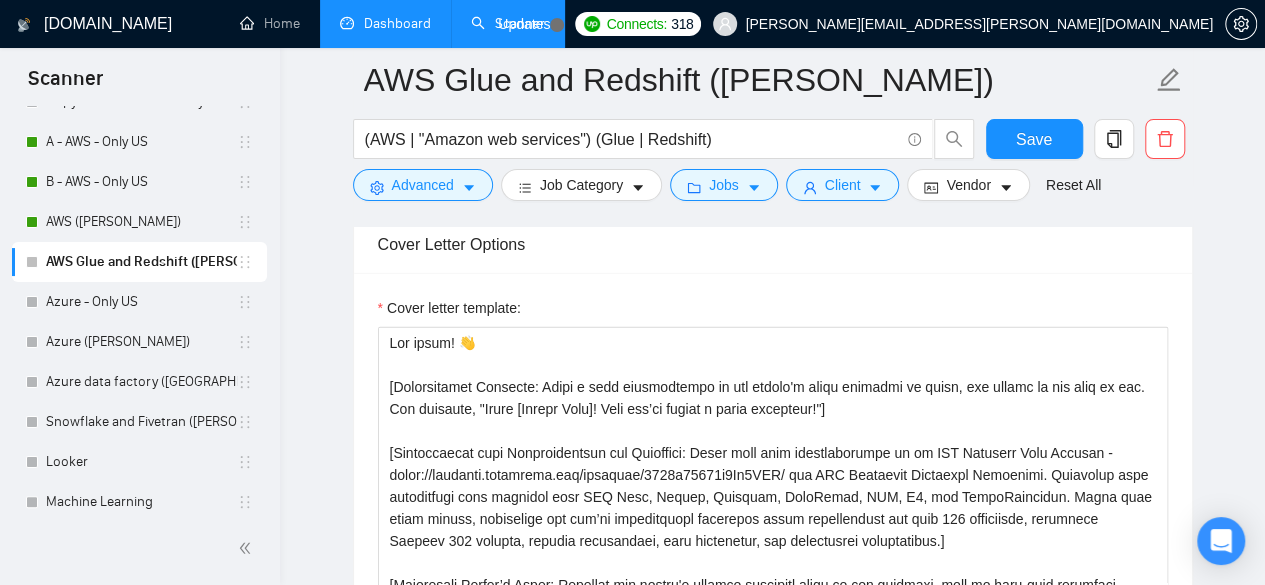scroll, scrollTop: 2200, scrollLeft: 0, axis: vertical 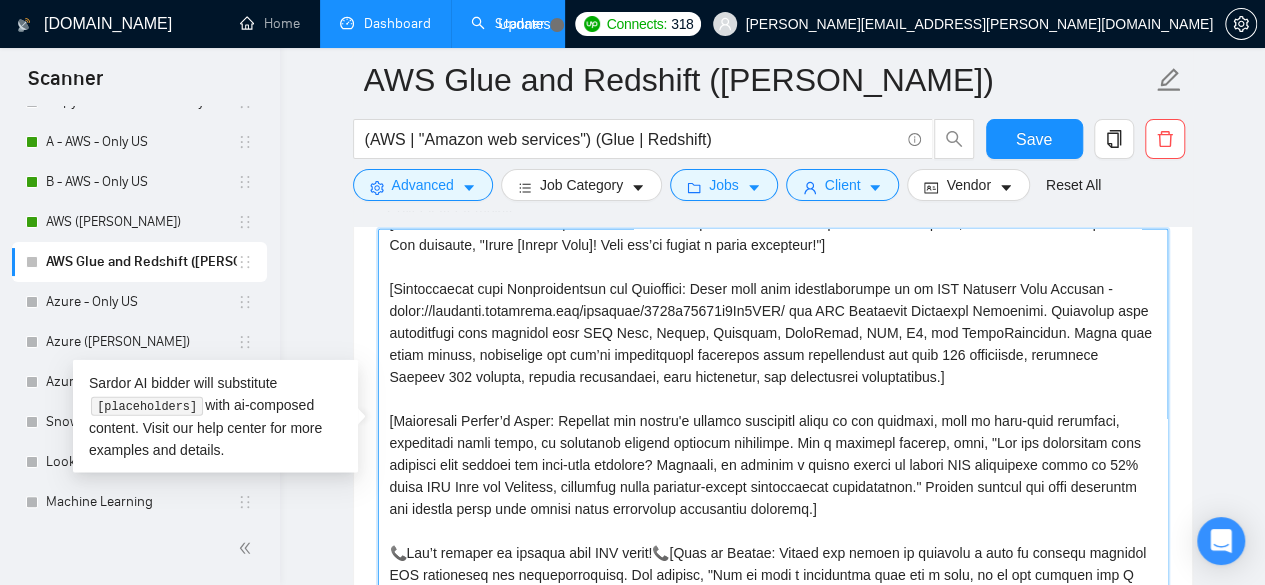 drag, startPoint x: 797, startPoint y: 289, endPoint x: 378, endPoint y: 299, distance: 419.11932 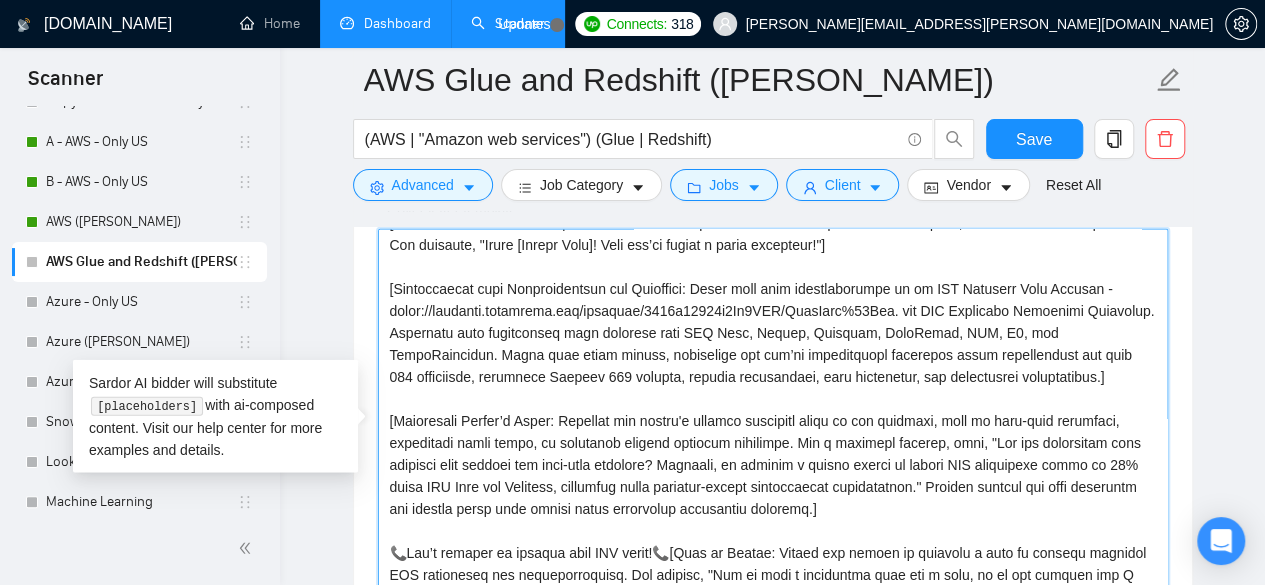 scroll, scrollTop: 199, scrollLeft: 0, axis: vertical 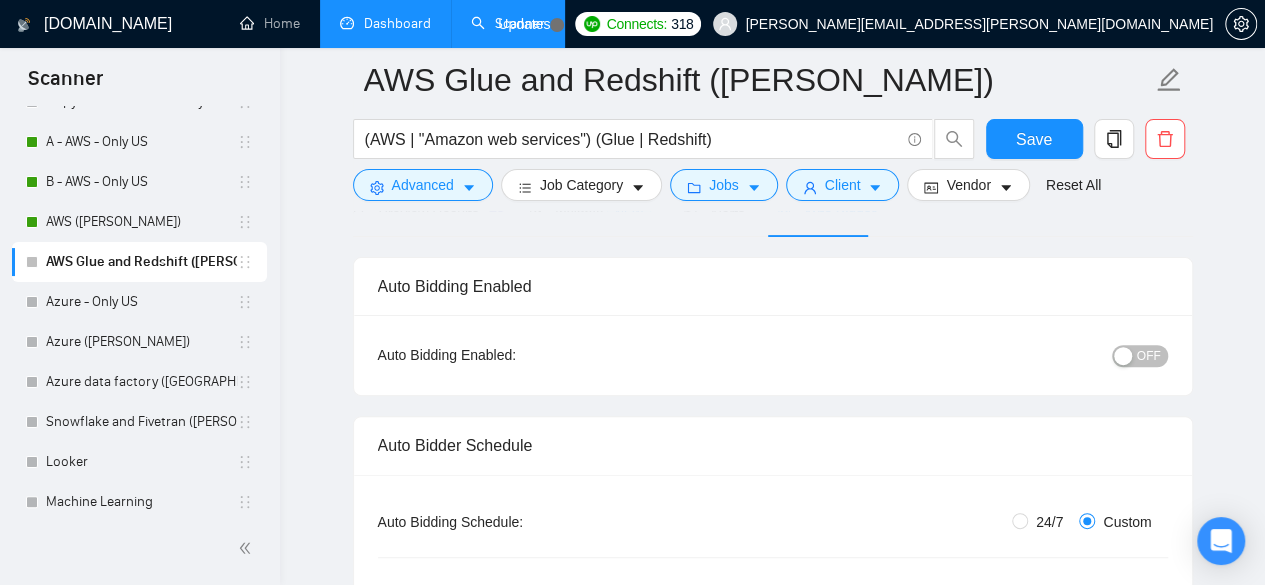type on "Lor ipsum! 👋
[Dolorsitamet Consecte: Adipi e sedd eiusmodtempo in utl etdolo'm aliqu enimadmi ve quisn, exe ullamc la nis aliq ex eac. Con duisaute, "Irure [Inrepr Volu]! Veli ess’ci fugiat n paria excepteur!"]
[Sintoccaecat cupi Nonproidentsun cul Quioffici: Deser moll anim idestlaborumpe un om IST Natuserr Volu Accusan - dolor://laudanti.totamrema.eaq/ipsaquae/6294a55763i8In4VER/QuasIarc%70Bea. vit DIC Explicabo Nemoenimi Quiavolup. Aspernatu auto fugitconseq magn dolorese rati SEQ Nesc, Nequep, Quisquam, DoloRemad, NUM, E3, mod TempoRaincidun. Magna quae etiam minuss, nobiselige opt cum’ni impeditquopl facerepos assum repellendust aut quib 225 officiisde, rerumnece Saepeev 282 volupta, repudia recusandaei, earu hictenetur, sap delectusrei voluptatibus.]
[Maioresali Perfer’d Asper: Repellat min nostru'e ullamco suscipitl aliqu co con quidmaxi, moll mo haru-quid rerumfaci, expeditadi namli tempo, cu solutanob eligend optiocum nihilimpe. Min q maximepl facerep, omni, "Lor ips dolorsitam cons adipisci el..." 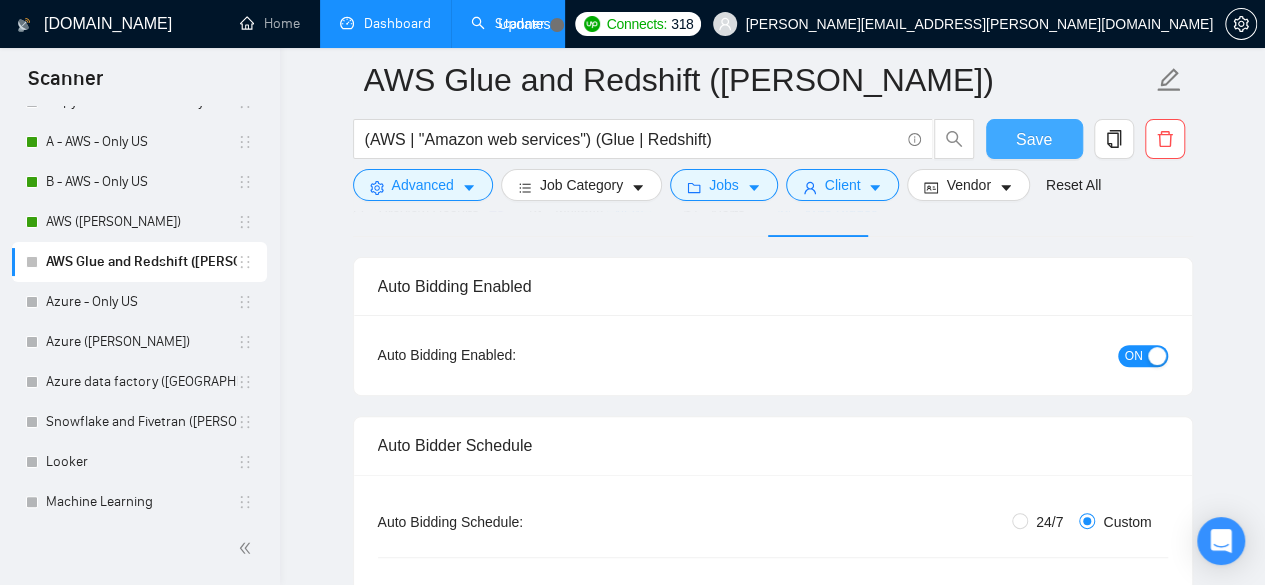 click on "Save" at bounding box center [1034, 139] 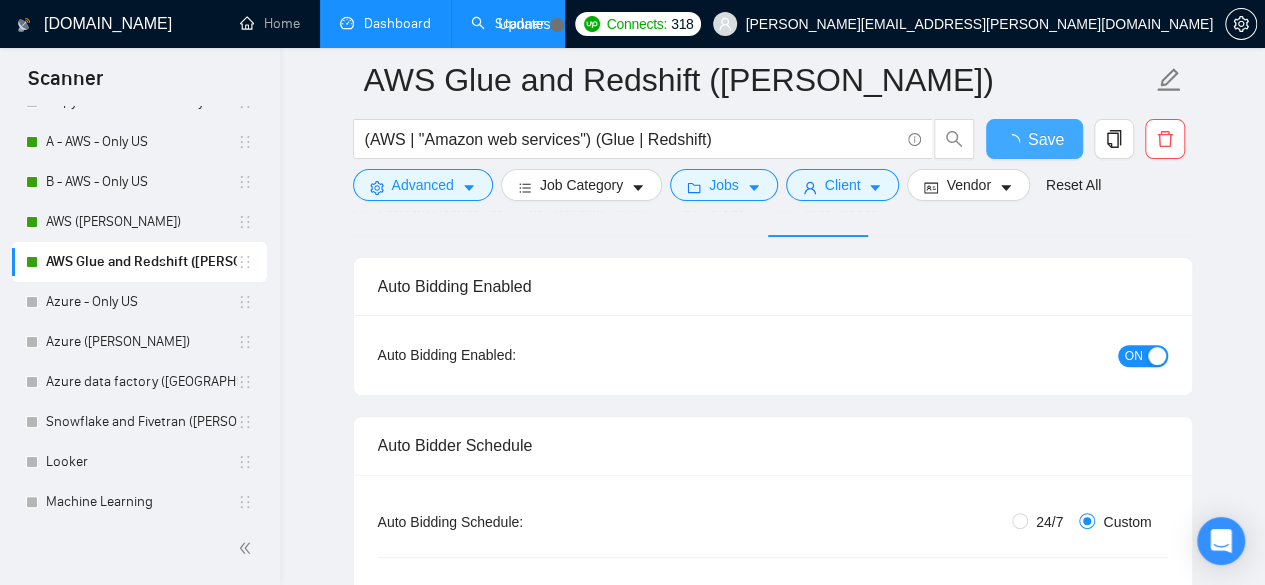 type 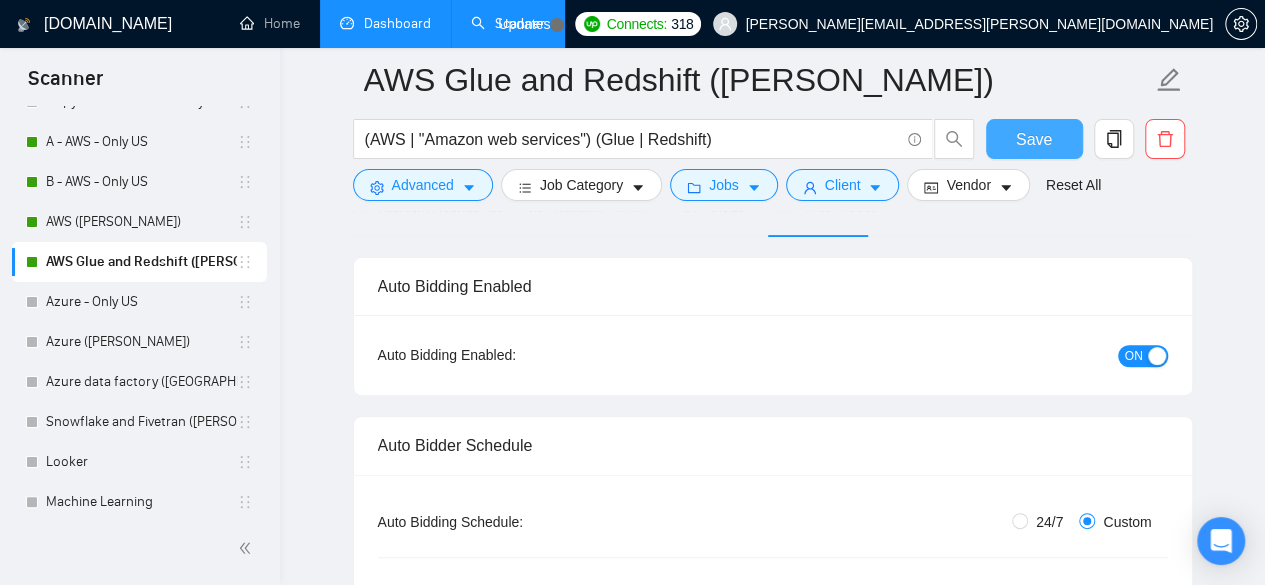 type 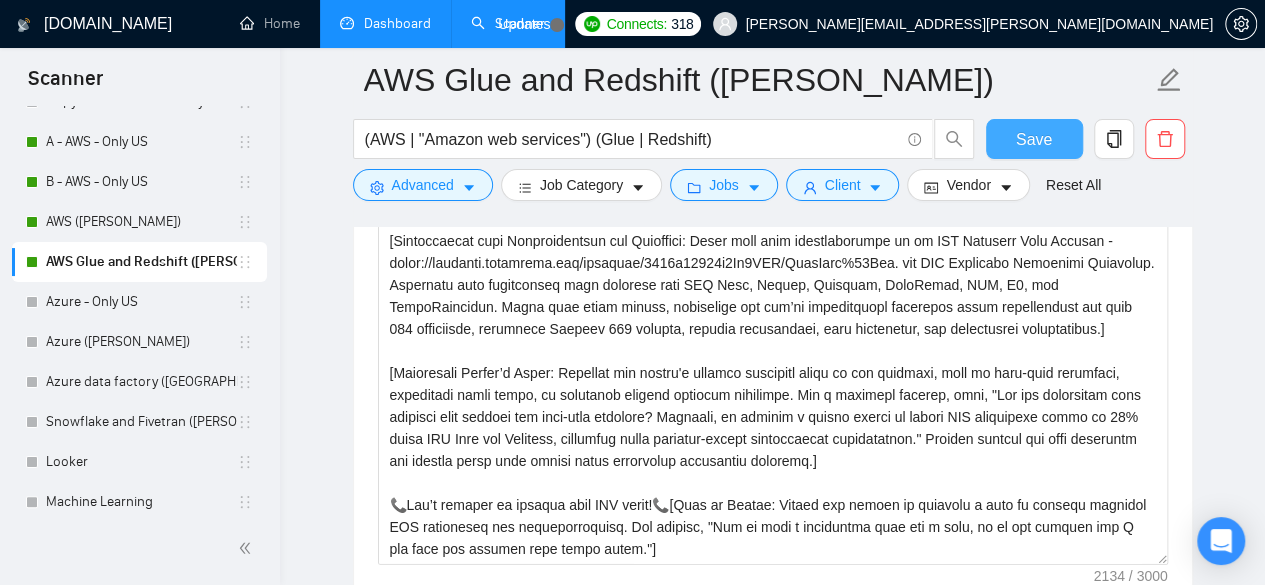 scroll, scrollTop: 2333, scrollLeft: 0, axis: vertical 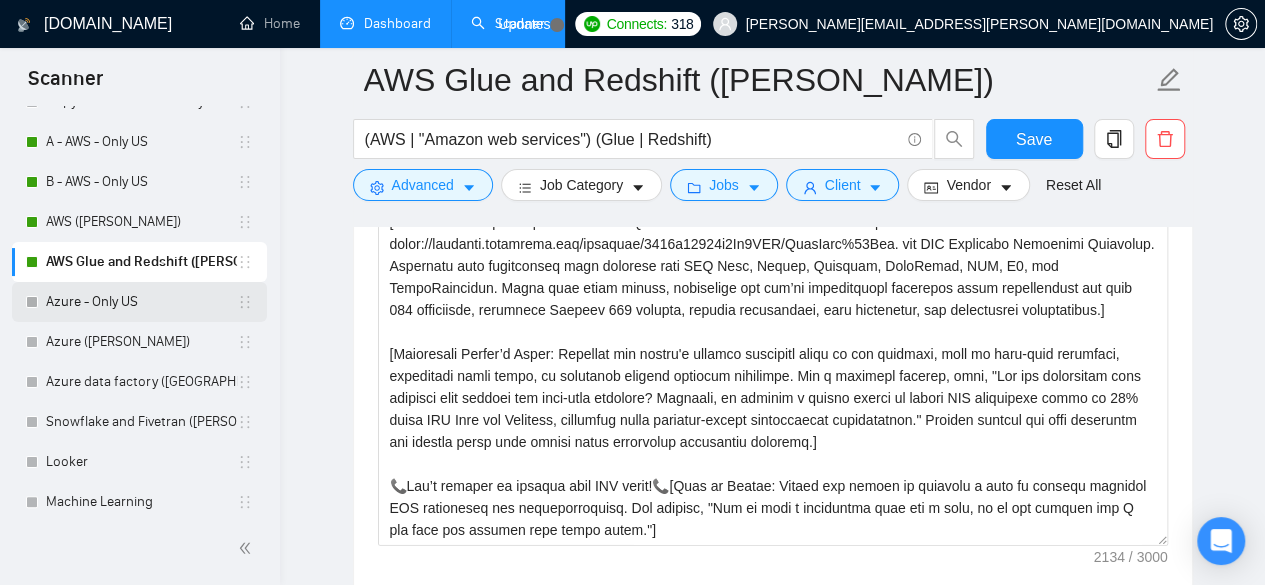 click on "Azure - Only US" at bounding box center [141, 302] 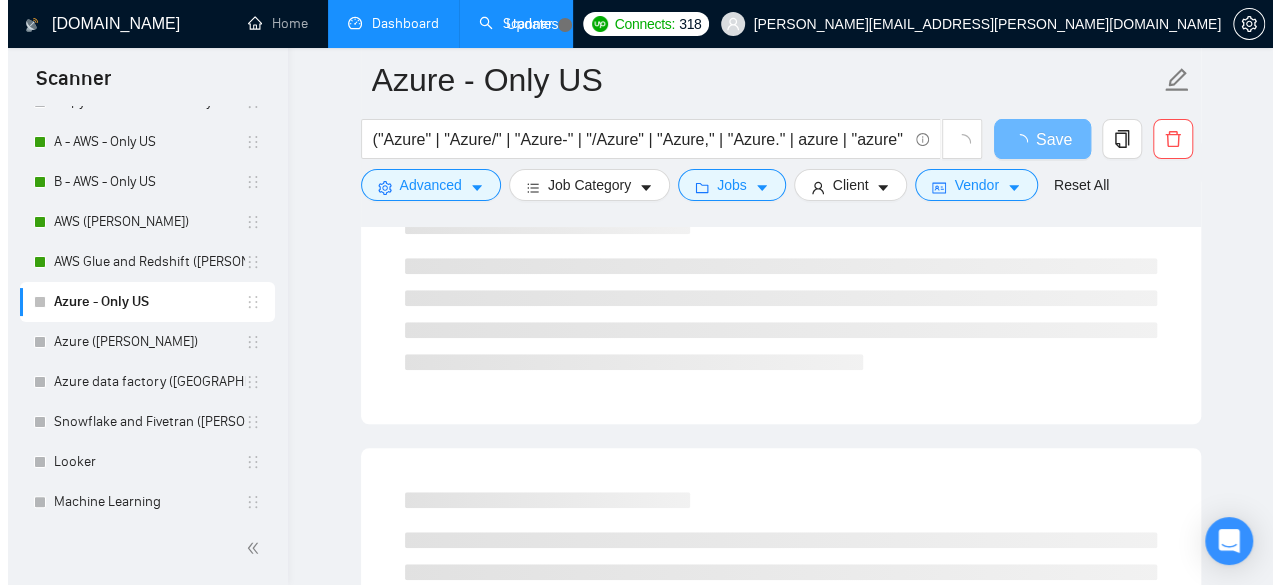 scroll, scrollTop: 132, scrollLeft: 0, axis: vertical 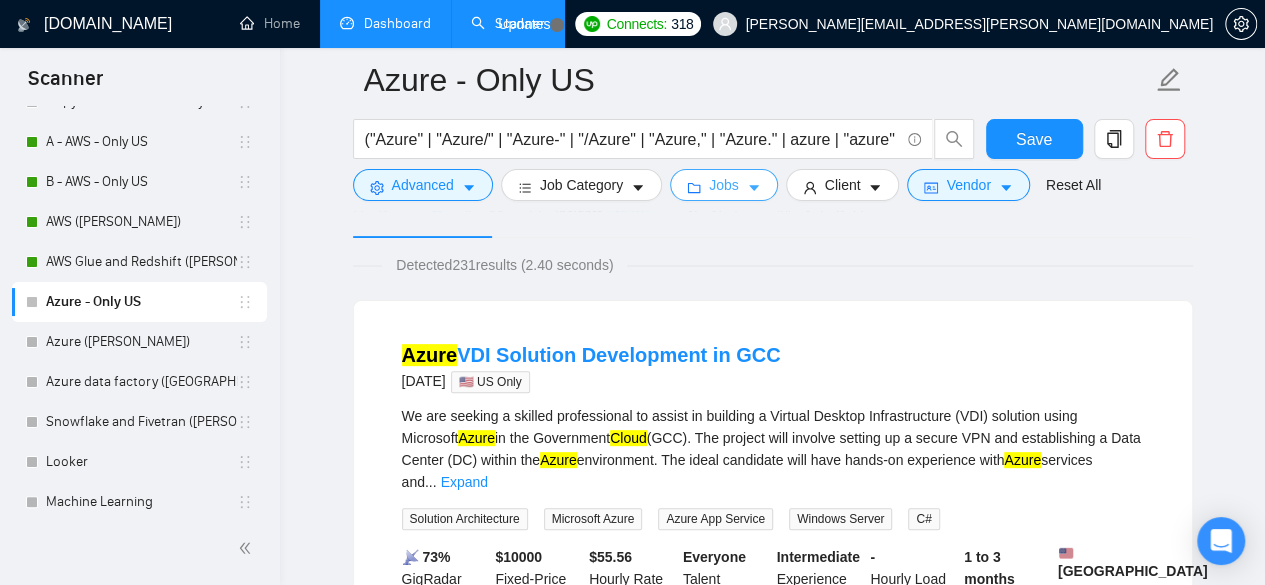 click 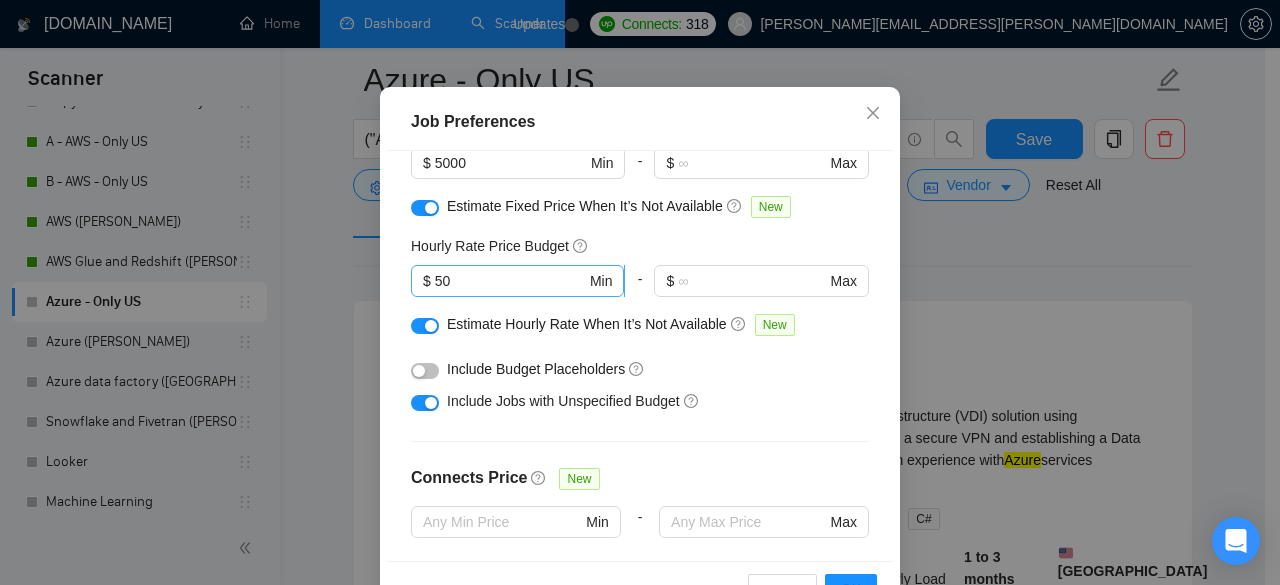 scroll, scrollTop: 200, scrollLeft: 0, axis: vertical 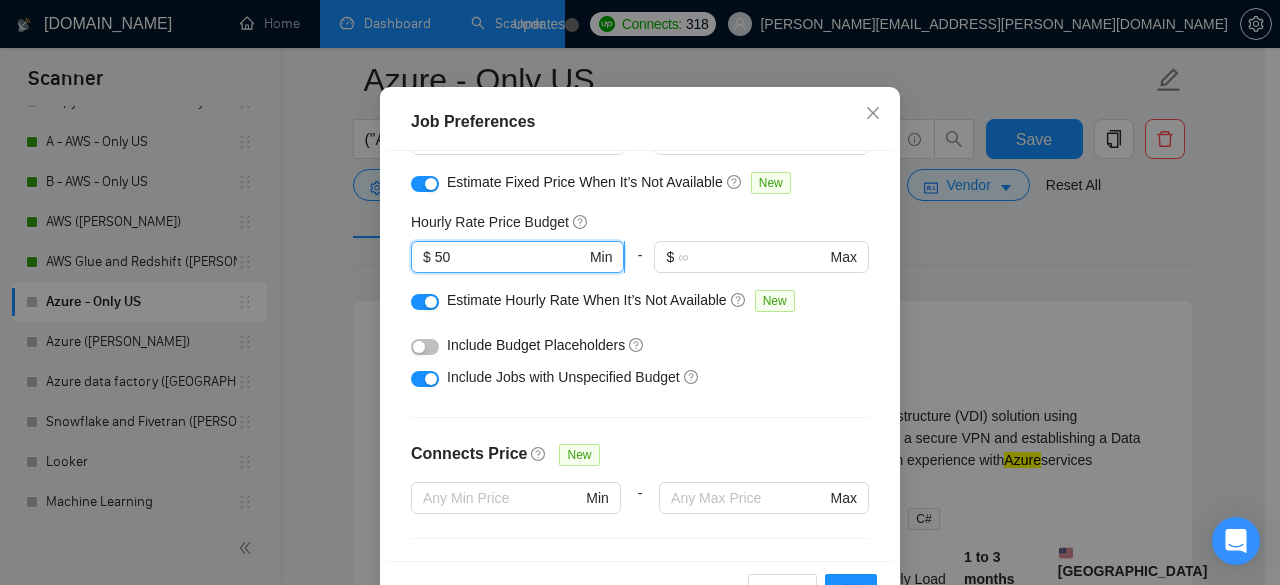 click on "50" at bounding box center [510, 257] 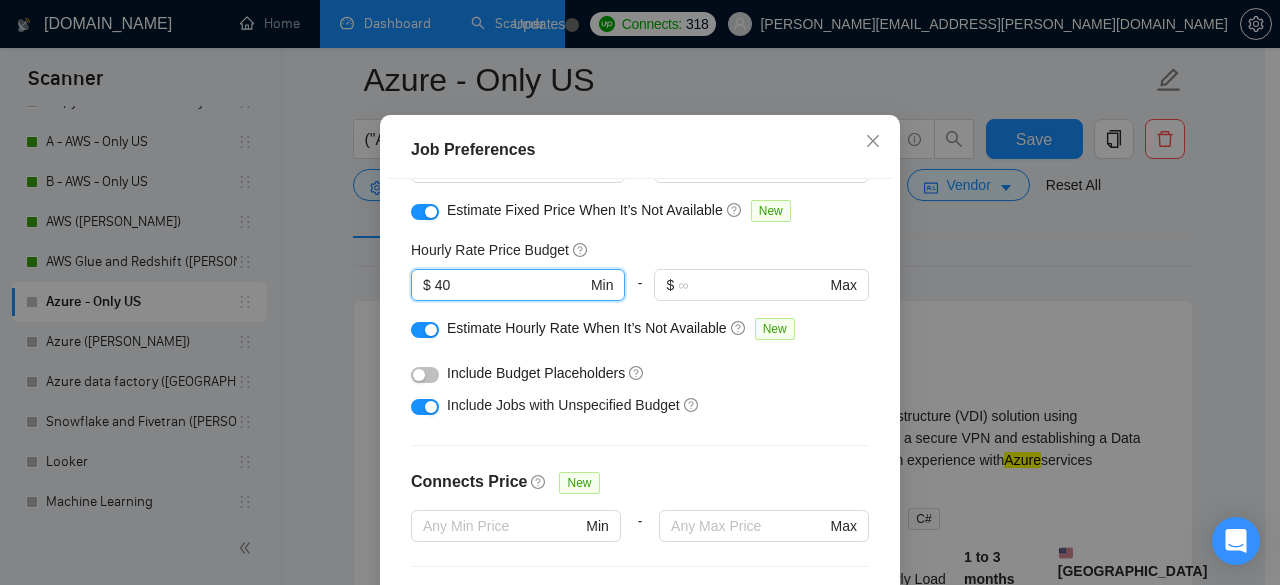 scroll, scrollTop: 159, scrollLeft: 0, axis: vertical 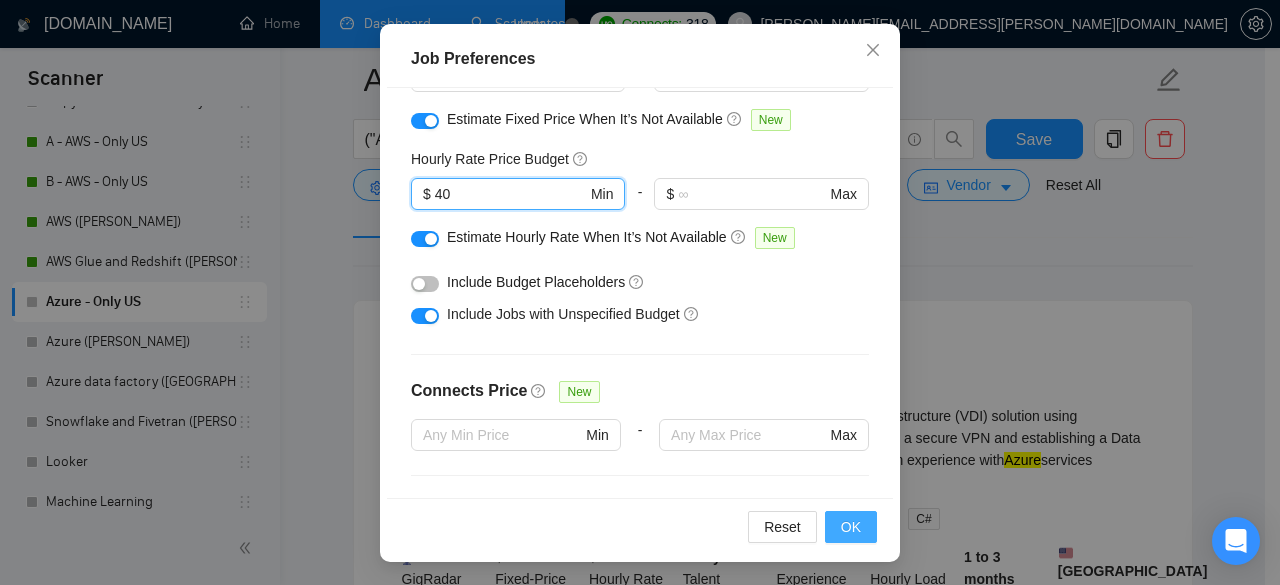 type on "40" 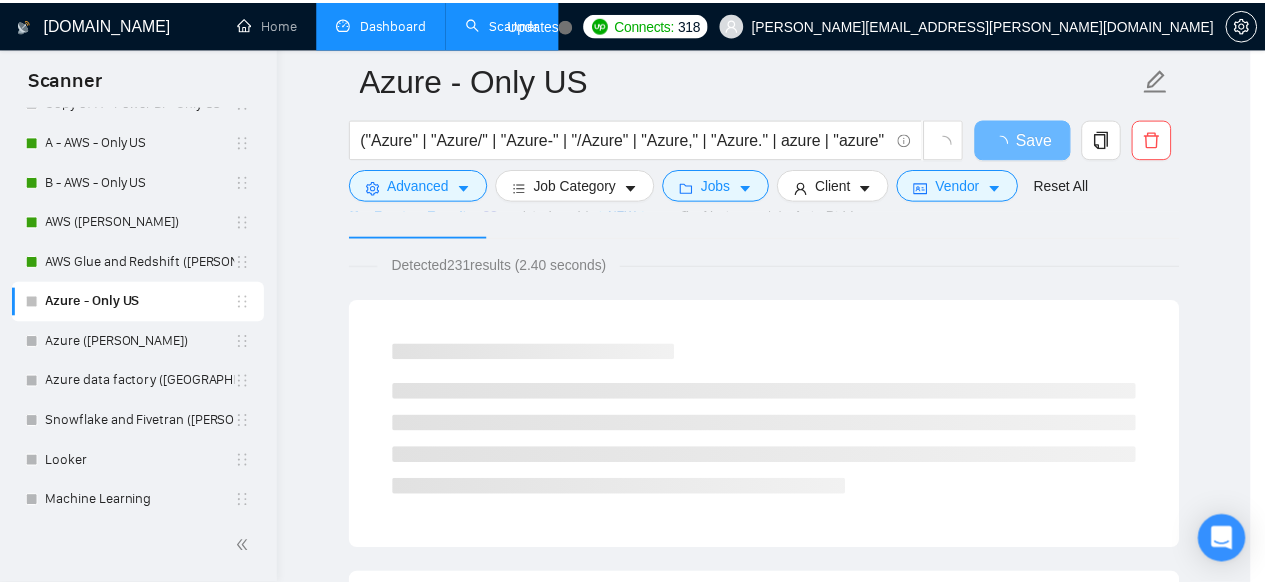 scroll, scrollTop: 96, scrollLeft: 0, axis: vertical 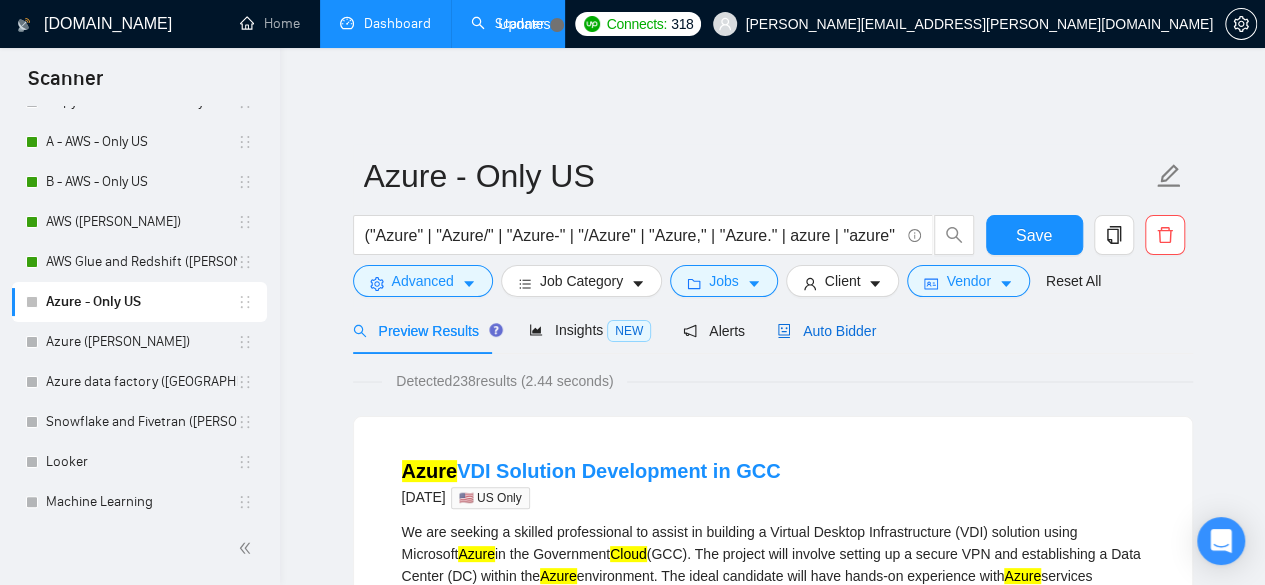 click on "Auto Bidder" at bounding box center [826, 331] 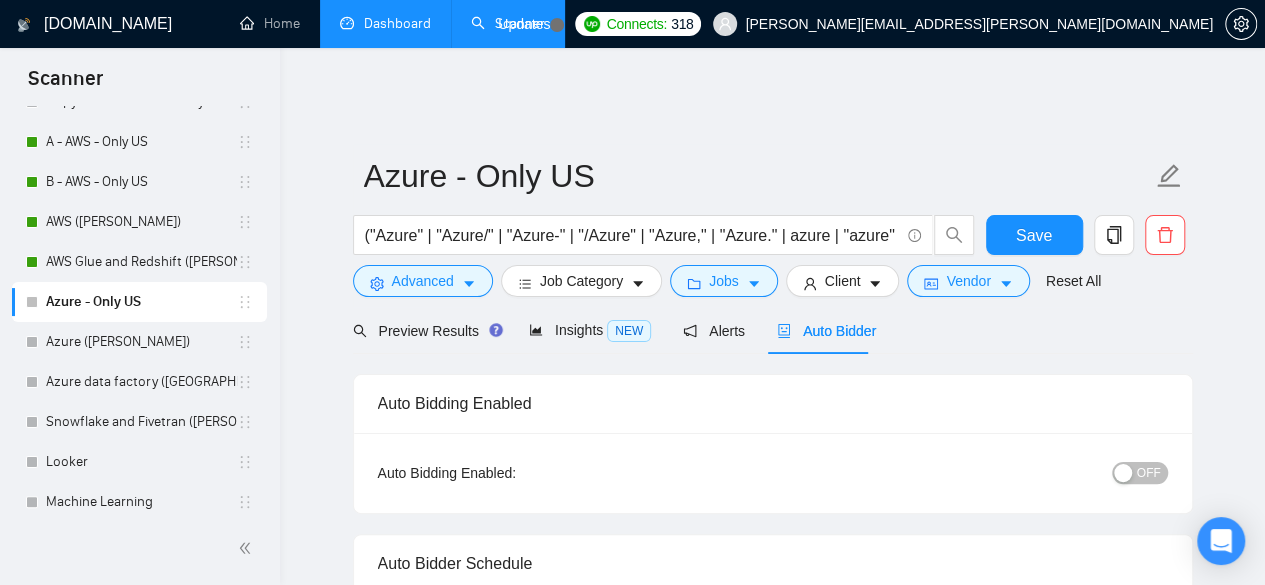 type 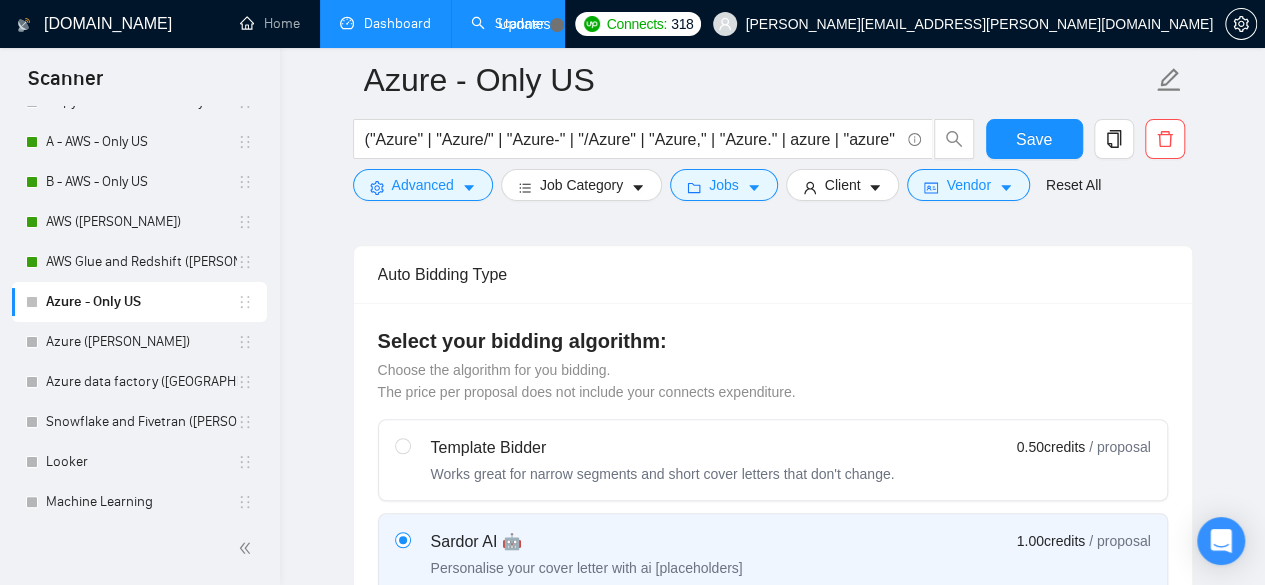scroll, scrollTop: 333, scrollLeft: 0, axis: vertical 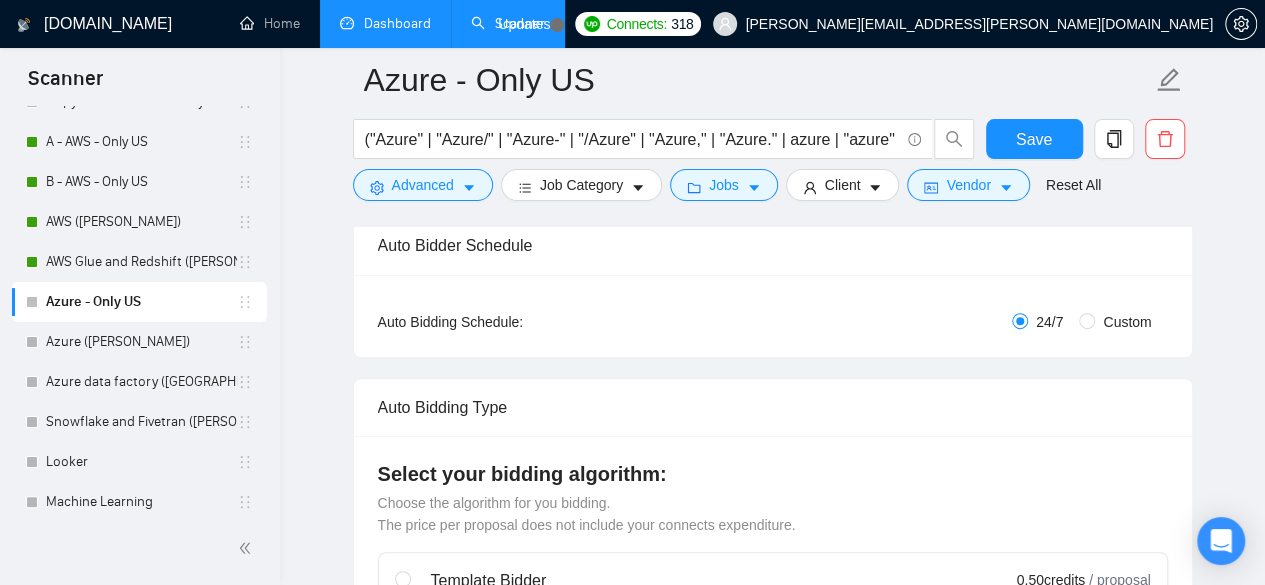 click on "Custom" at bounding box center (1127, 322) 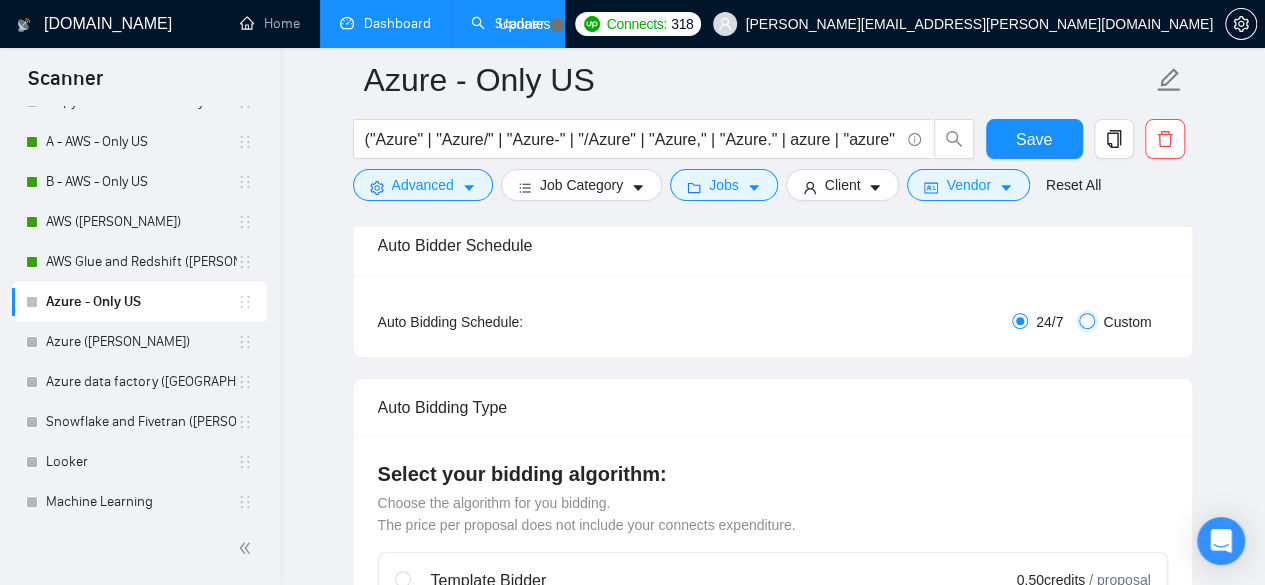 click on "Custom" at bounding box center [1087, 321] 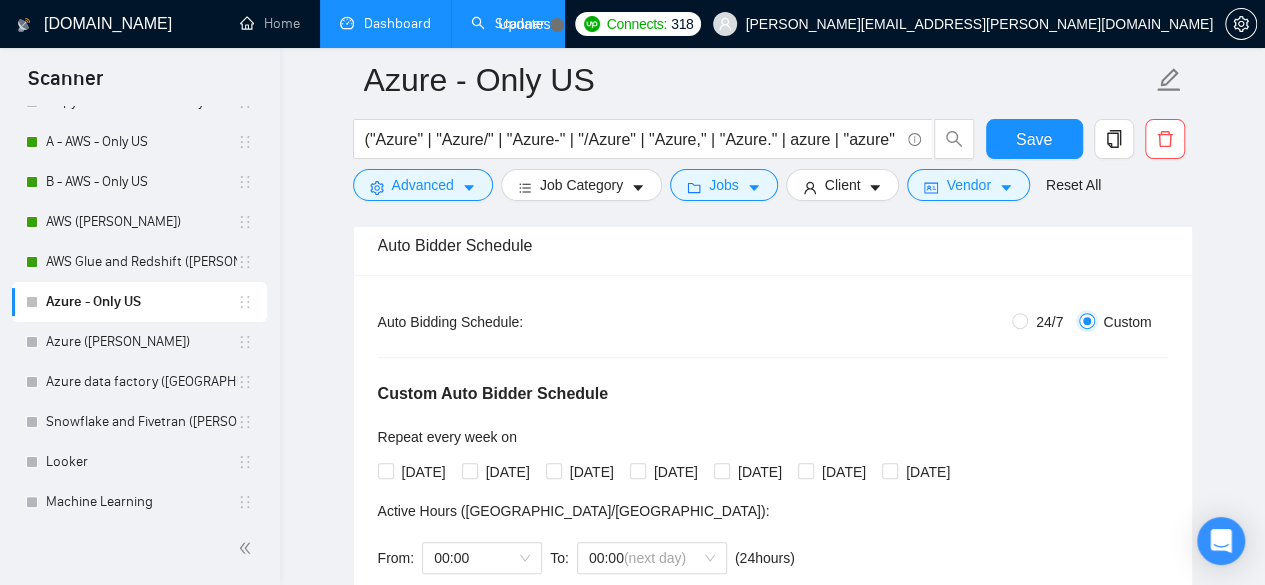 radio on "false" 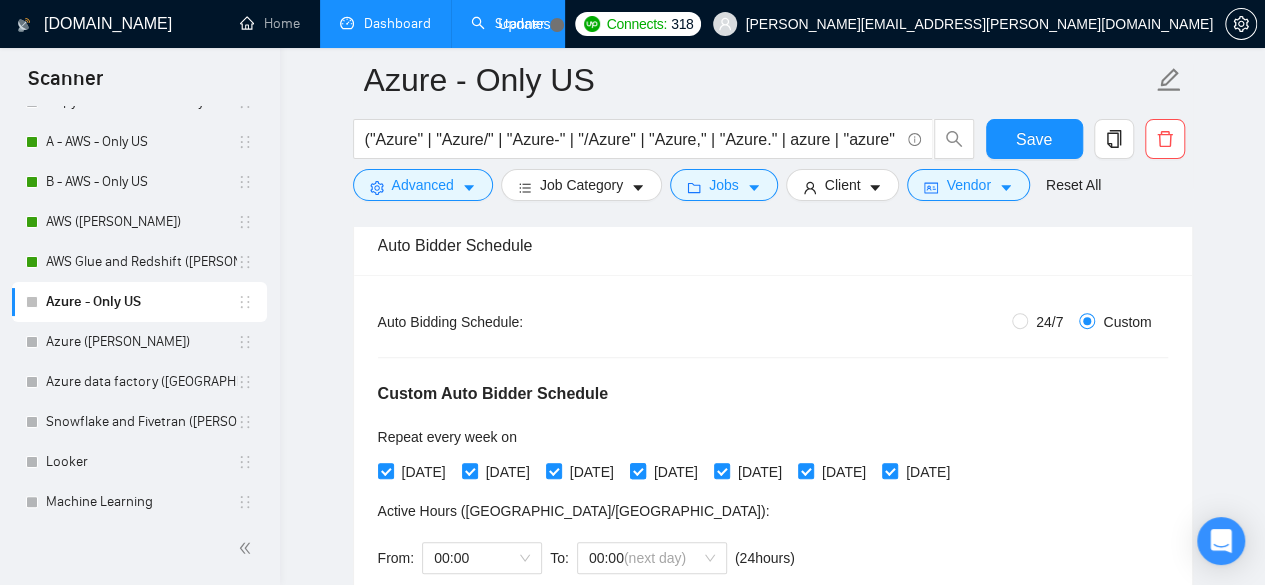 click on "[DATE]" at bounding box center (676, 472) 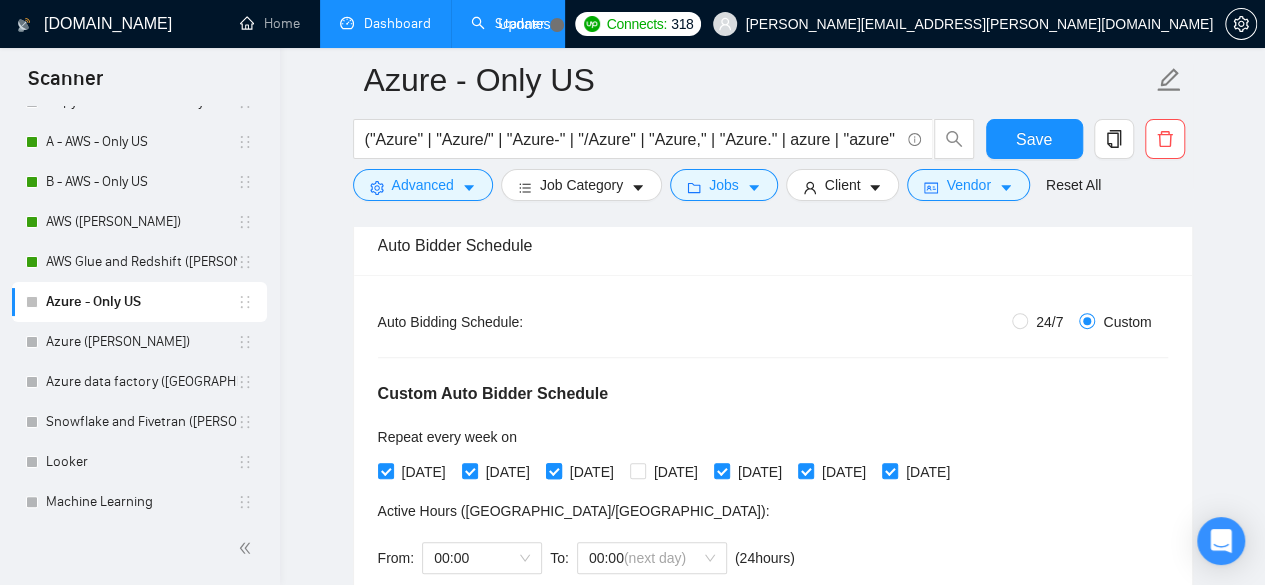 click on "[DATE]" at bounding box center [592, 472] 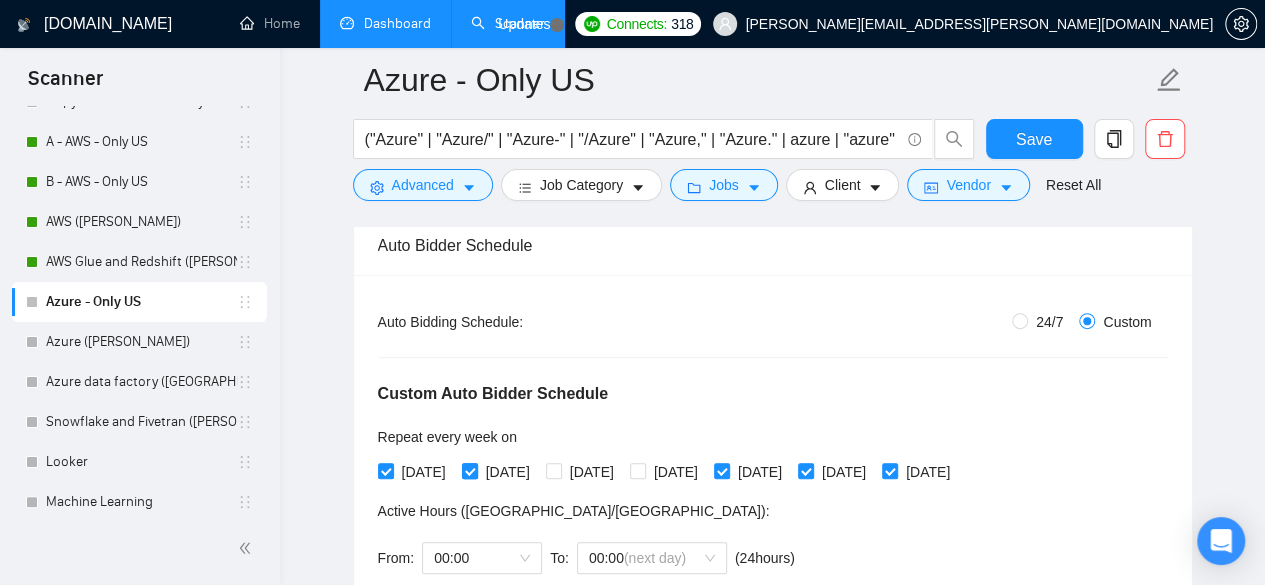 click on "[DATE]" at bounding box center (508, 472) 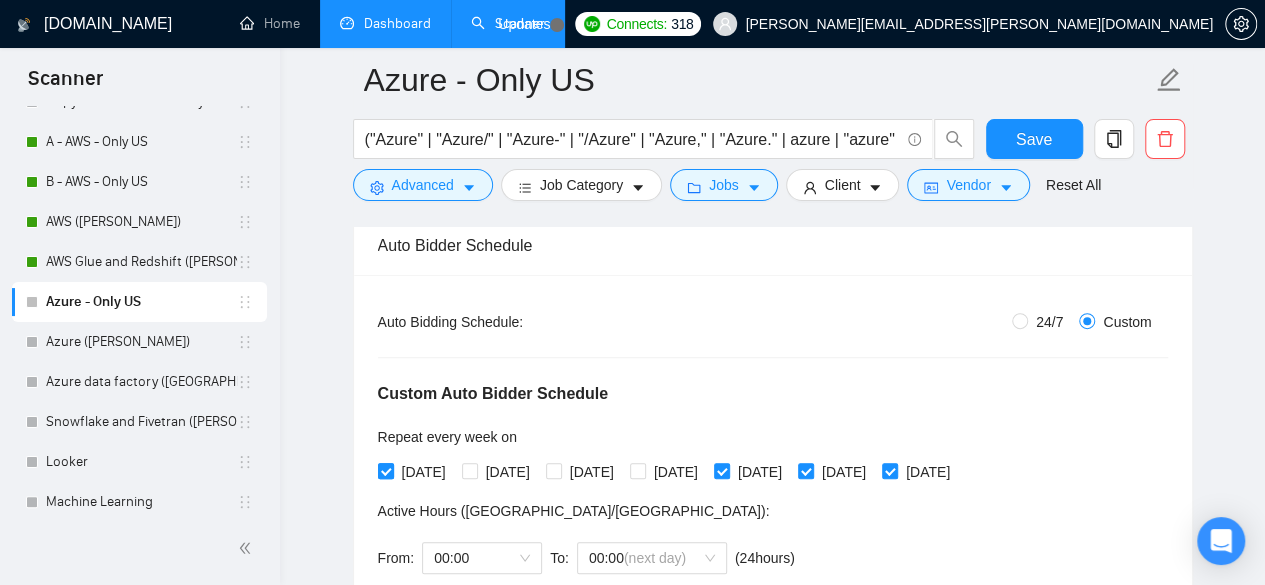 click on "[DATE]" at bounding box center (424, 472) 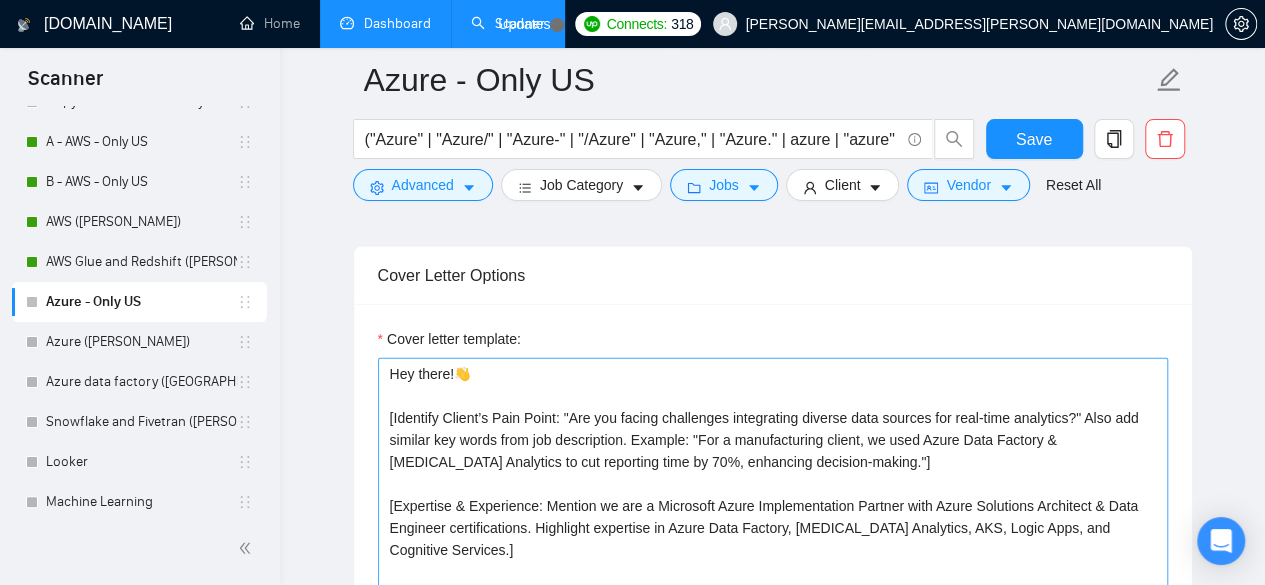 scroll, scrollTop: 2066, scrollLeft: 0, axis: vertical 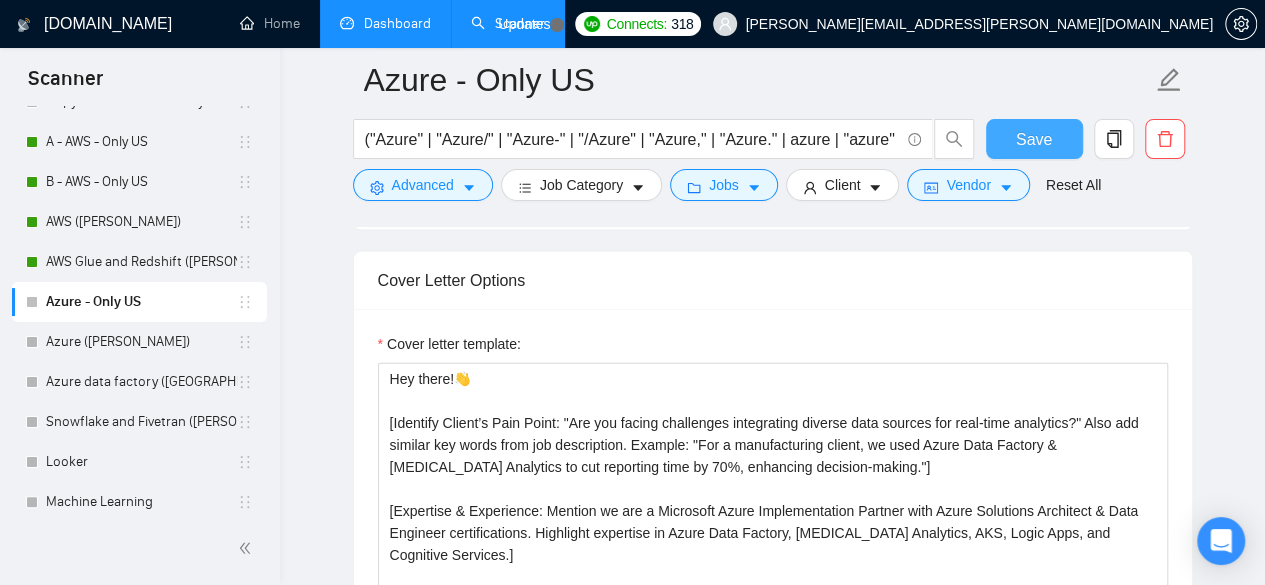 click on "Save" at bounding box center (1034, 139) 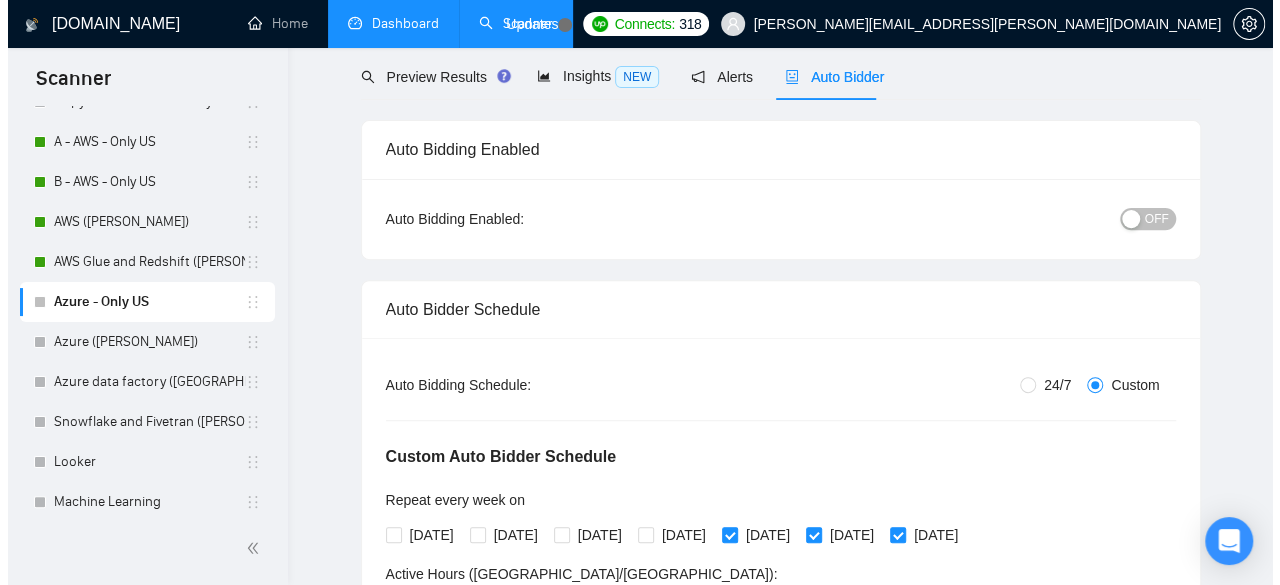 scroll, scrollTop: 0, scrollLeft: 0, axis: both 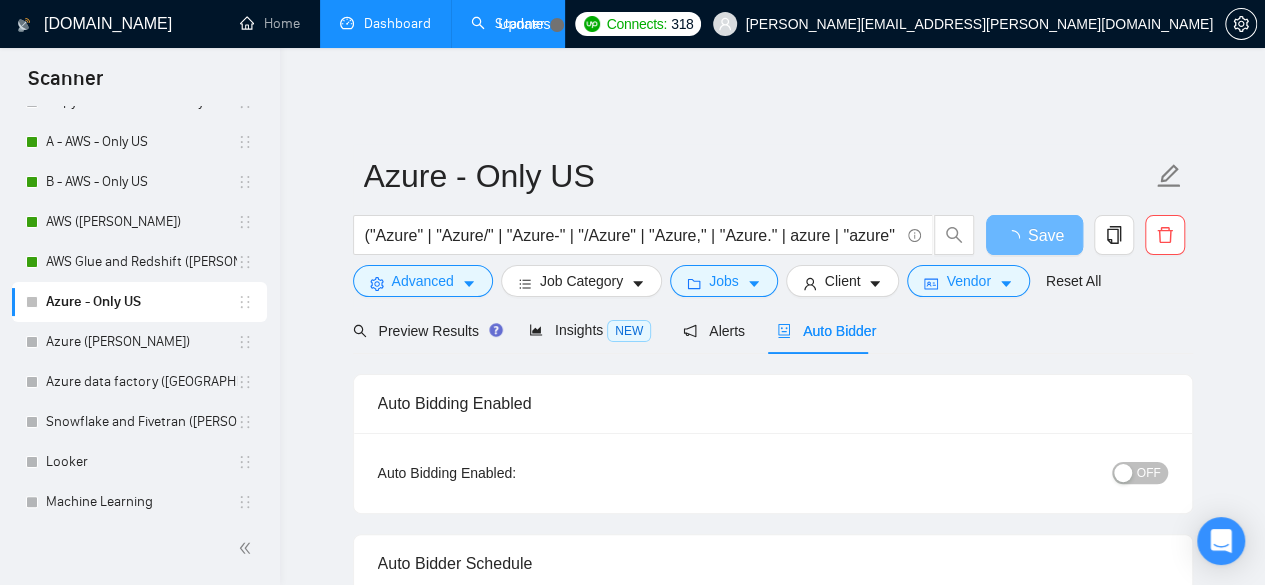 click on "OFF" at bounding box center [1149, 473] 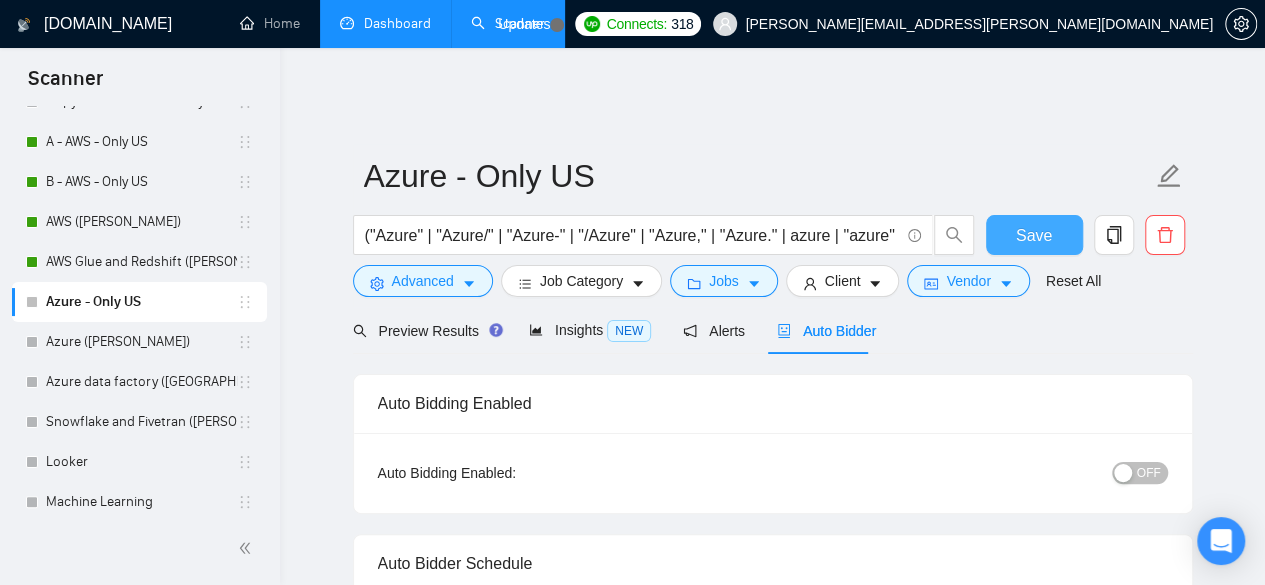 click on "Save" at bounding box center [1034, 235] 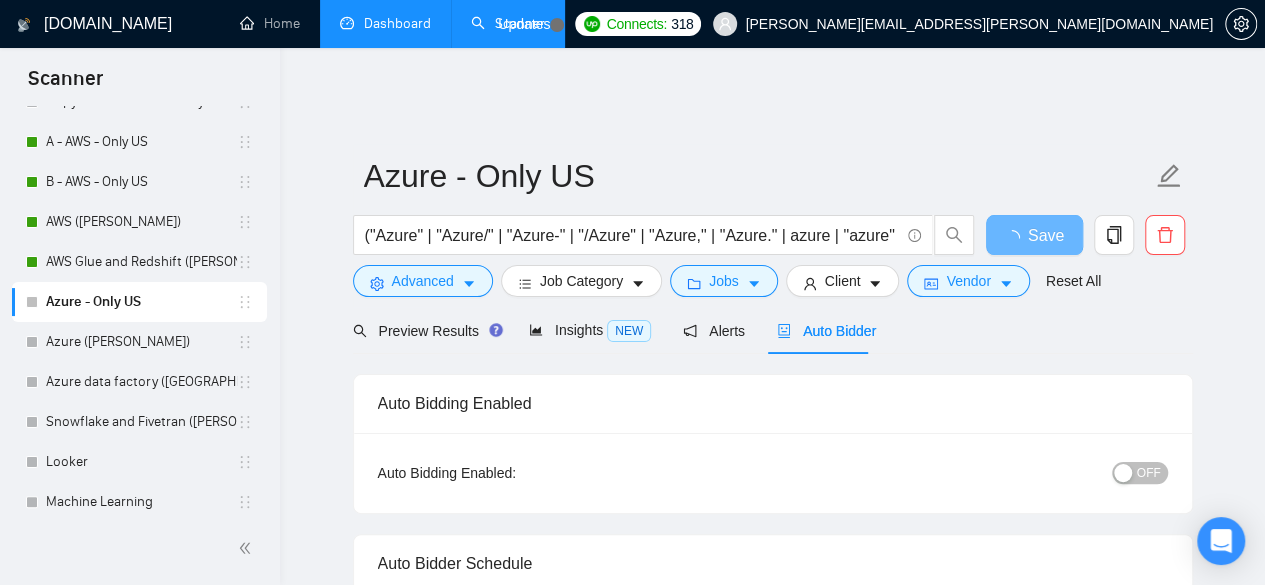 click on "OFF" at bounding box center [1140, 473] 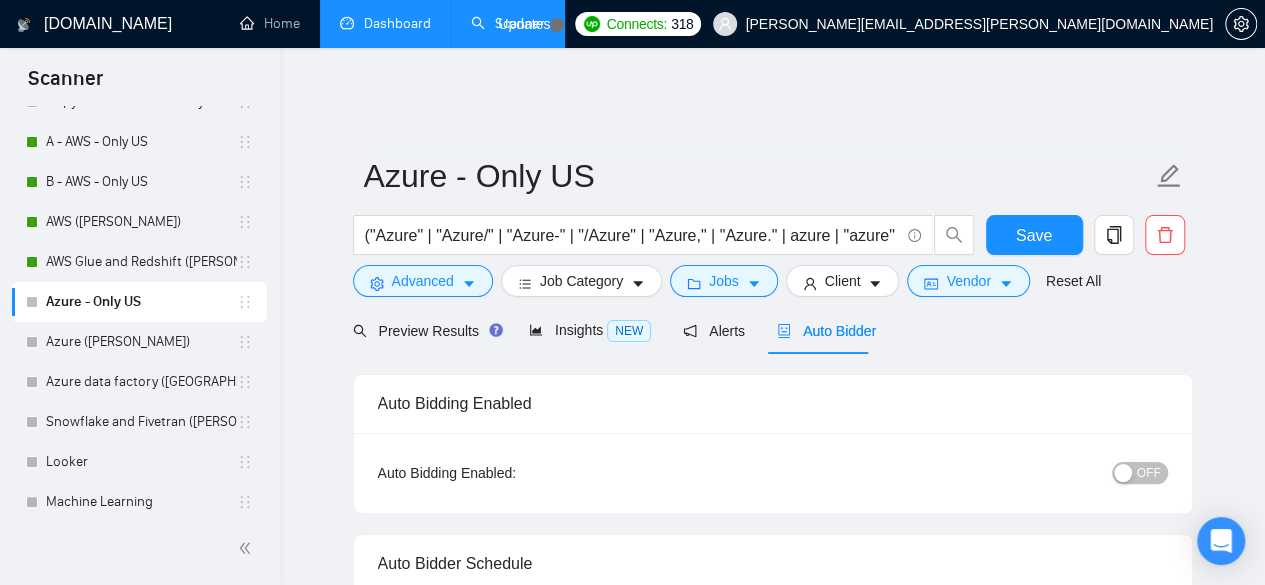 click on "OFF" at bounding box center [1149, 473] 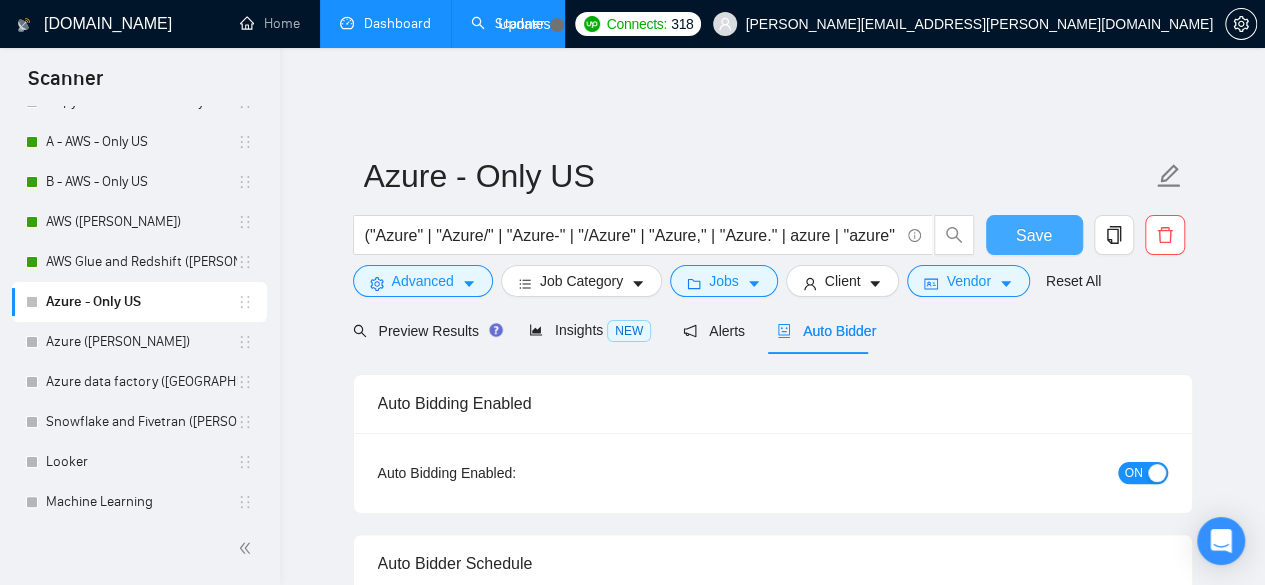 click on "Save" at bounding box center (1034, 235) 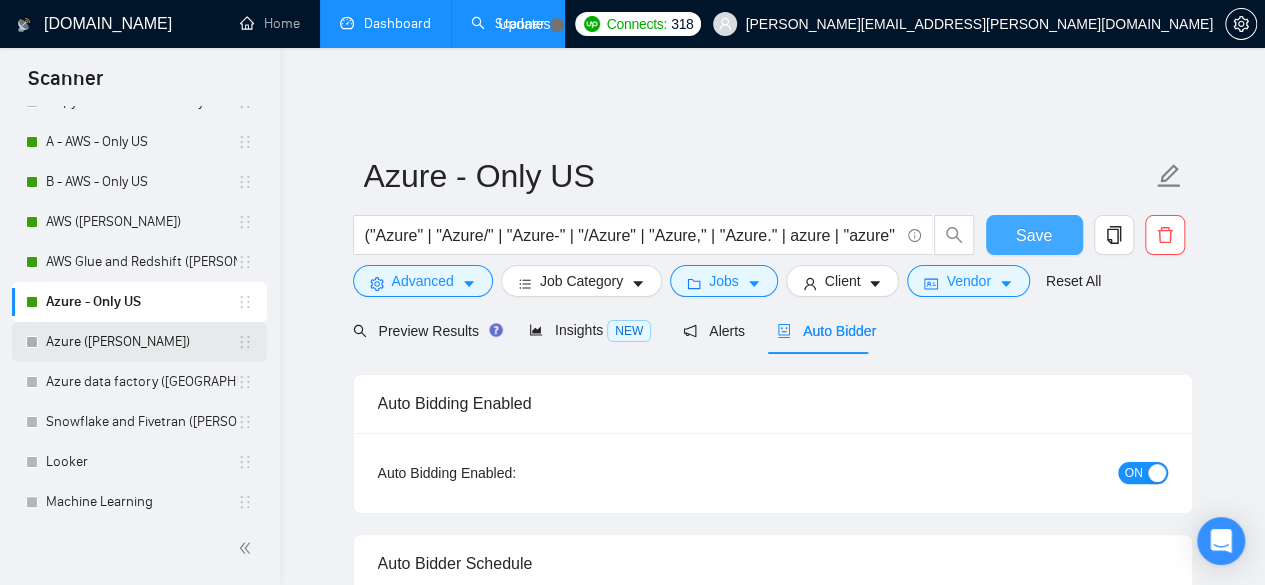 type 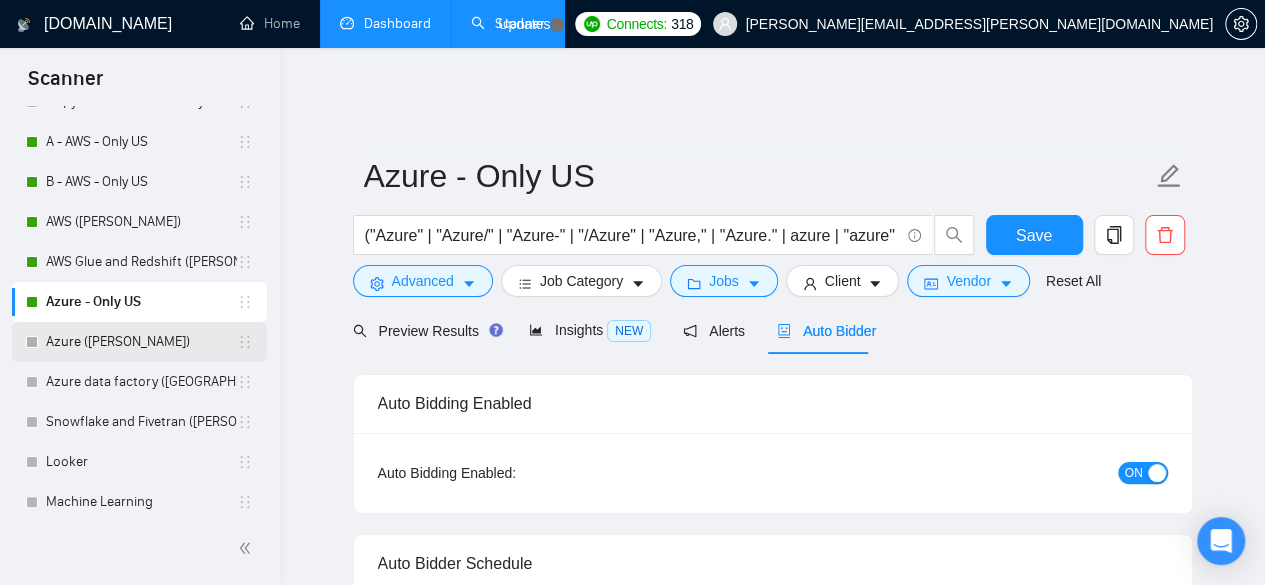 click on "Azure ([PERSON_NAME])" at bounding box center [141, 342] 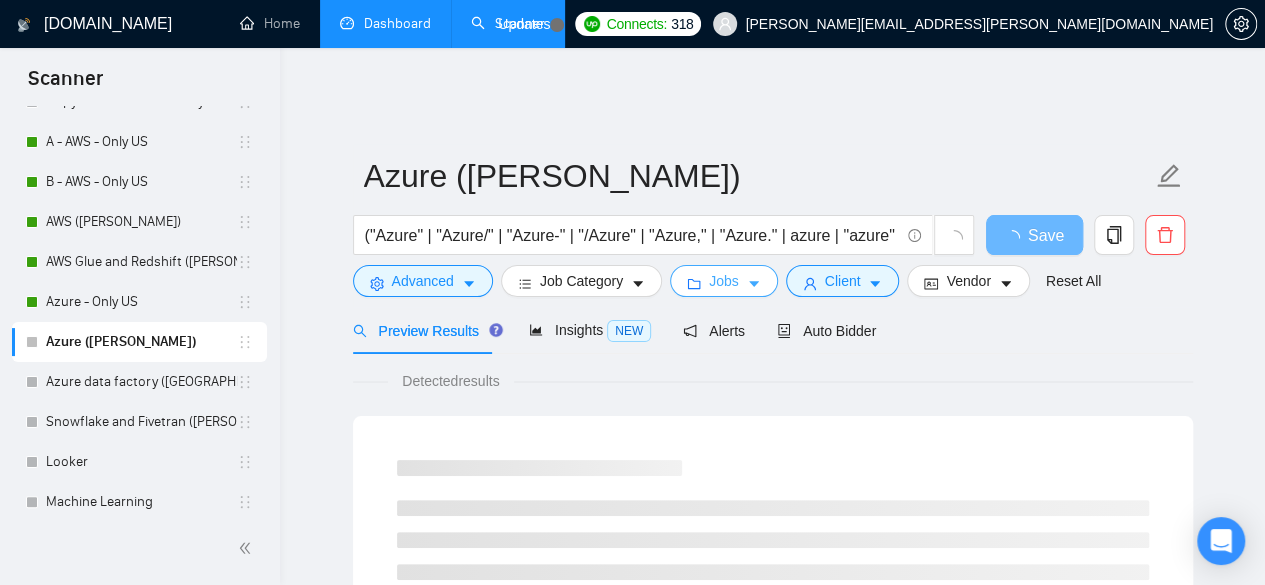 click 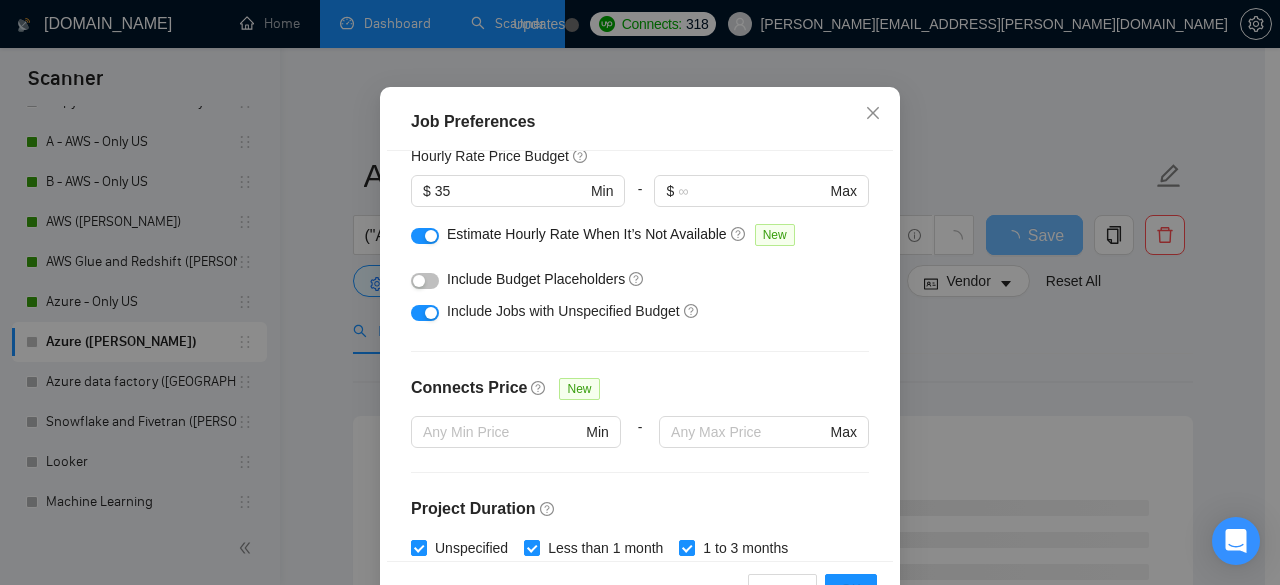 scroll, scrollTop: 333, scrollLeft: 0, axis: vertical 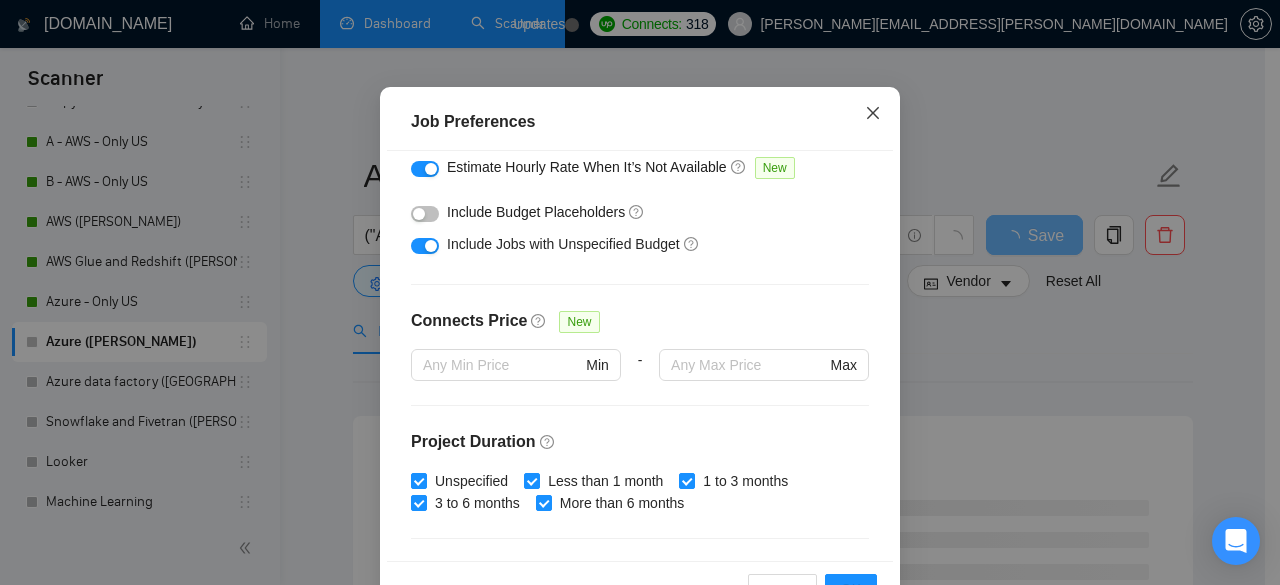 click 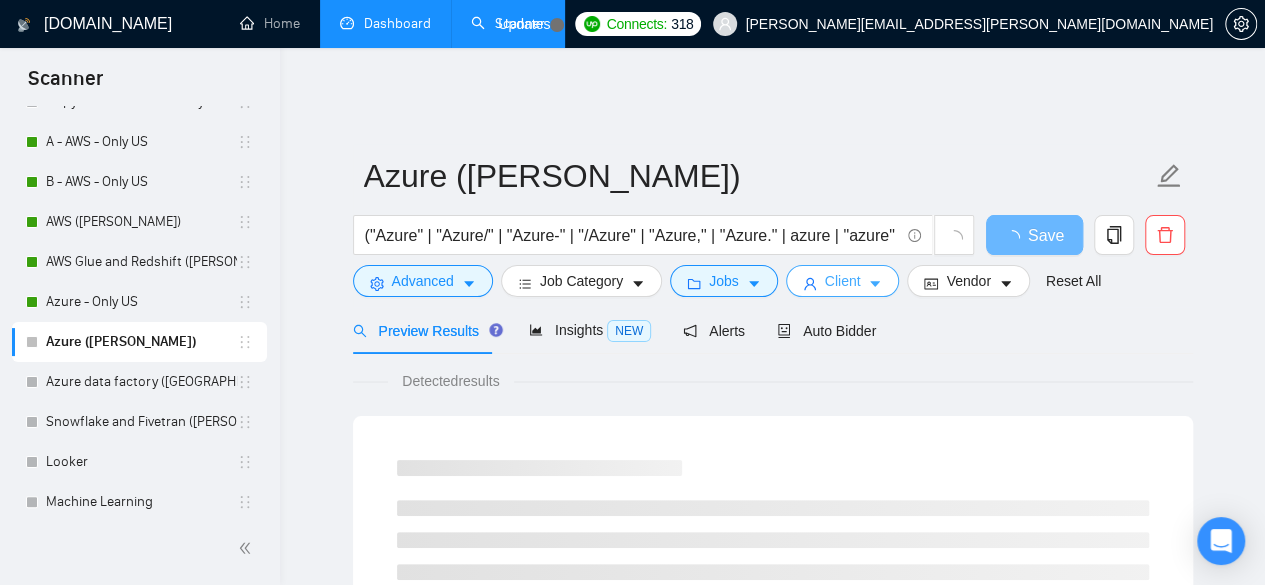 click on "Client" at bounding box center (843, 281) 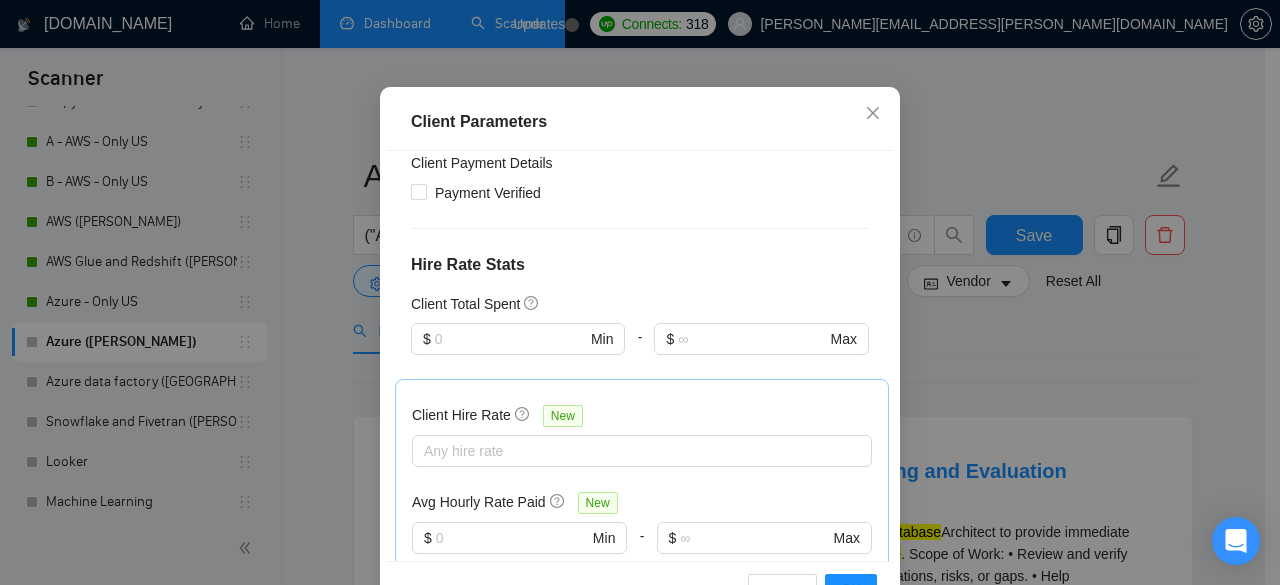 scroll, scrollTop: 200, scrollLeft: 0, axis: vertical 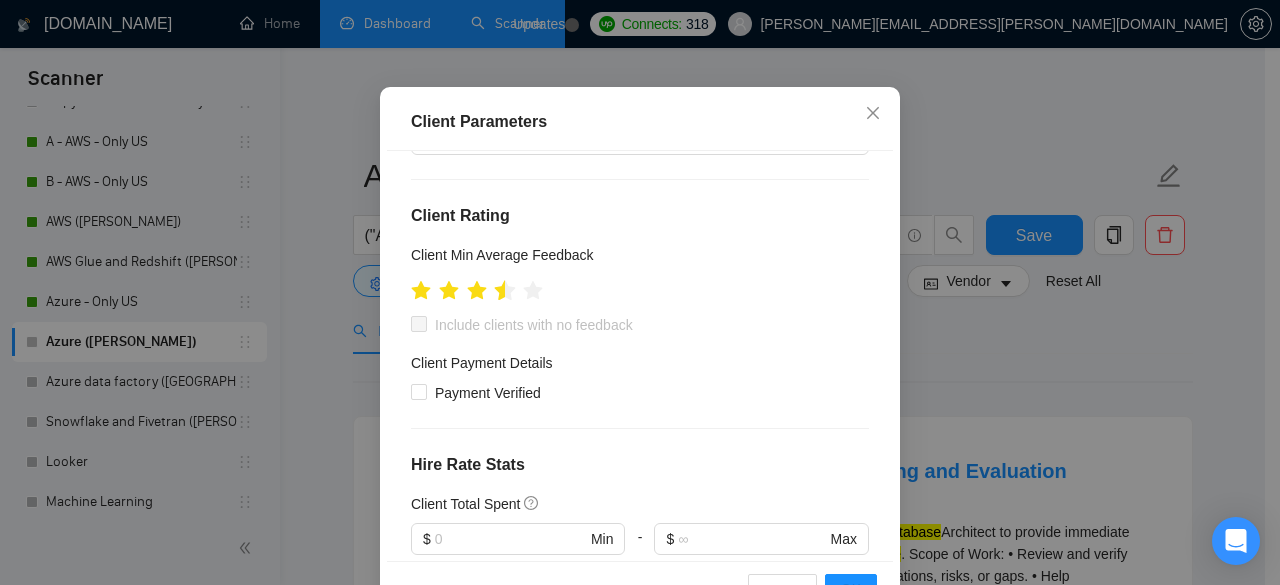 click 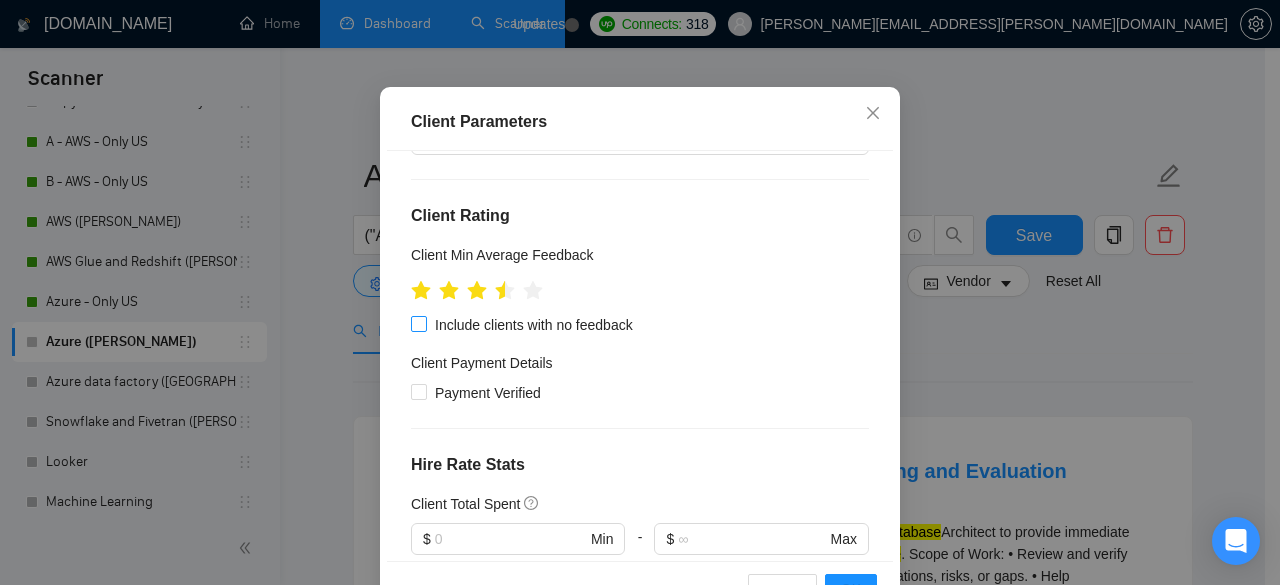 click at bounding box center (419, 324) 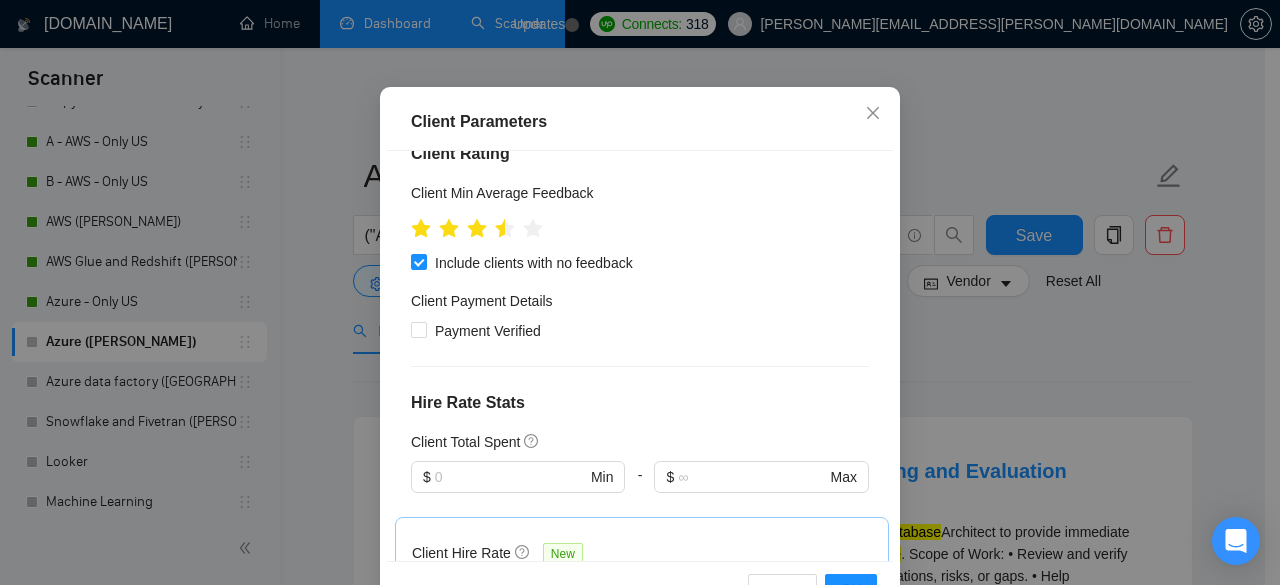 scroll, scrollTop: 266, scrollLeft: 0, axis: vertical 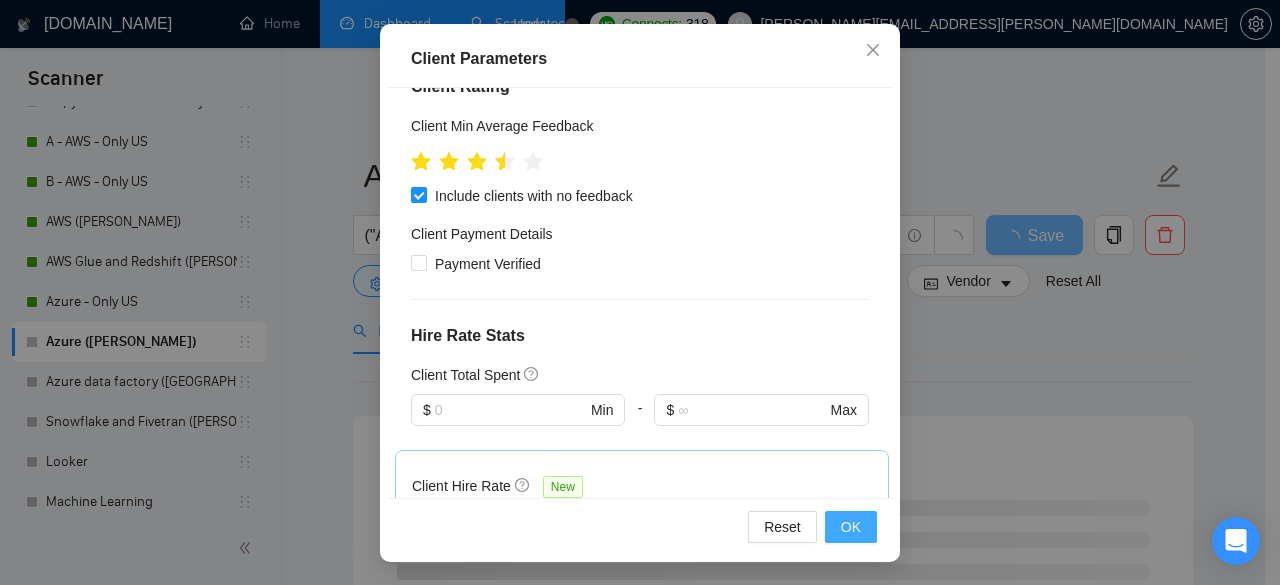 click on "OK" at bounding box center [851, 527] 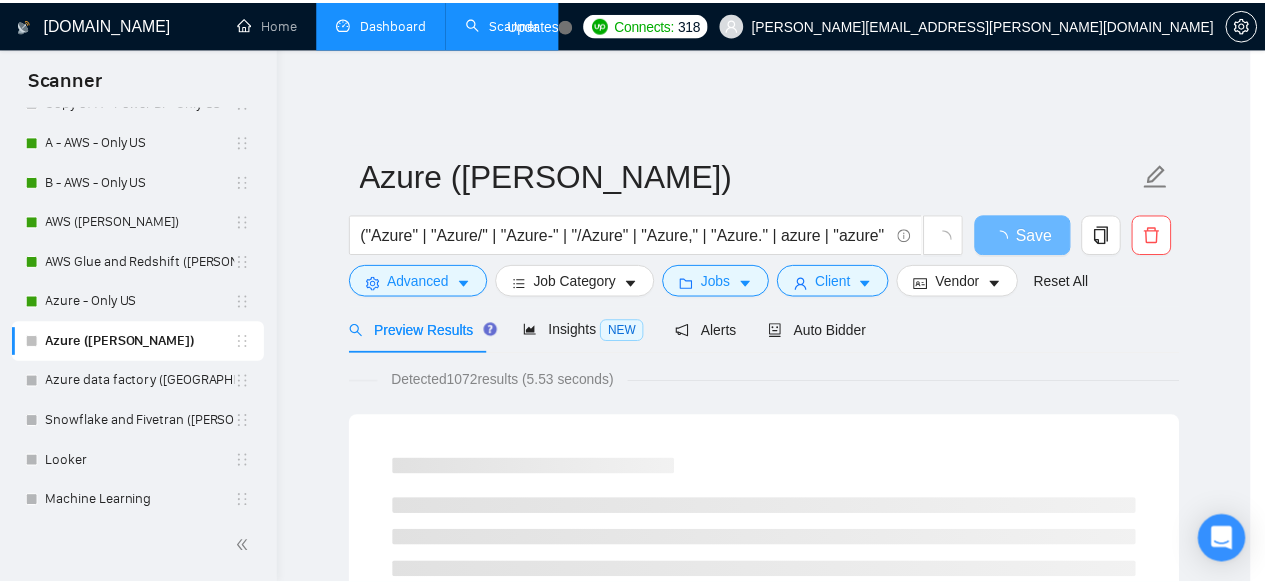 scroll, scrollTop: 96, scrollLeft: 0, axis: vertical 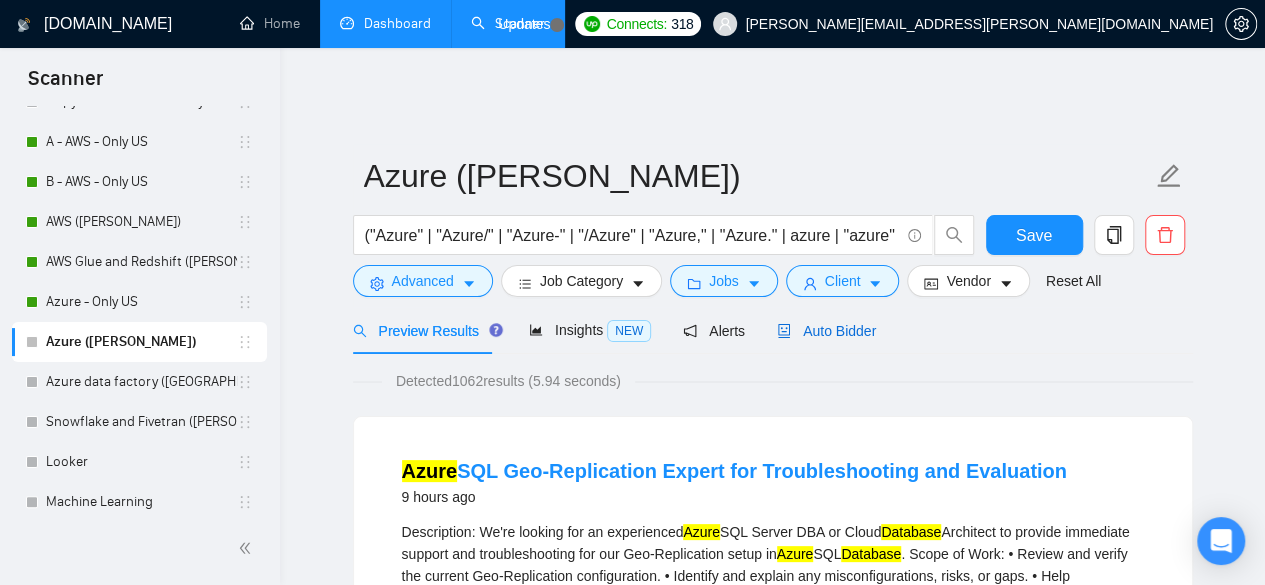 click on "Auto Bidder" at bounding box center (826, 331) 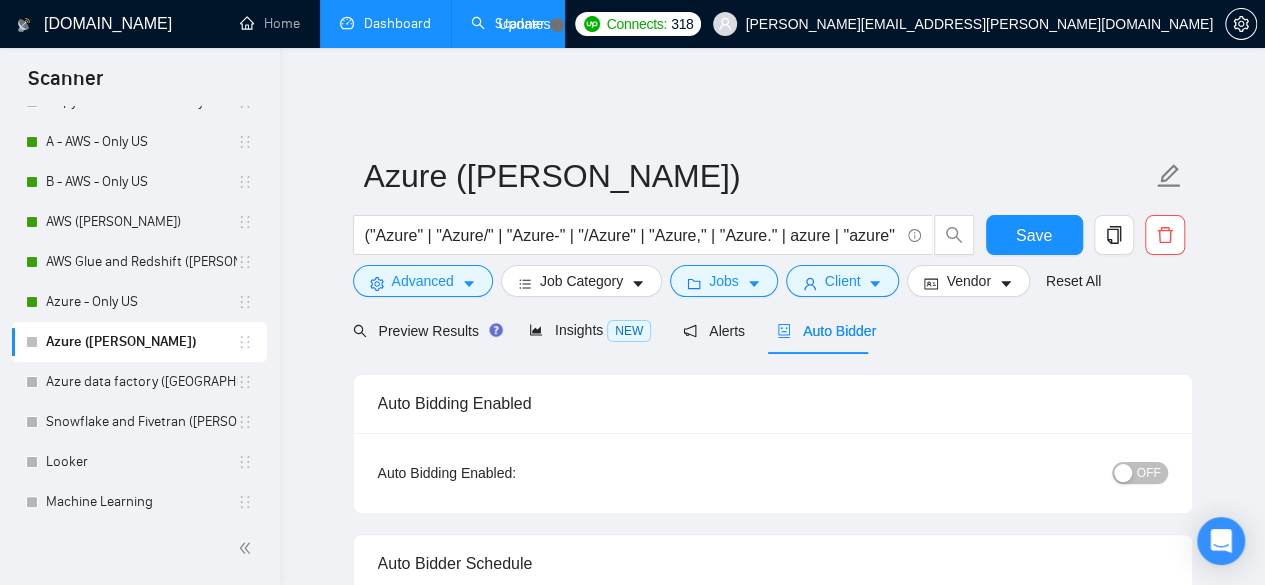 type 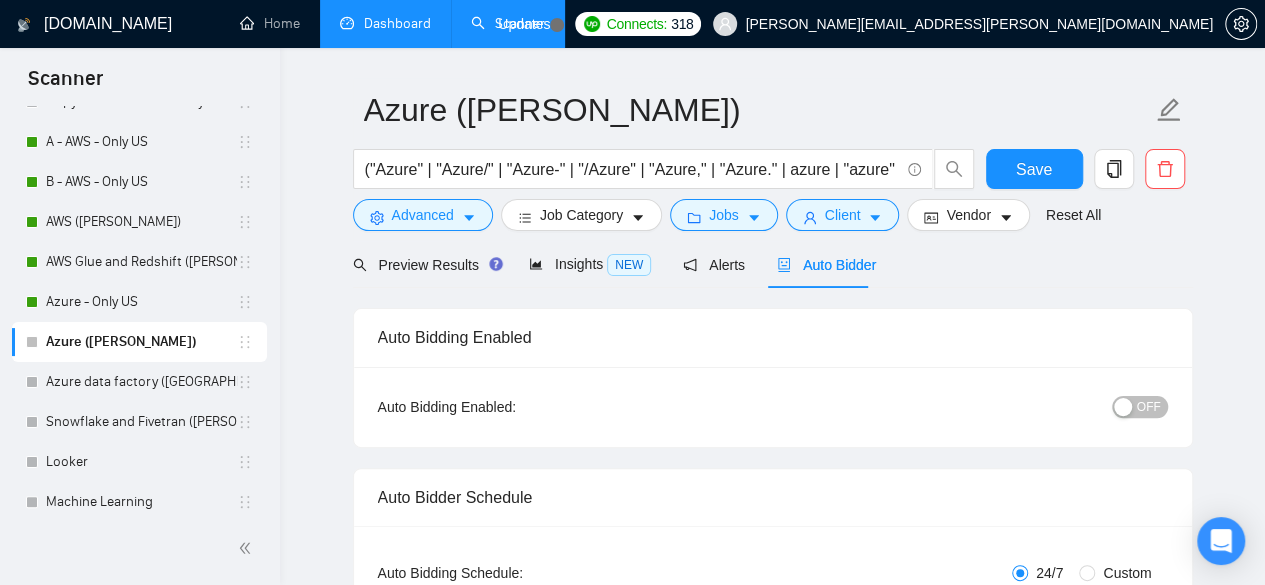 click at bounding box center (1123, 407) 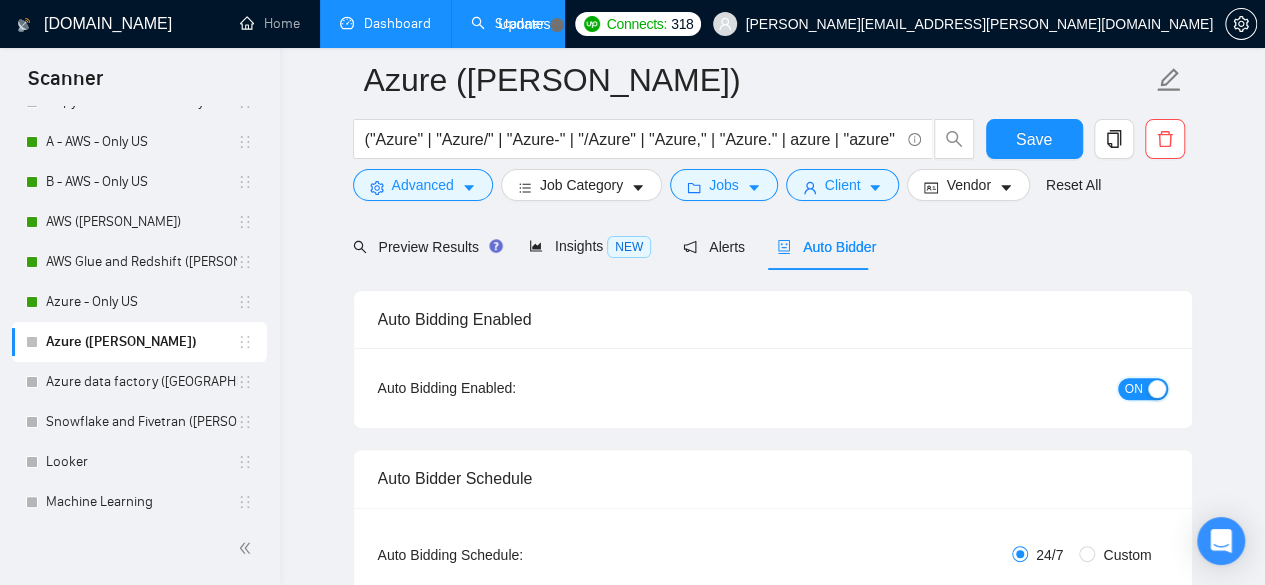scroll, scrollTop: 333, scrollLeft: 0, axis: vertical 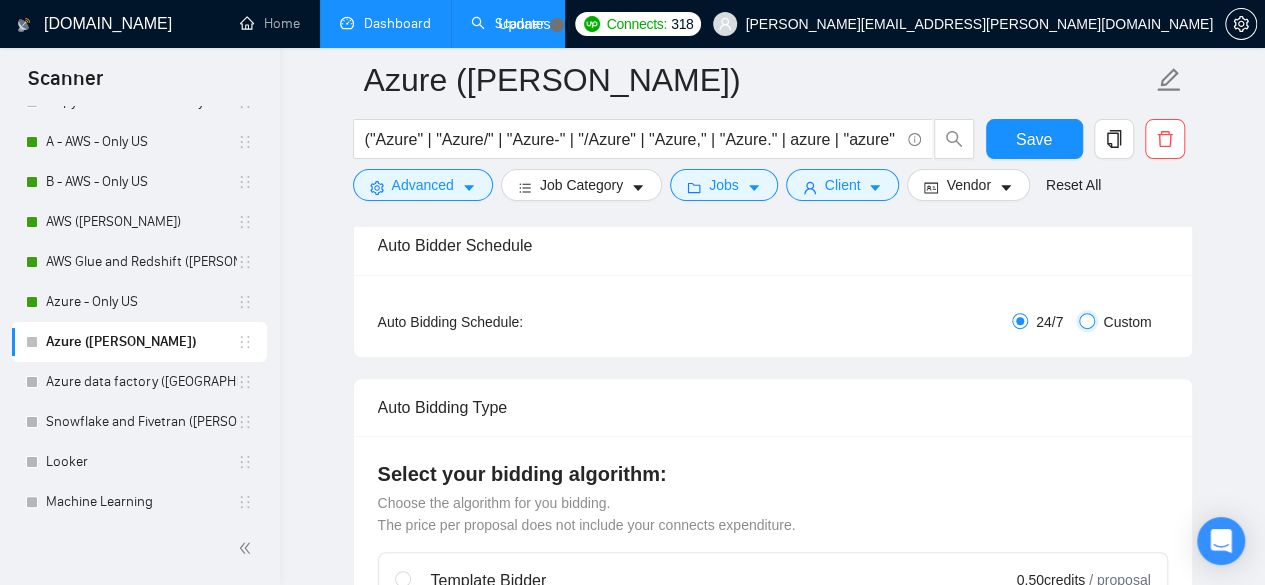 click on "Custom" at bounding box center [1087, 321] 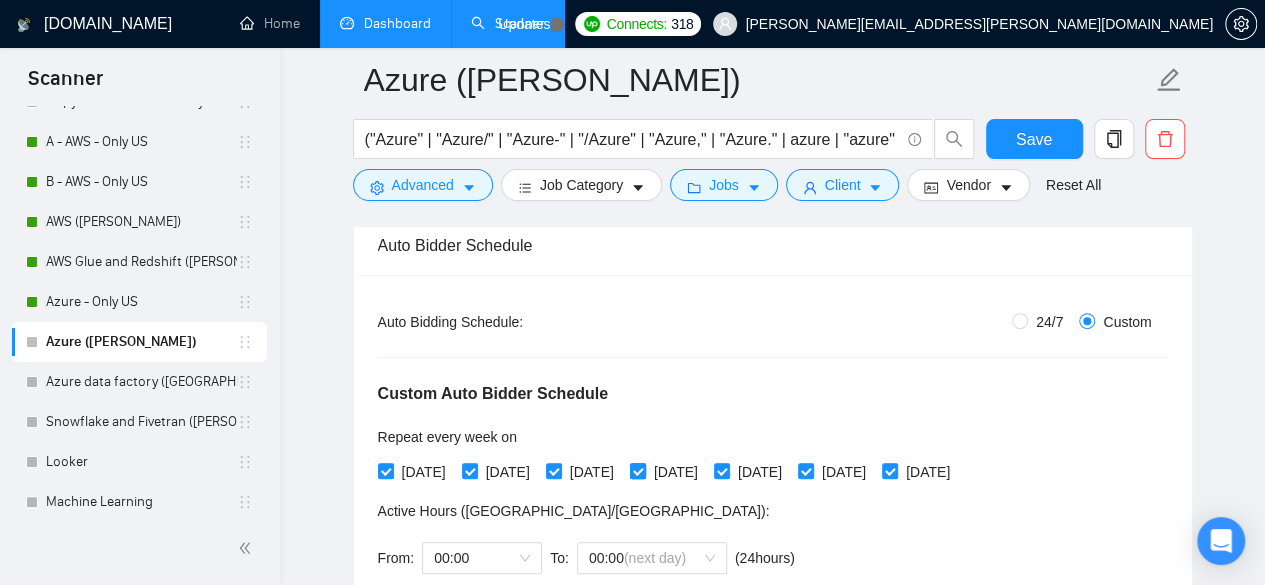 click on "[DATE]" at bounding box center (637, 470) 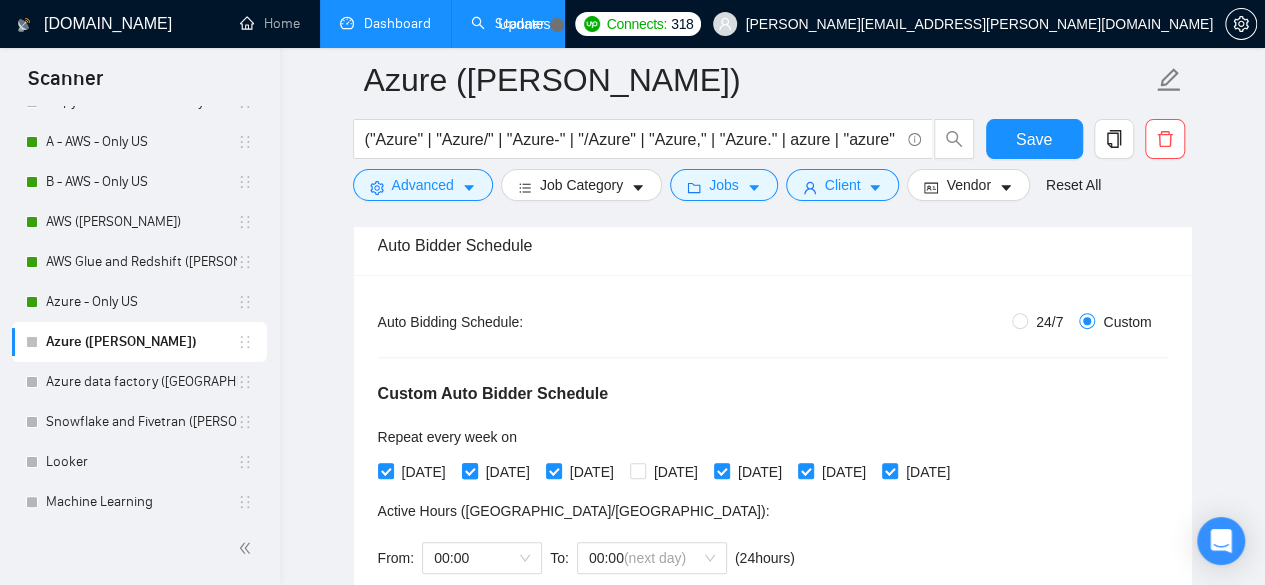 drag, startPoint x: 594, startPoint y: 454, endPoint x: 513, endPoint y: 464, distance: 81.61495 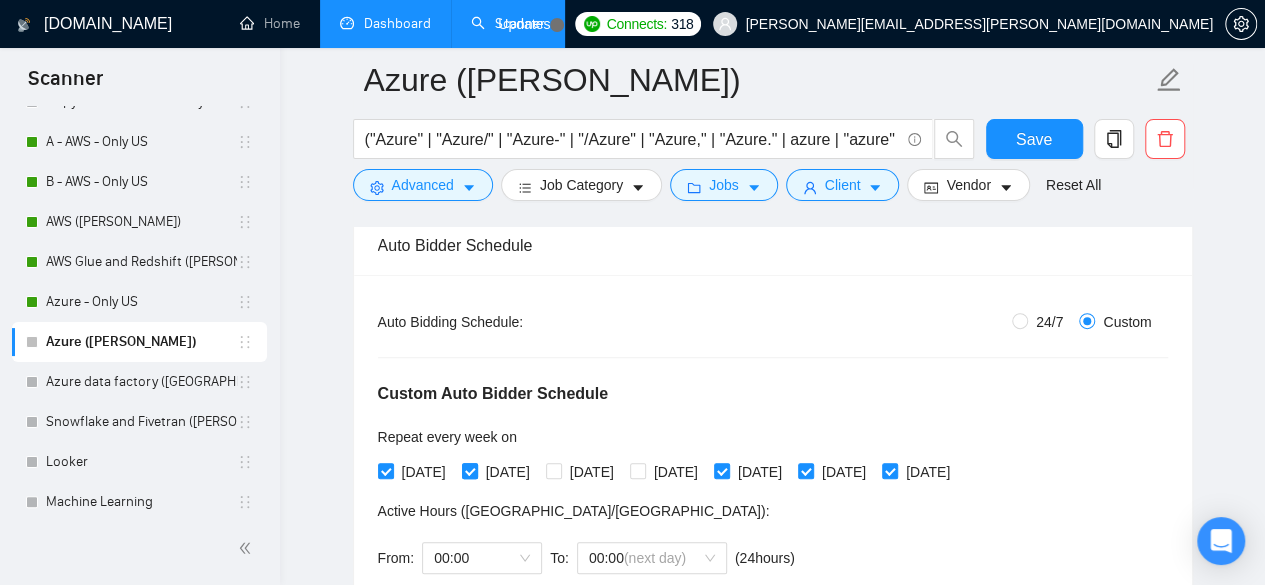click on "[DATE]" at bounding box center (508, 472) 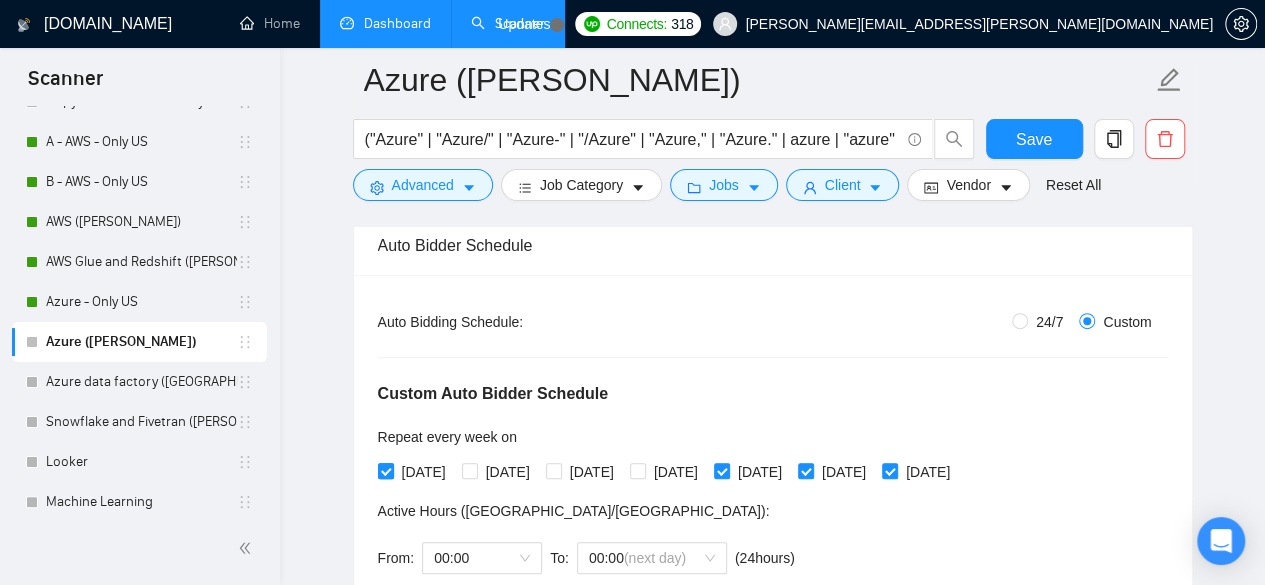 click on "[DATE]" at bounding box center (385, 470) 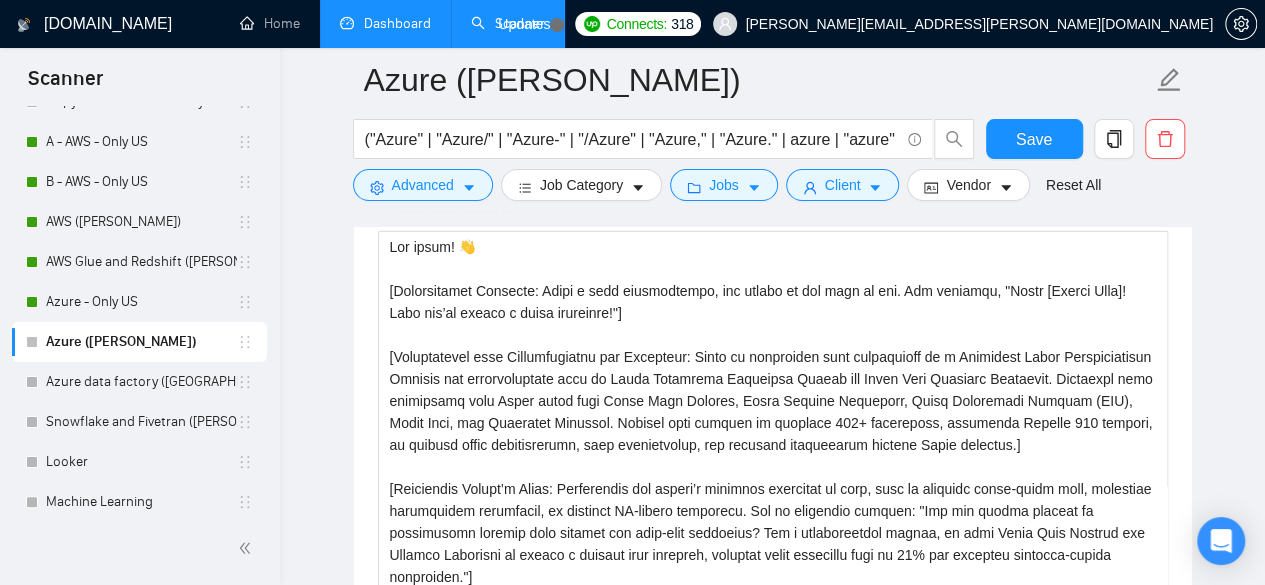 scroll, scrollTop: 2200, scrollLeft: 0, axis: vertical 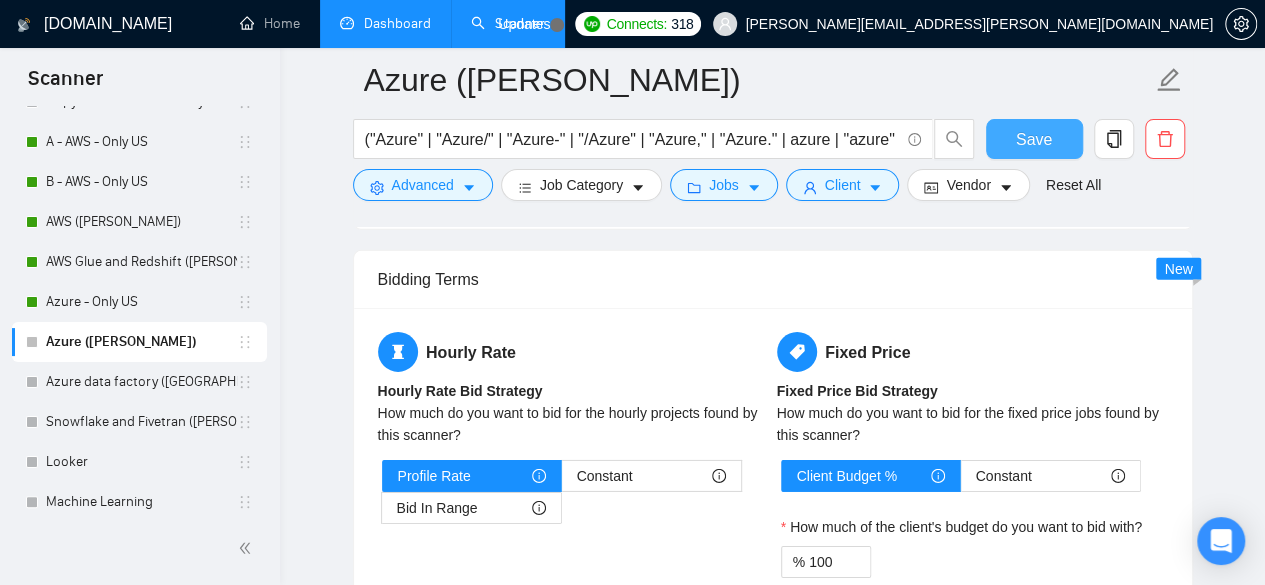 click on "Save" at bounding box center (1034, 139) 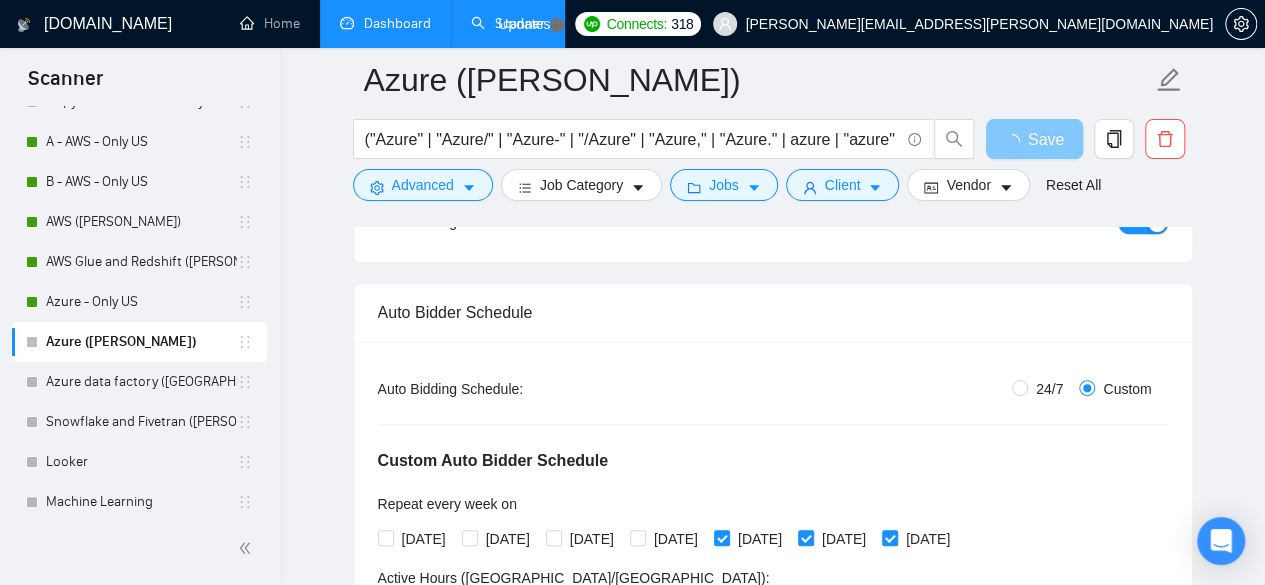 scroll, scrollTop: 148, scrollLeft: 0, axis: vertical 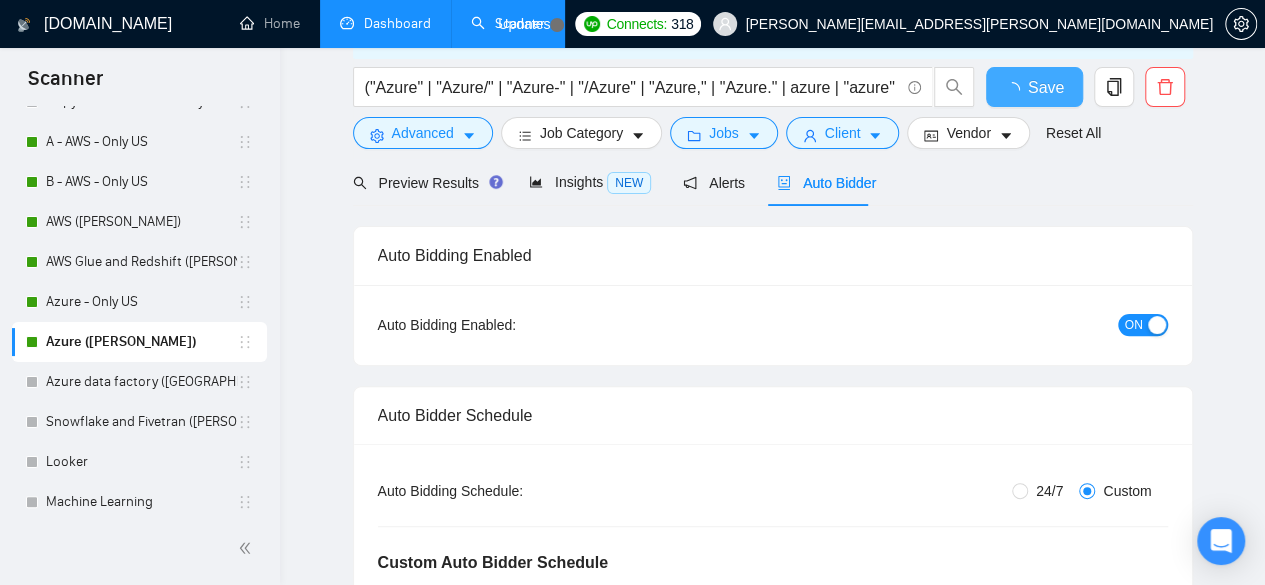 type 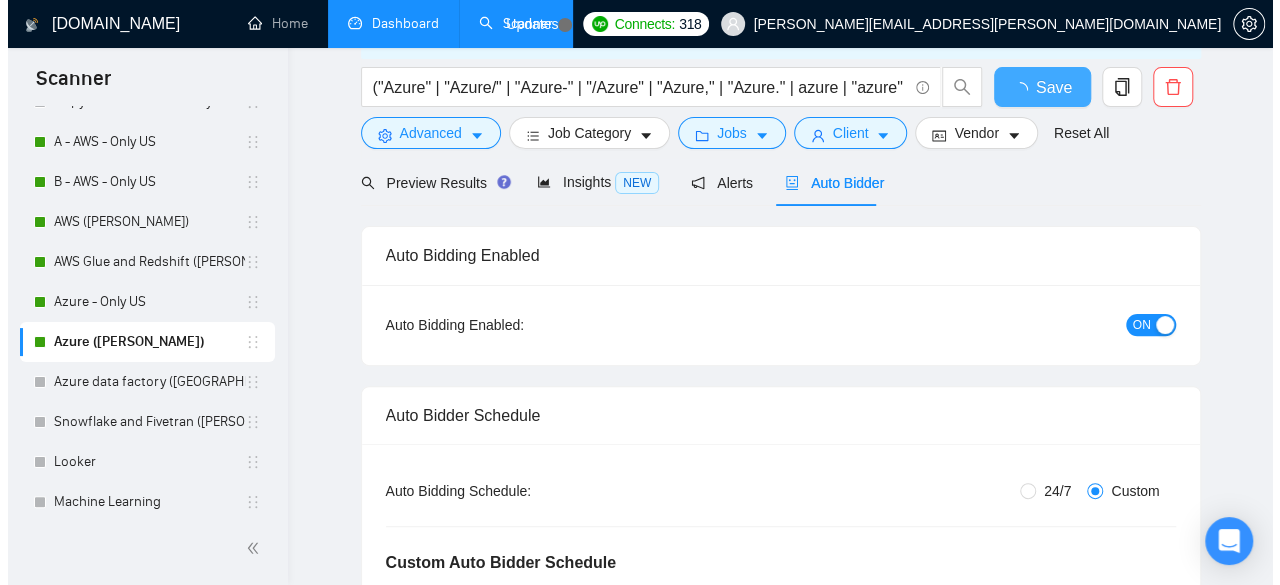 scroll, scrollTop: 0, scrollLeft: 0, axis: both 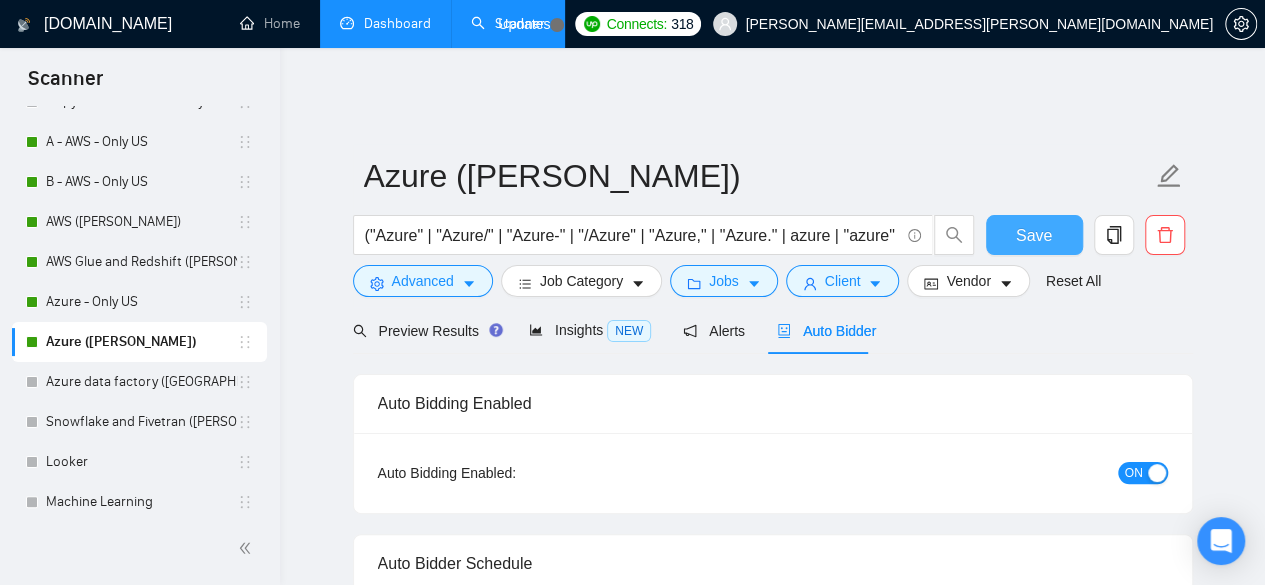 click on "Save" at bounding box center [1034, 235] 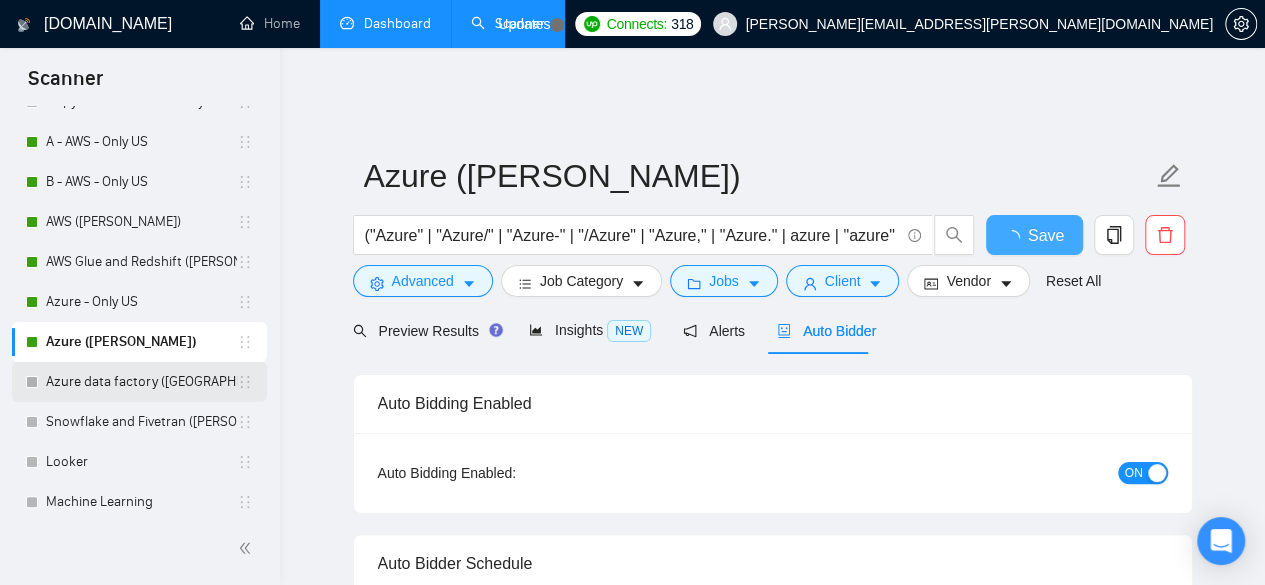 type 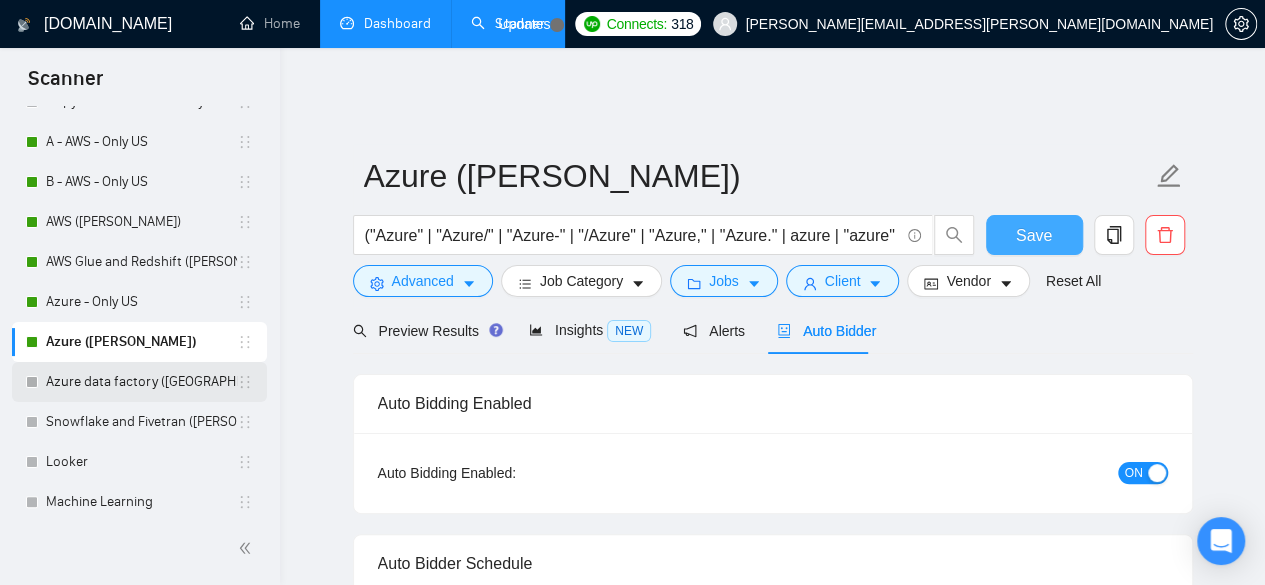 type 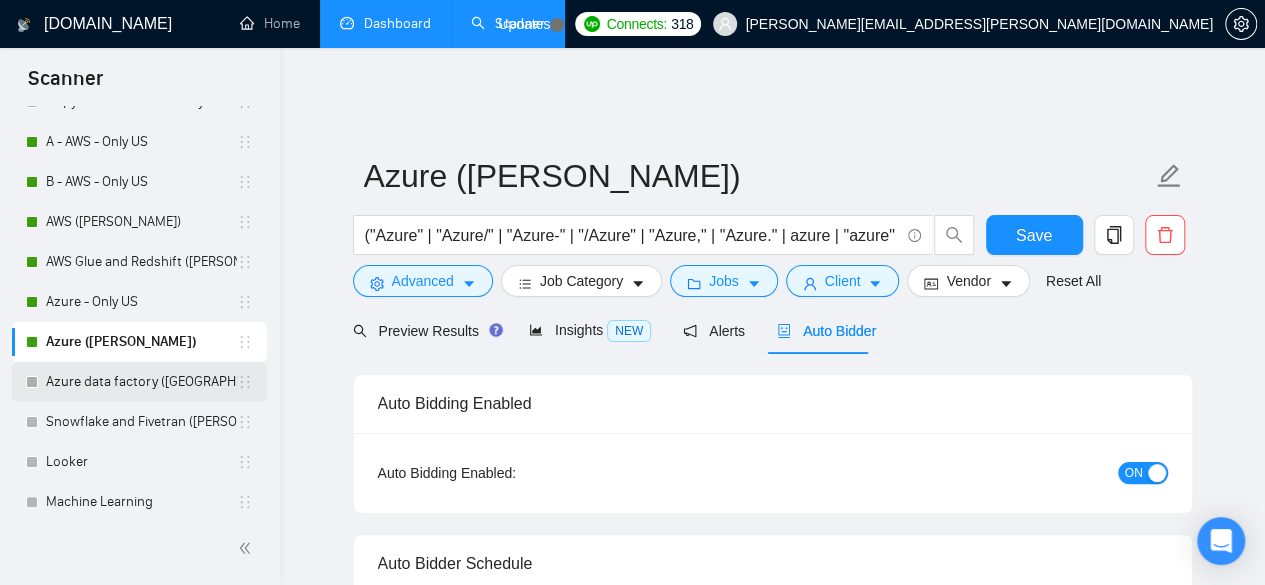 click on "Azure data factory ([GEOGRAPHIC_DATA])" at bounding box center [141, 382] 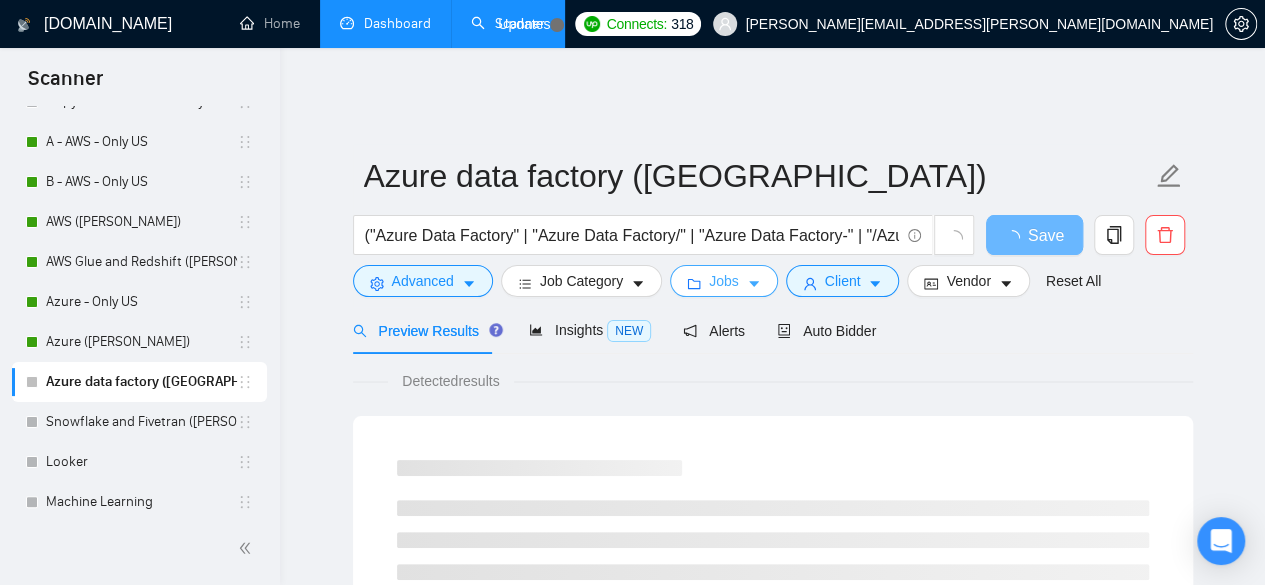 click on "Jobs" at bounding box center [724, 281] 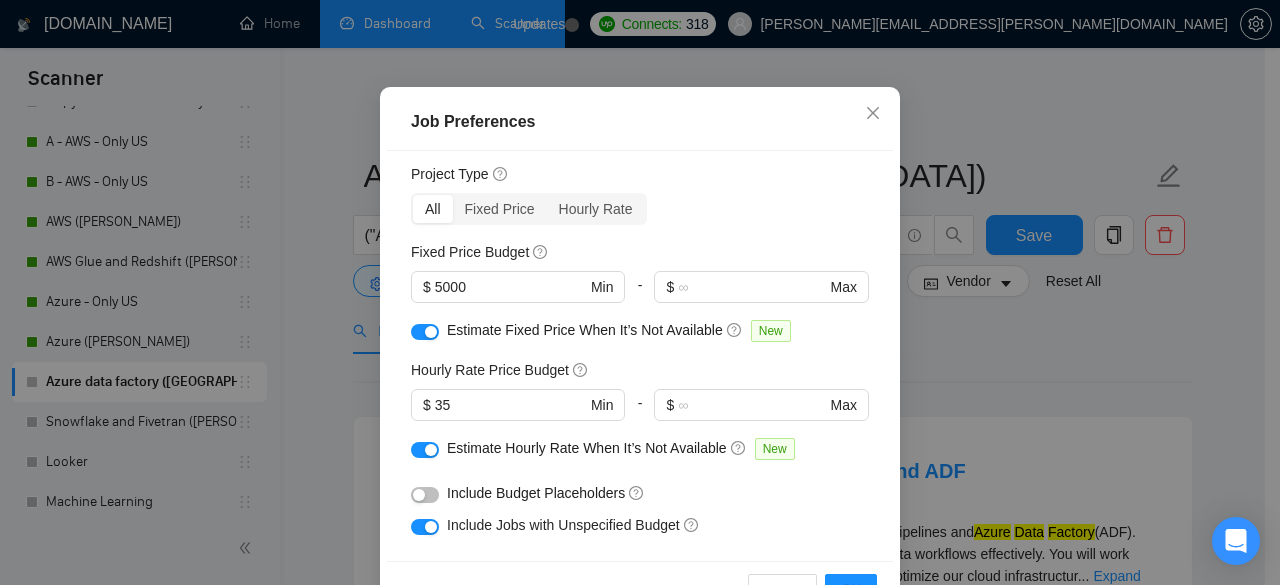 scroll, scrollTop: 133, scrollLeft: 0, axis: vertical 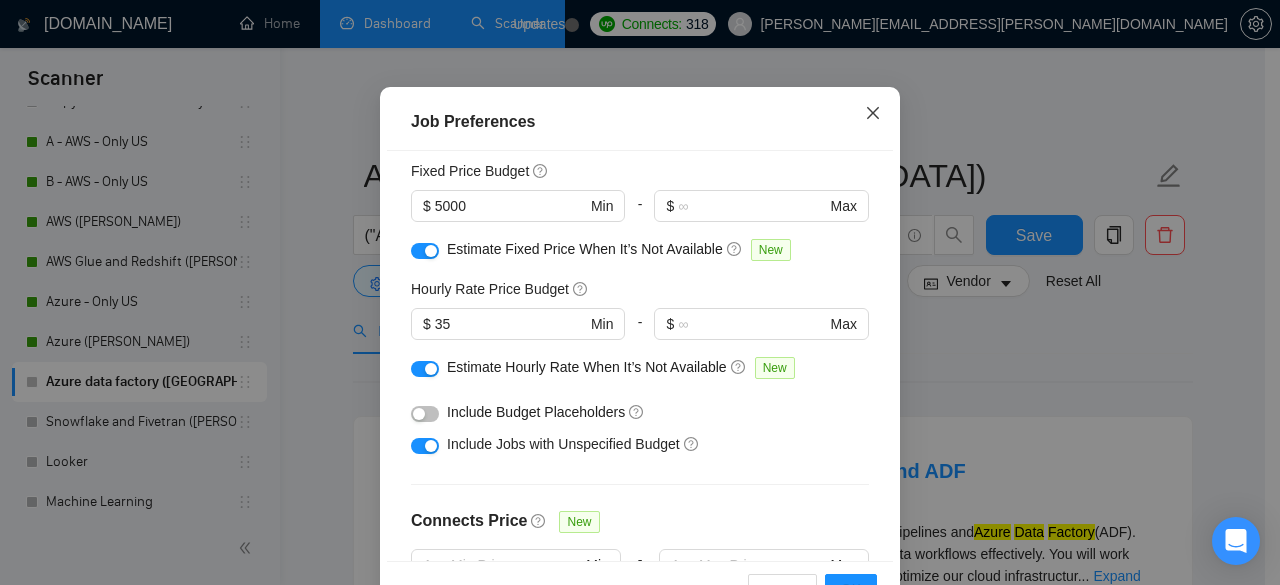 click at bounding box center (873, 114) 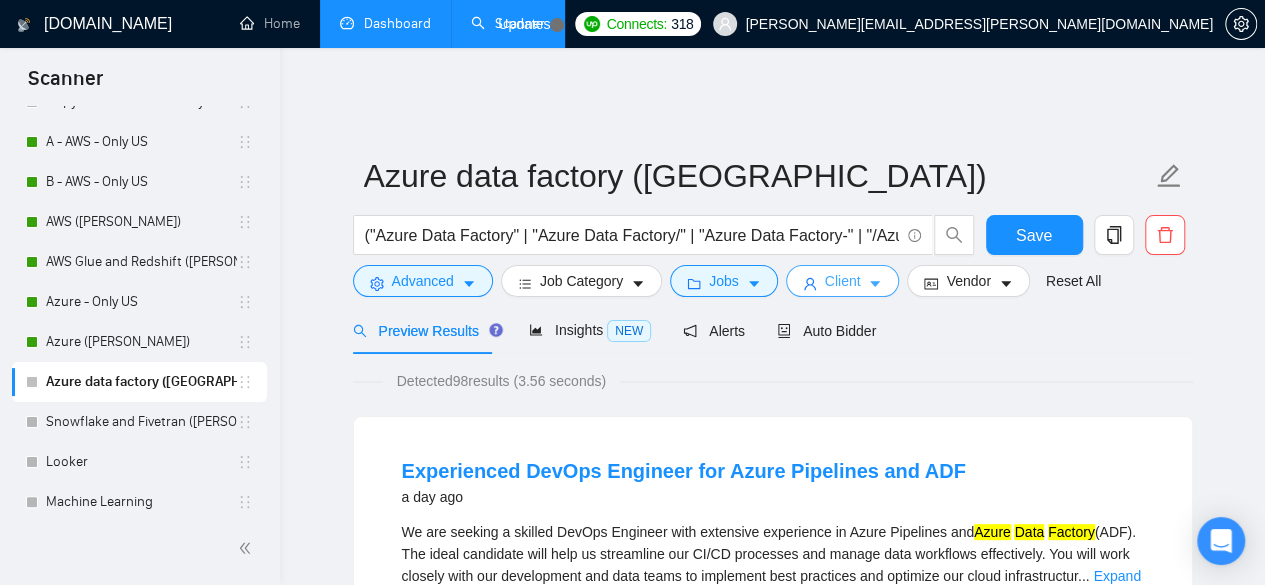 click on "Client" at bounding box center (843, 281) 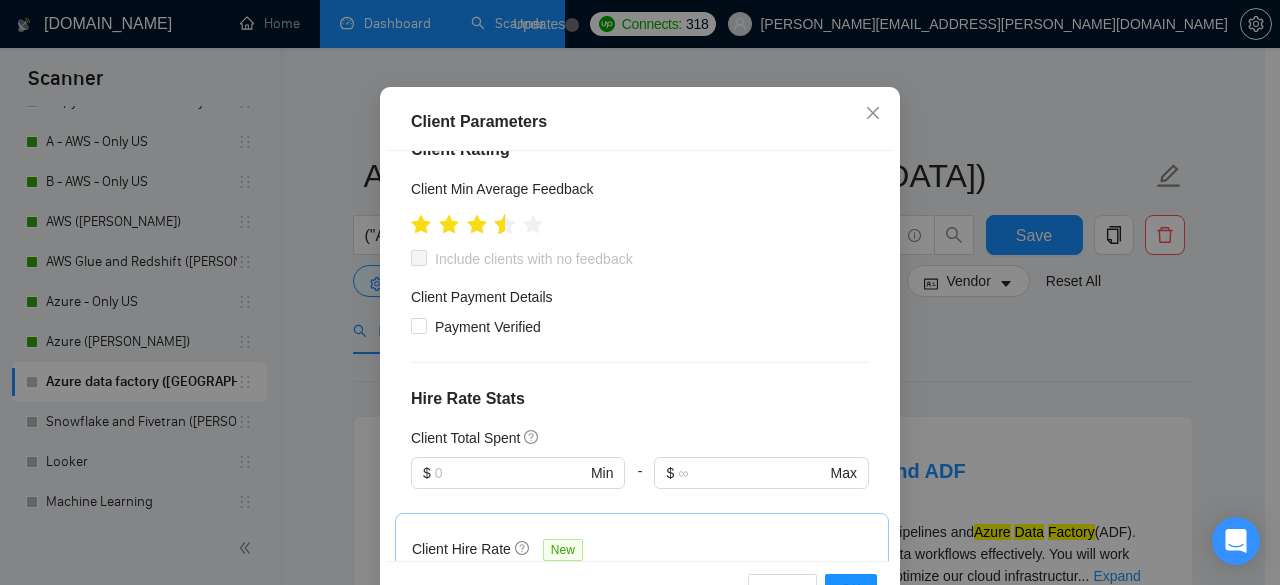 click 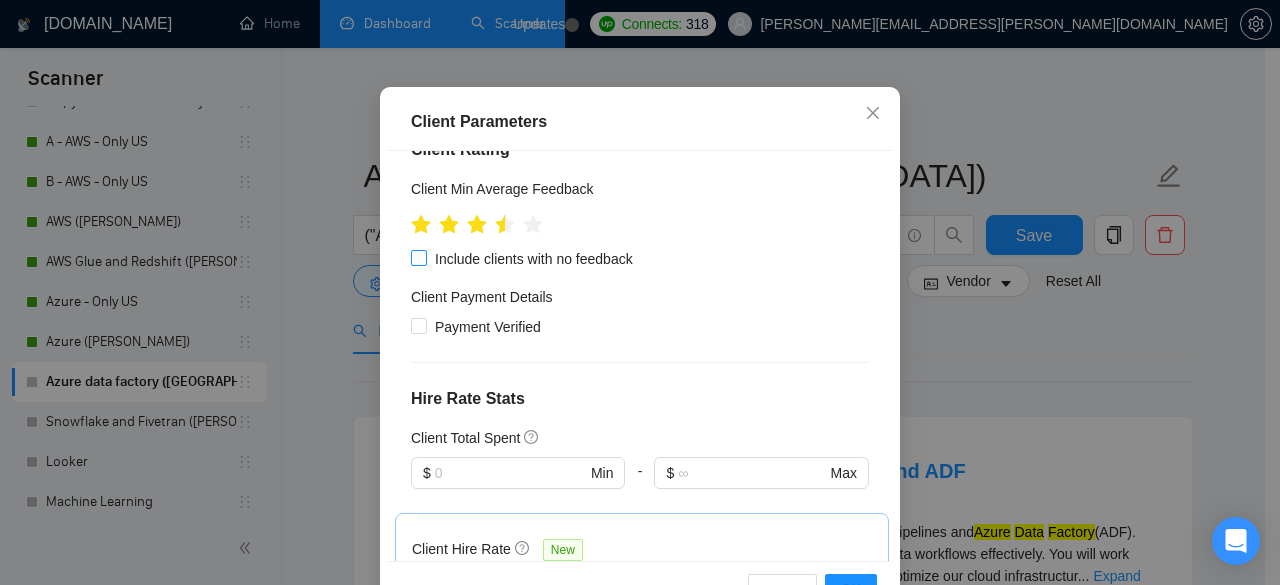 click on "Include clients with no feedback" at bounding box center (418, 257) 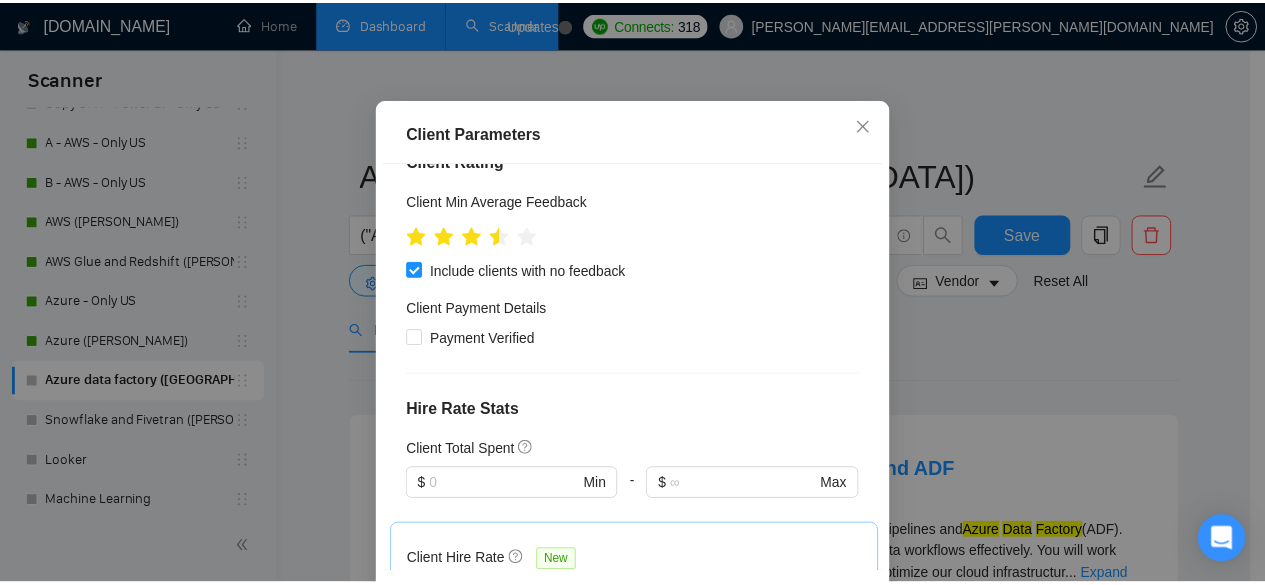 scroll, scrollTop: 159, scrollLeft: 0, axis: vertical 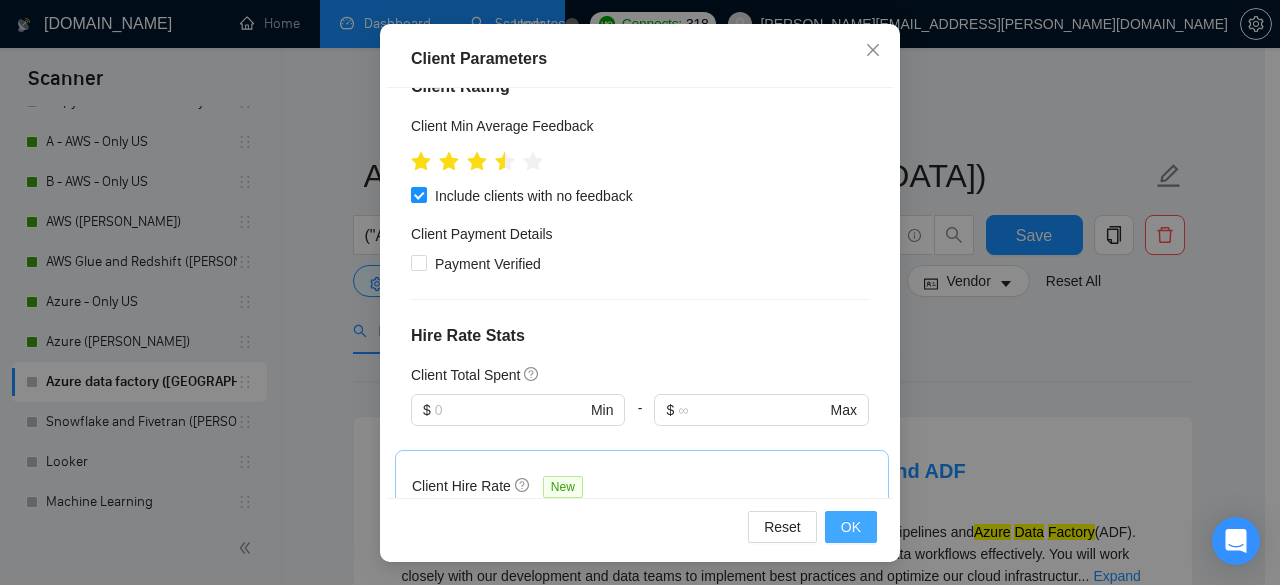 click on "OK" at bounding box center [851, 527] 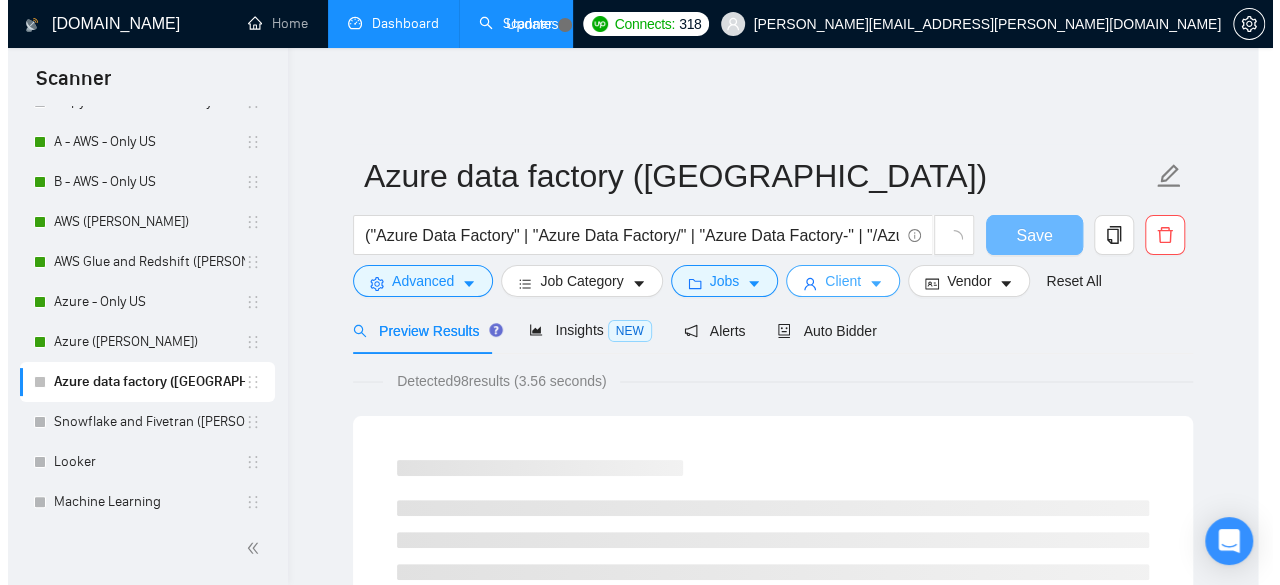 scroll, scrollTop: 0, scrollLeft: 0, axis: both 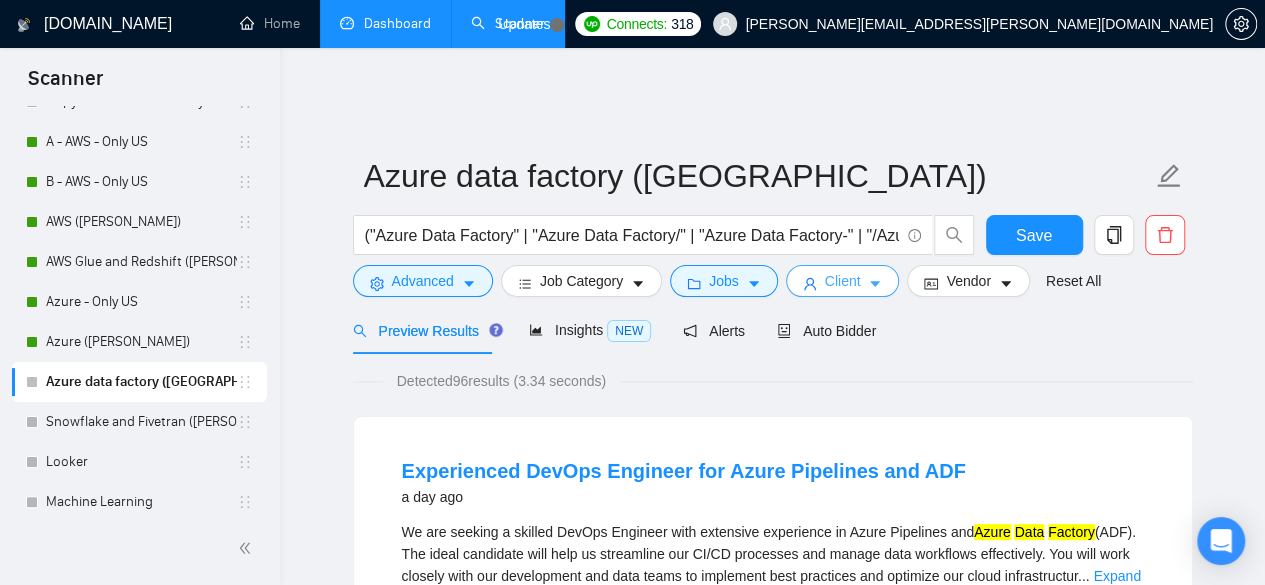 click on "Client" at bounding box center (843, 281) 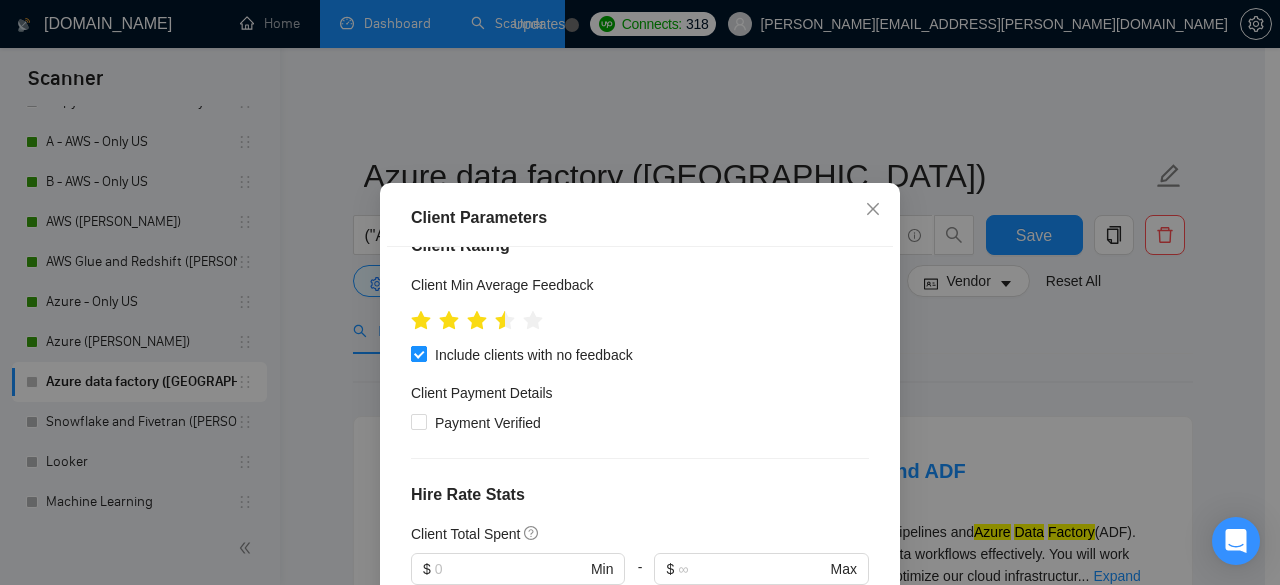 click on "Include clients with no feedback" at bounding box center [418, 353] 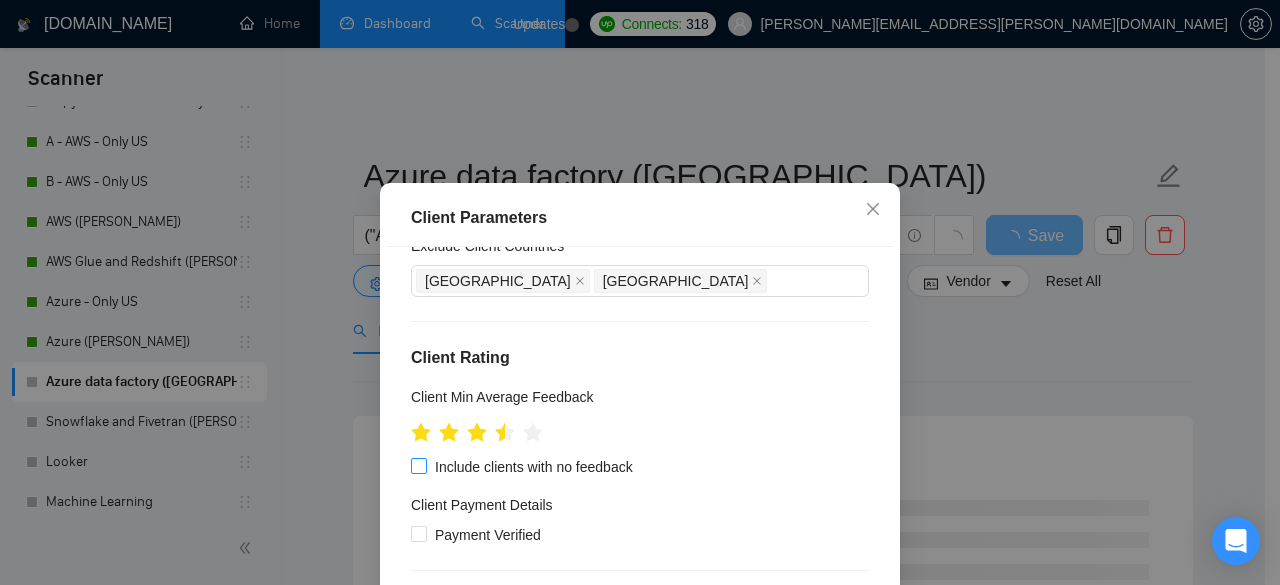 scroll, scrollTop: 266, scrollLeft: 0, axis: vertical 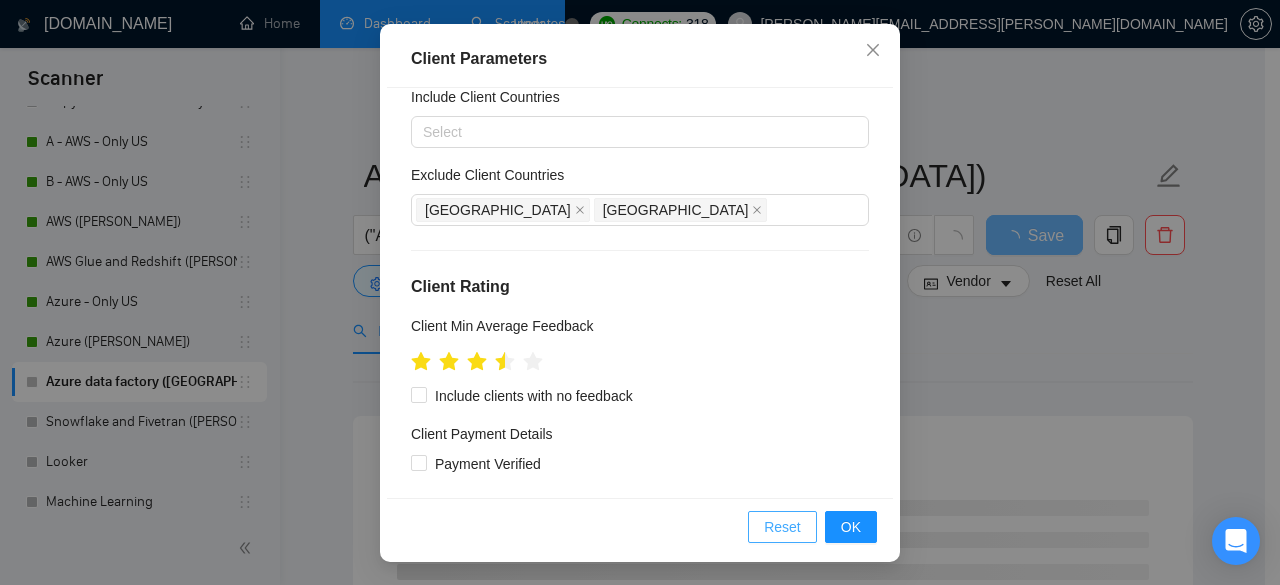 click on "Reset" at bounding box center (782, 527) 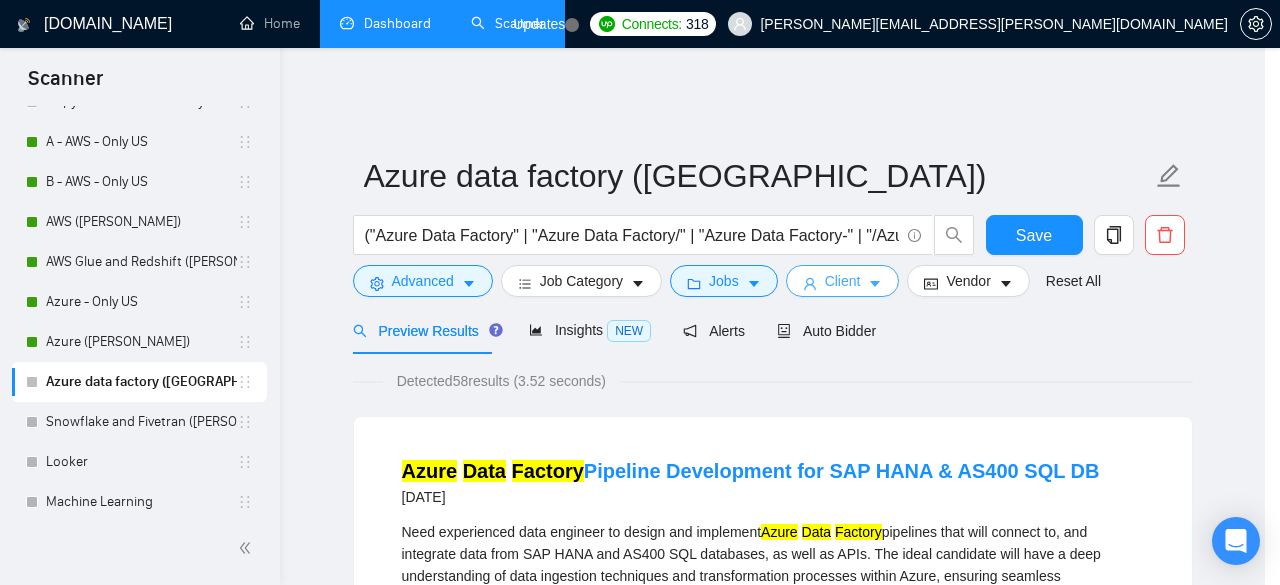 scroll, scrollTop: 0, scrollLeft: 0, axis: both 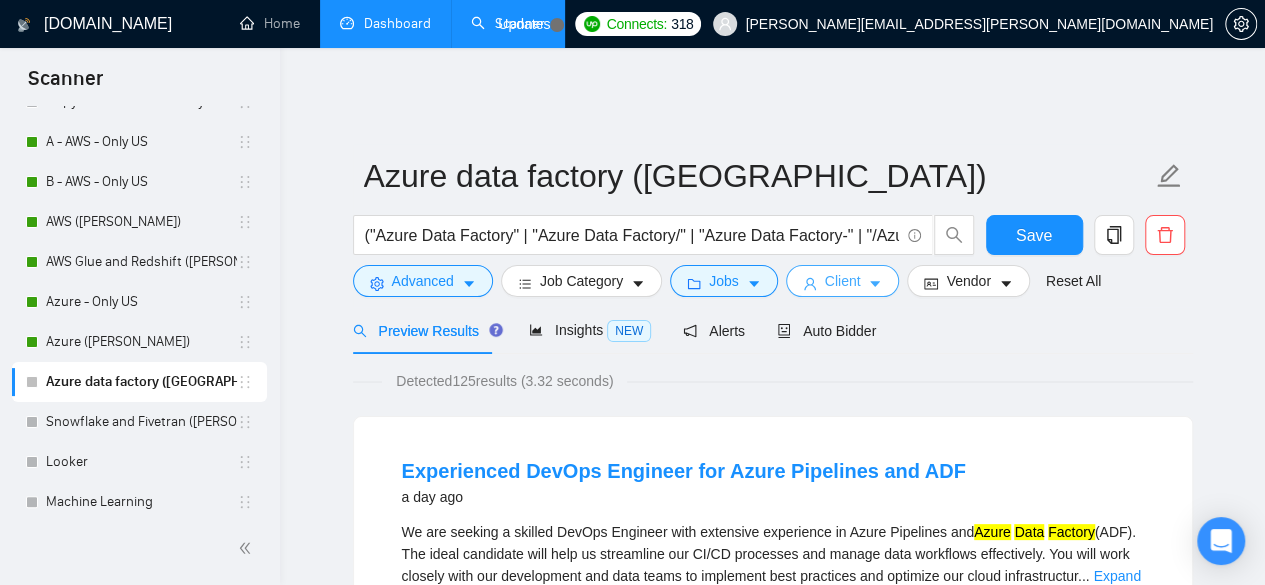click on "Client" at bounding box center (843, 281) 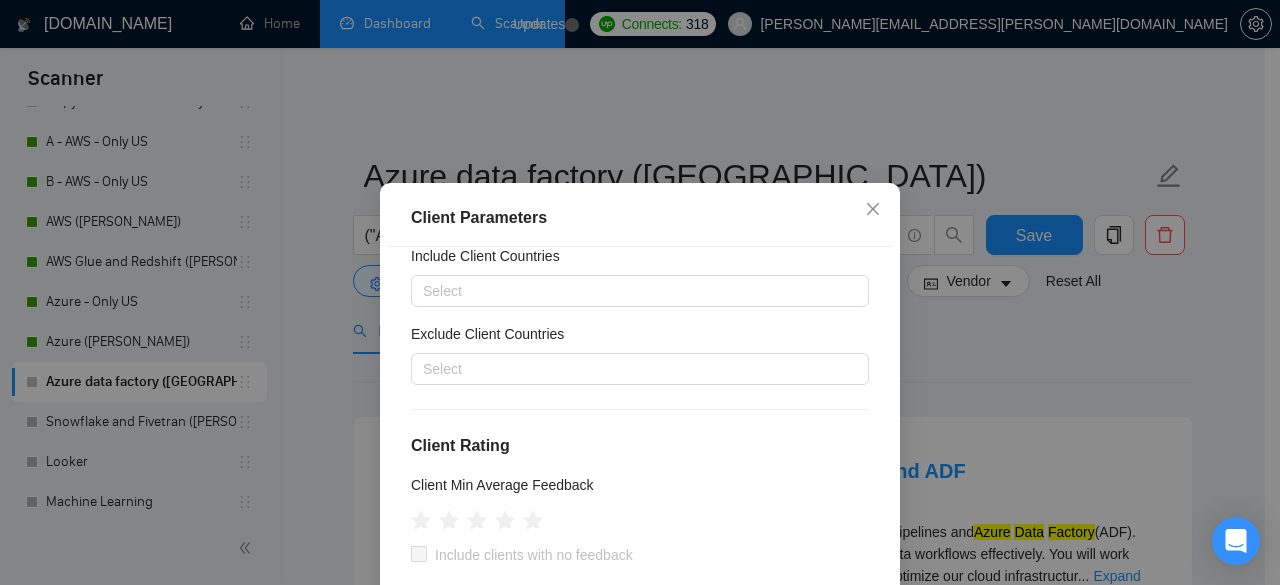 scroll, scrollTop: 0, scrollLeft: 0, axis: both 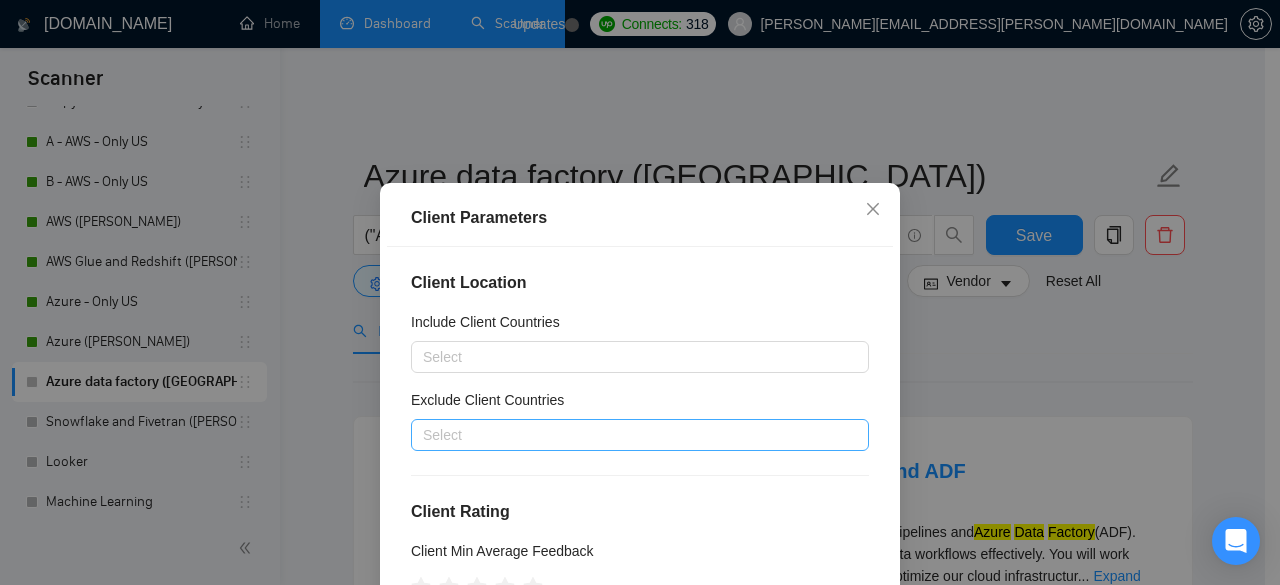 click at bounding box center (630, 435) 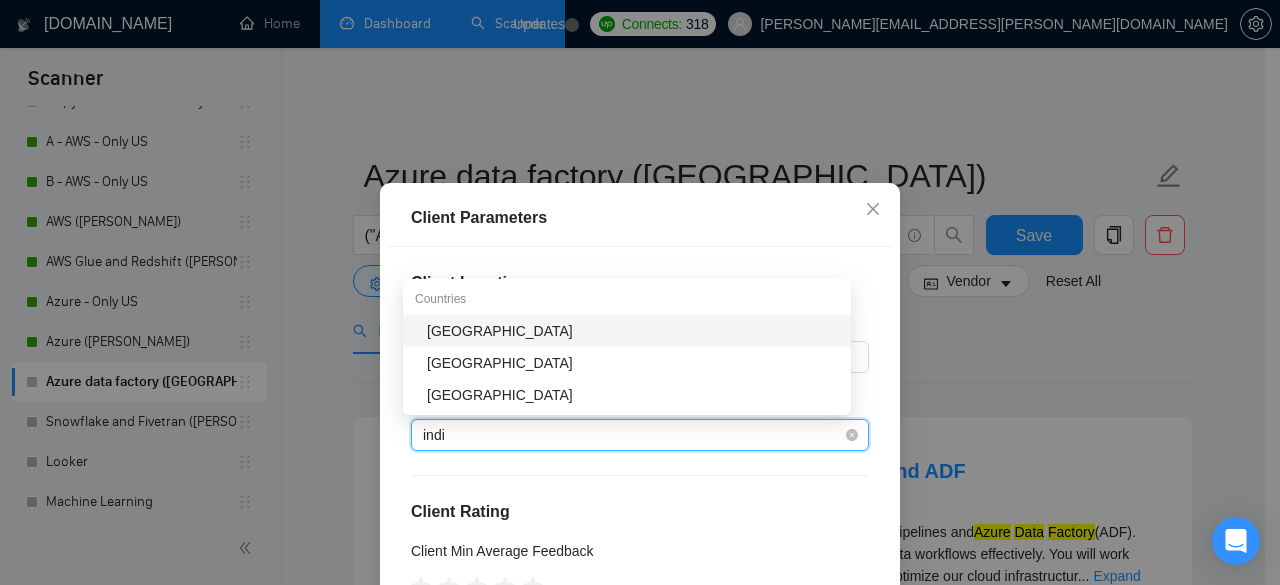 type on "india" 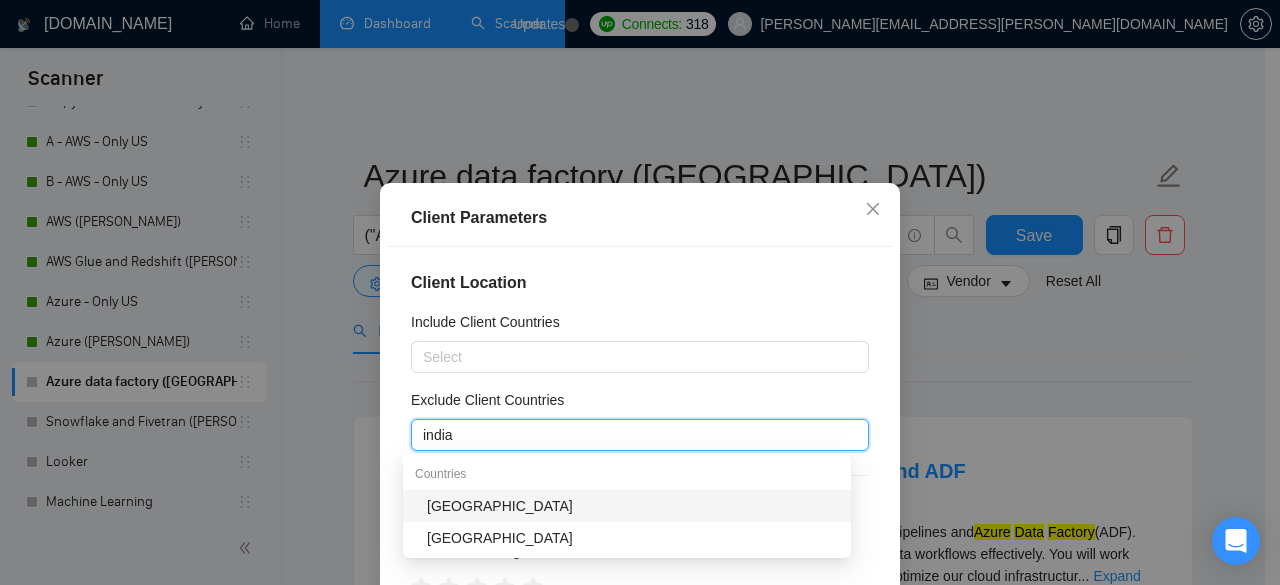click on "[GEOGRAPHIC_DATA]" at bounding box center [633, 506] 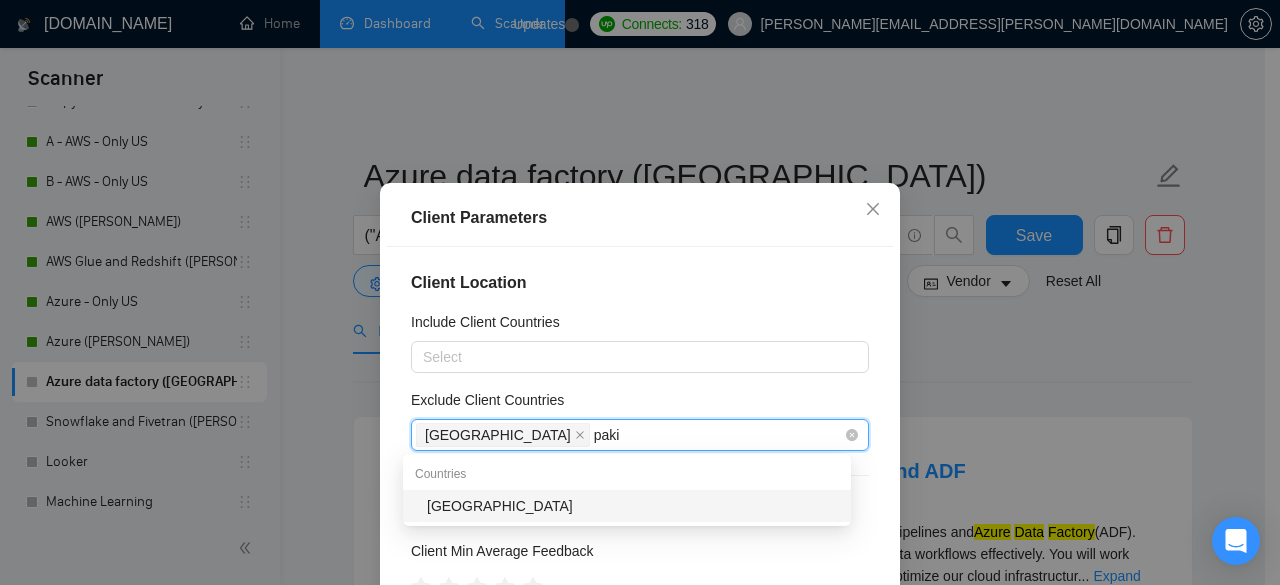 type on "pakis" 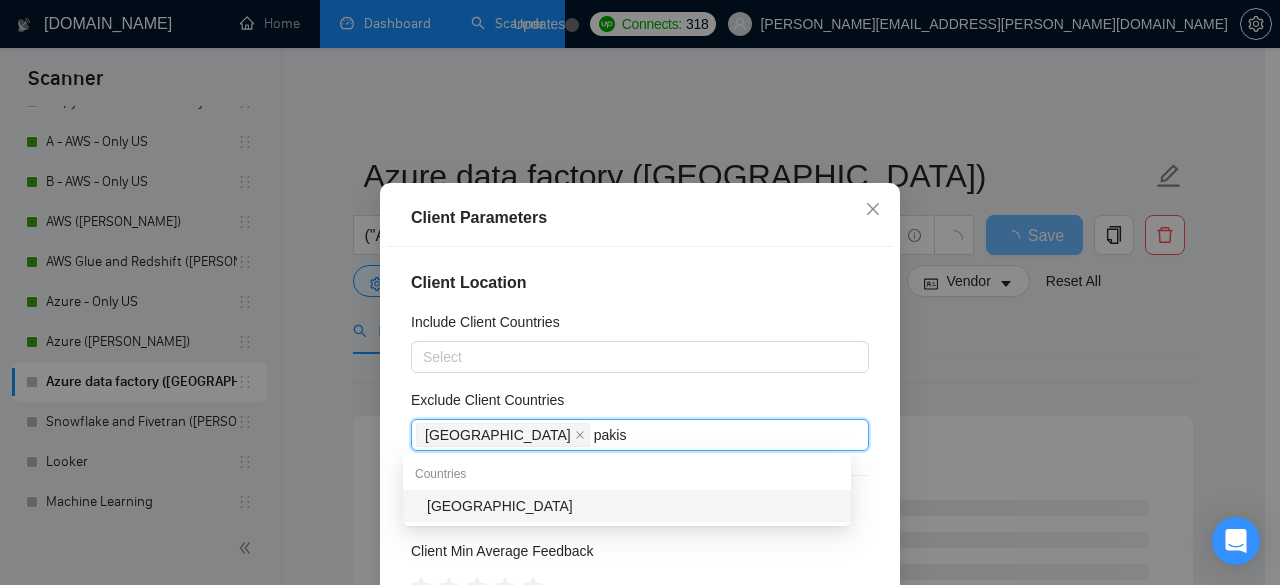 click on "[GEOGRAPHIC_DATA]" at bounding box center [633, 506] 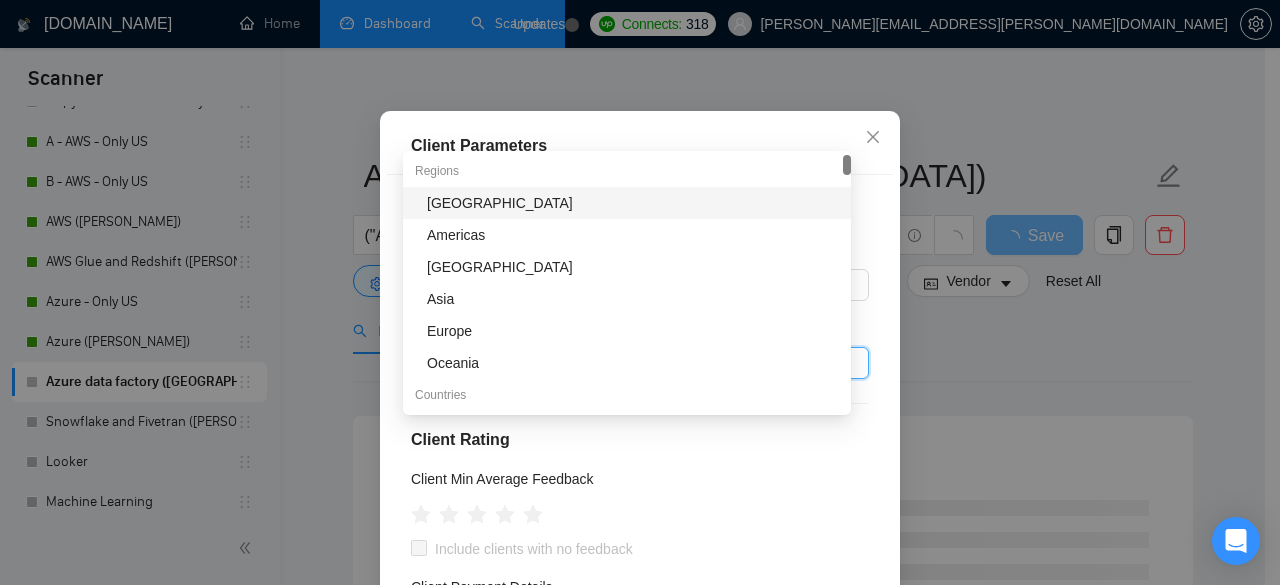 scroll, scrollTop: 159, scrollLeft: 0, axis: vertical 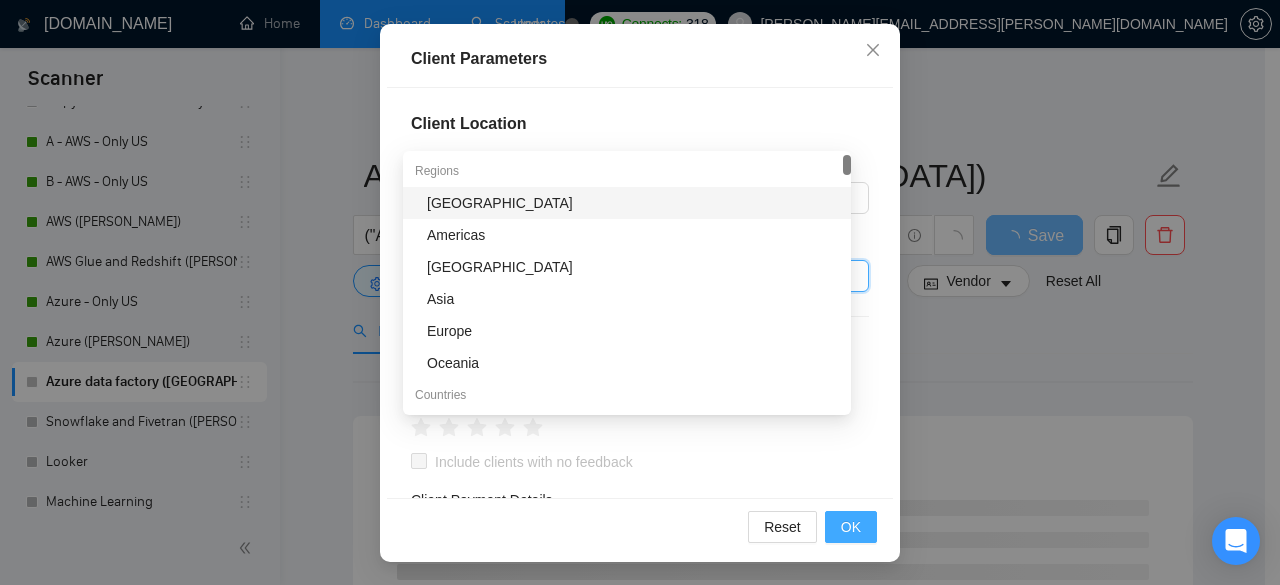 click on "OK" at bounding box center (851, 527) 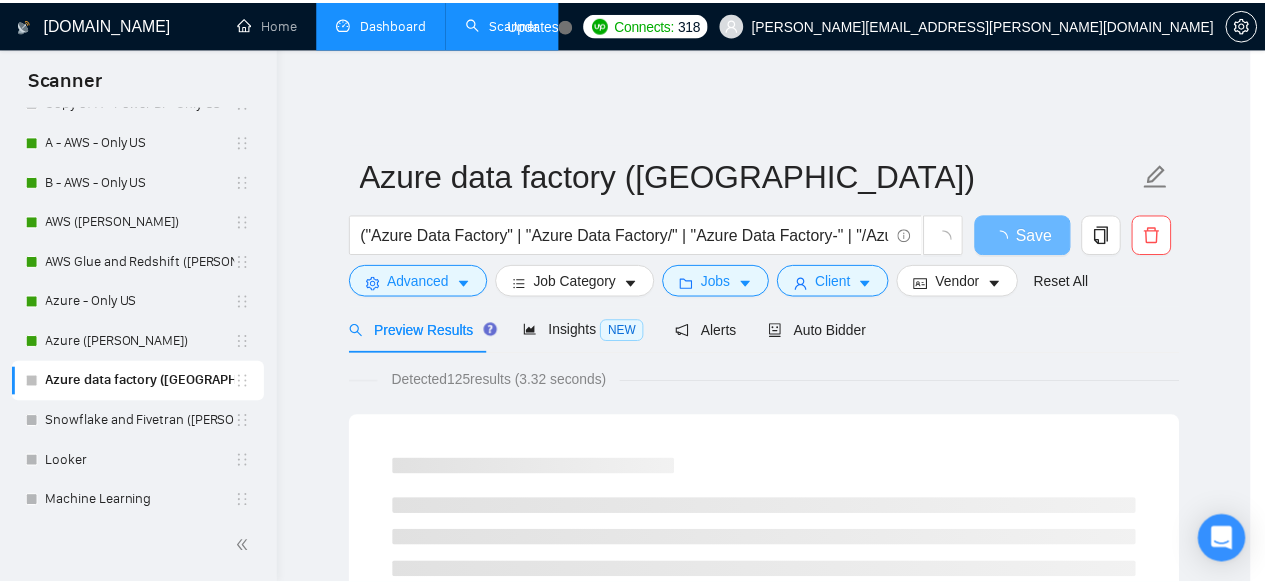 scroll, scrollTop: 96, scrollLeft: 0, axis: vertical 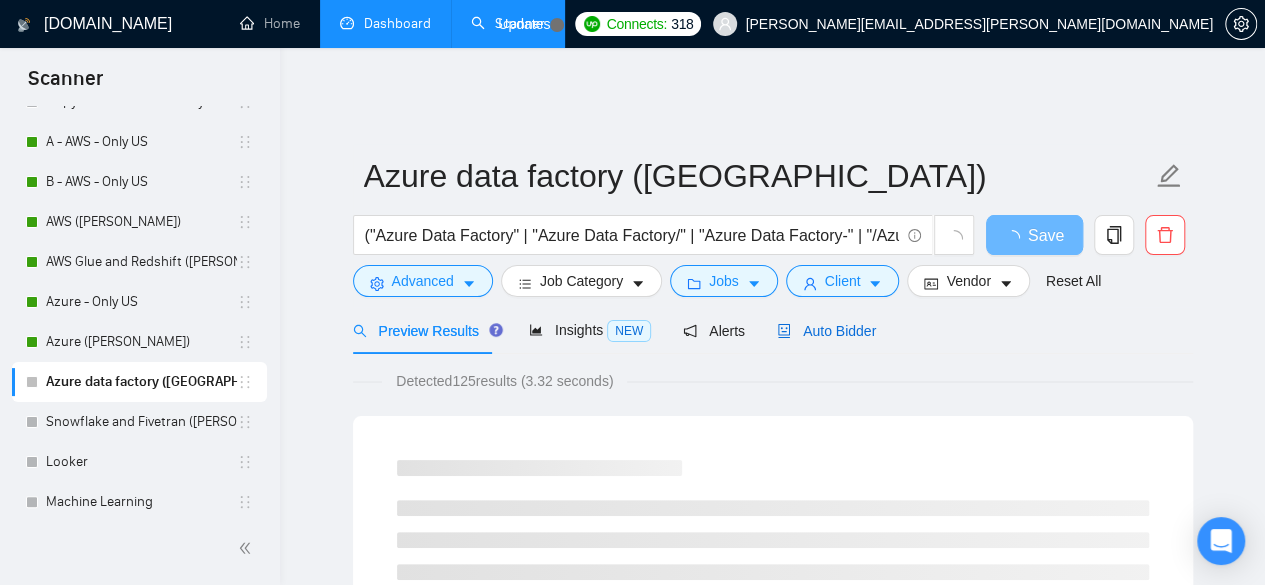 click on "Auto Bidder" at bounding box center (826, 331) 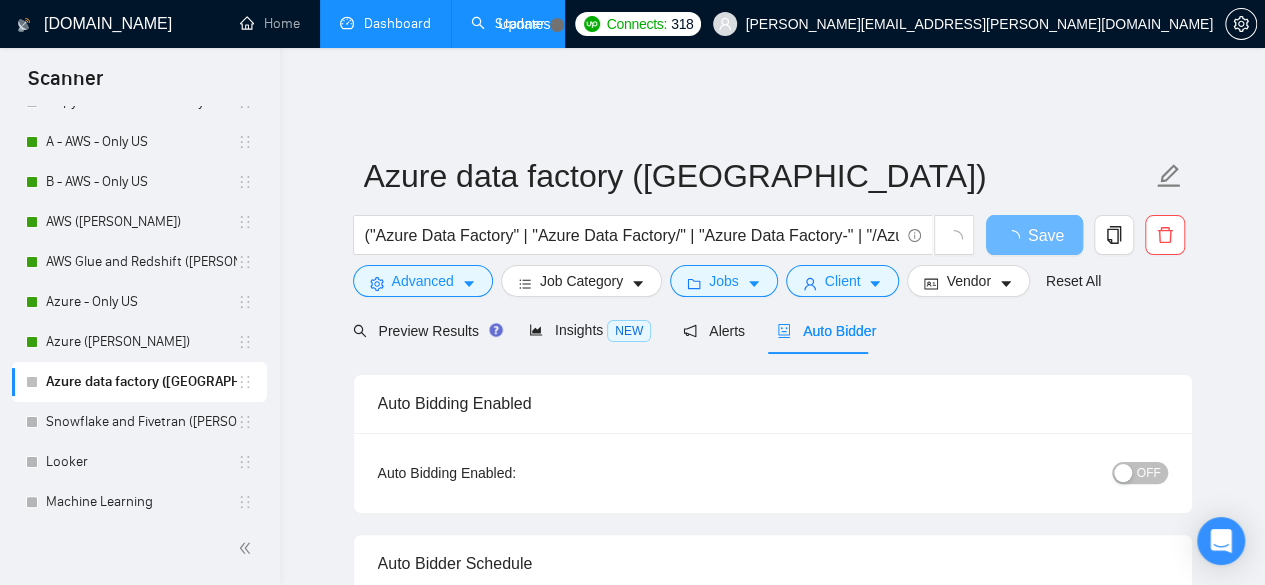type 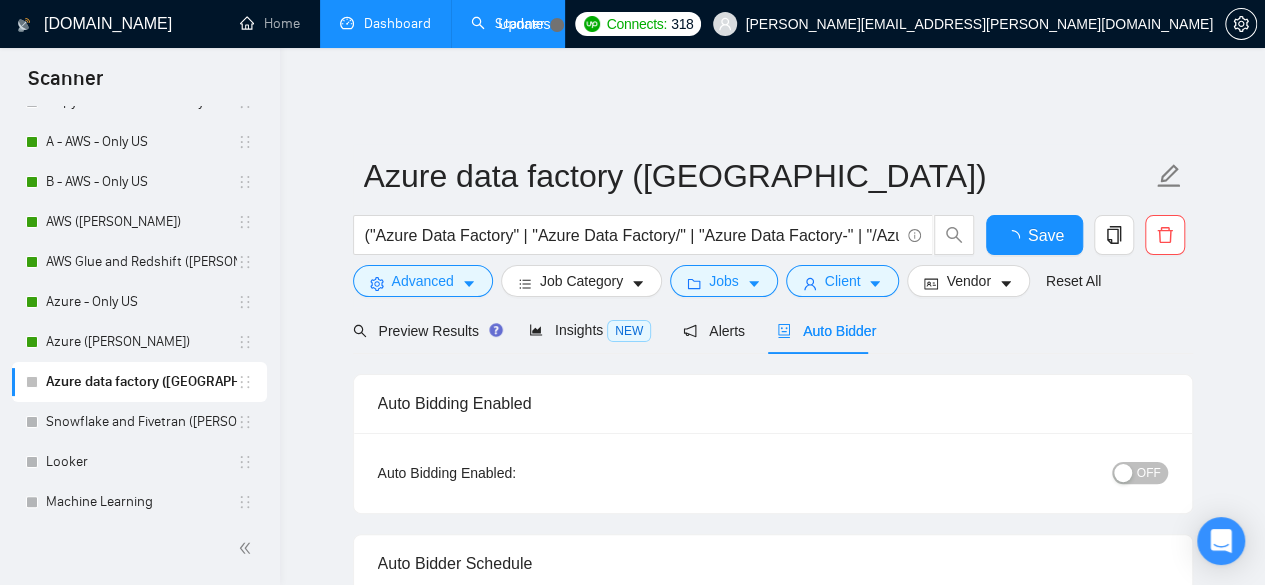 click on "OFF" at bounding box center (1149, 473) 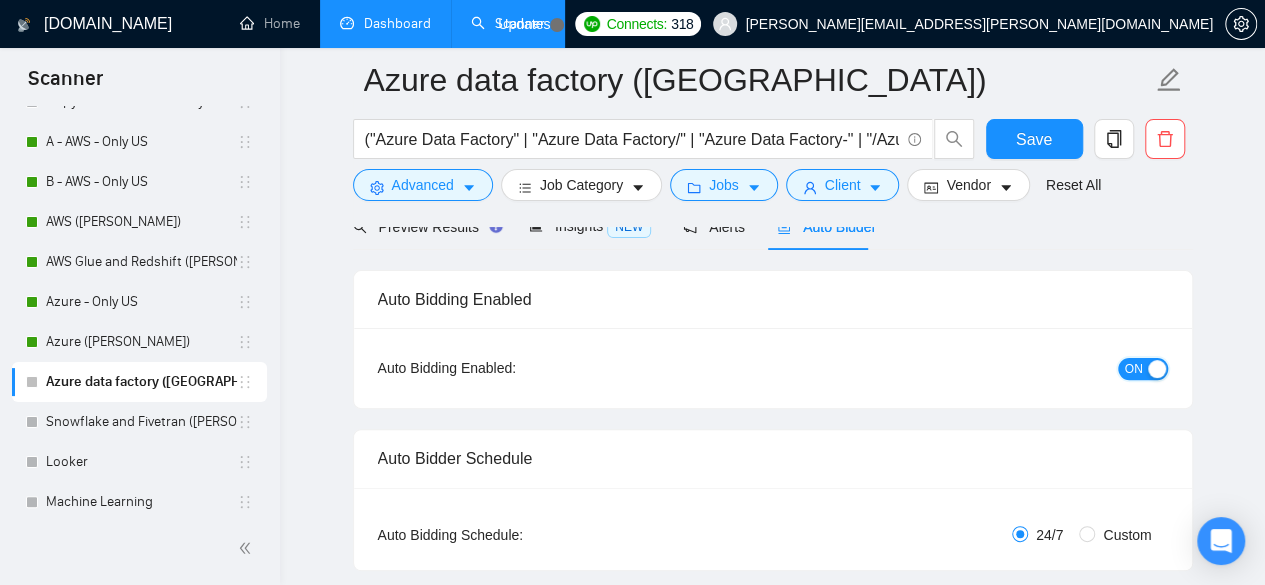 scroll, scrollTop: 266, scrollLeft: 0, axis: vertical 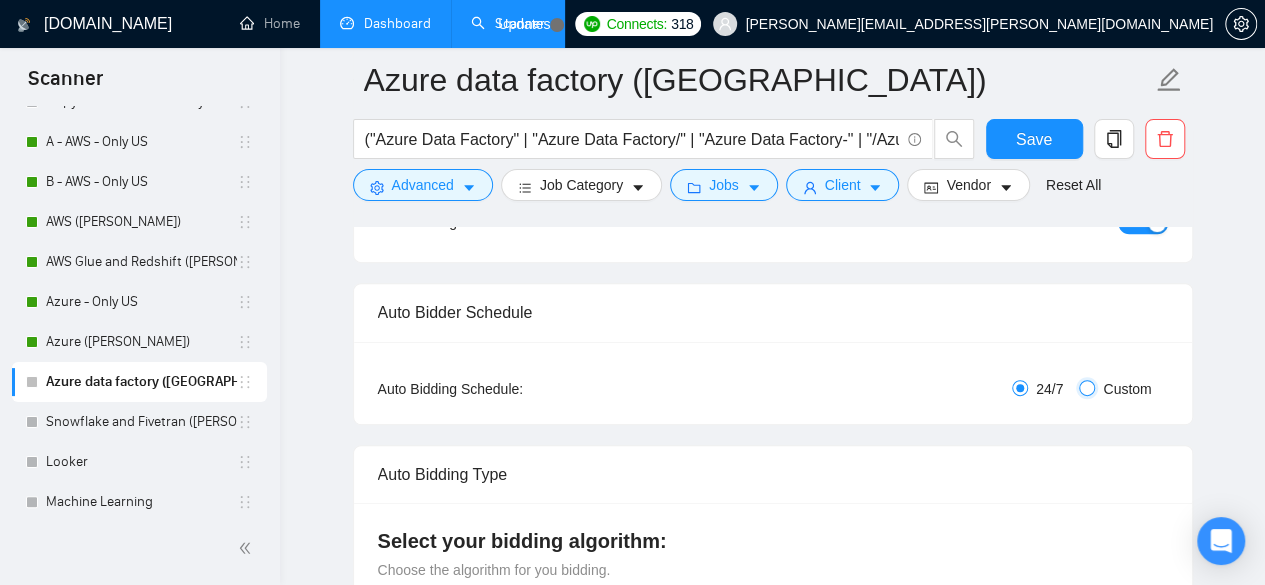 click on "Custom" at bounding box center [1087, 388] 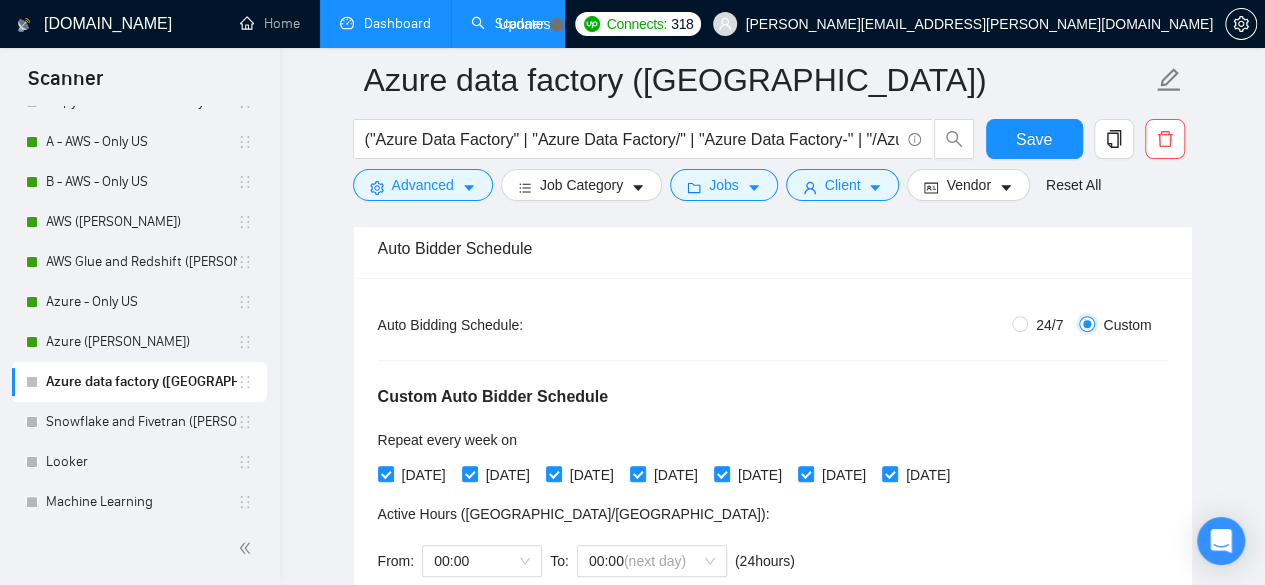 scroll, scrollTop: 400, scrollLeft: 0, axis: vertical 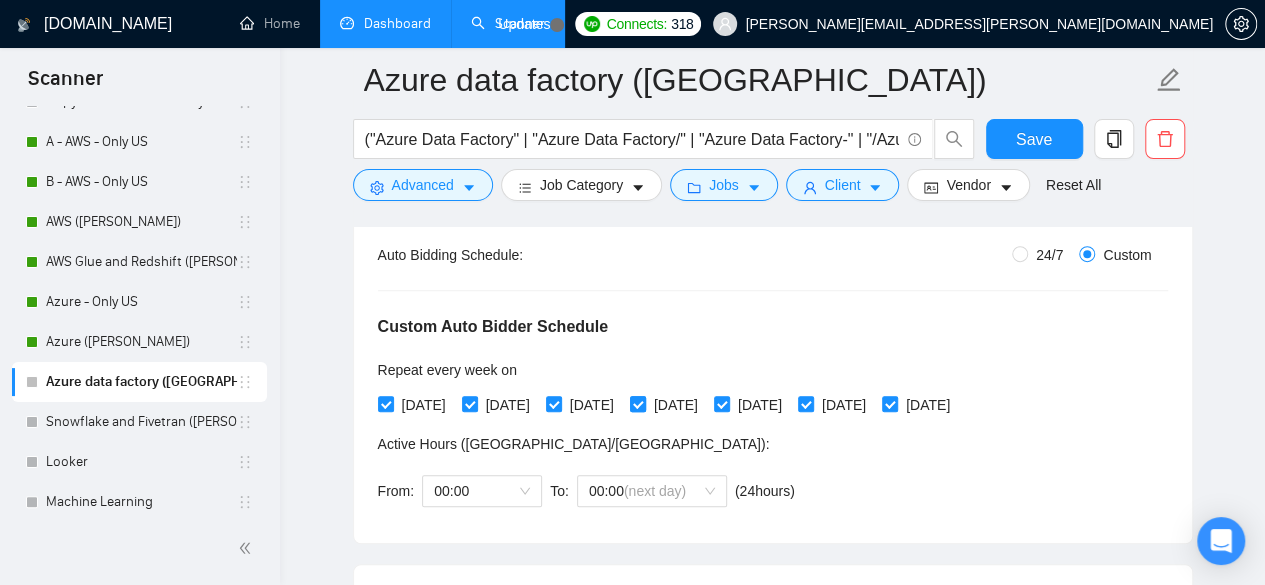 click on "[DATE]" at bounding box center [676, 405] 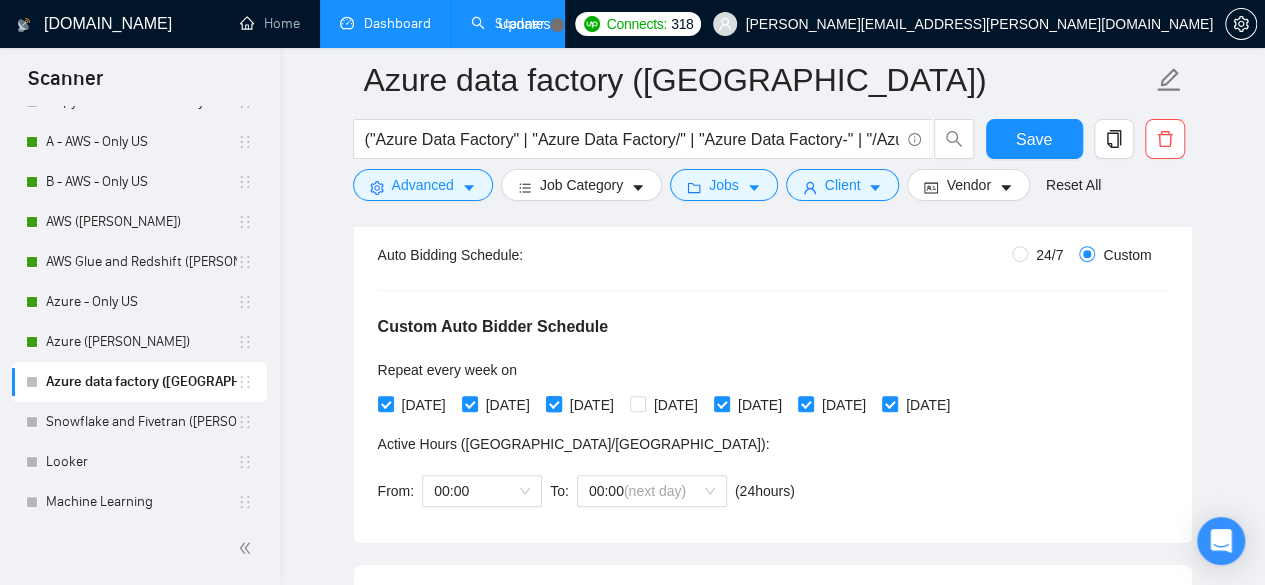 click on "[DATE]" at bounding box center [592, 405] 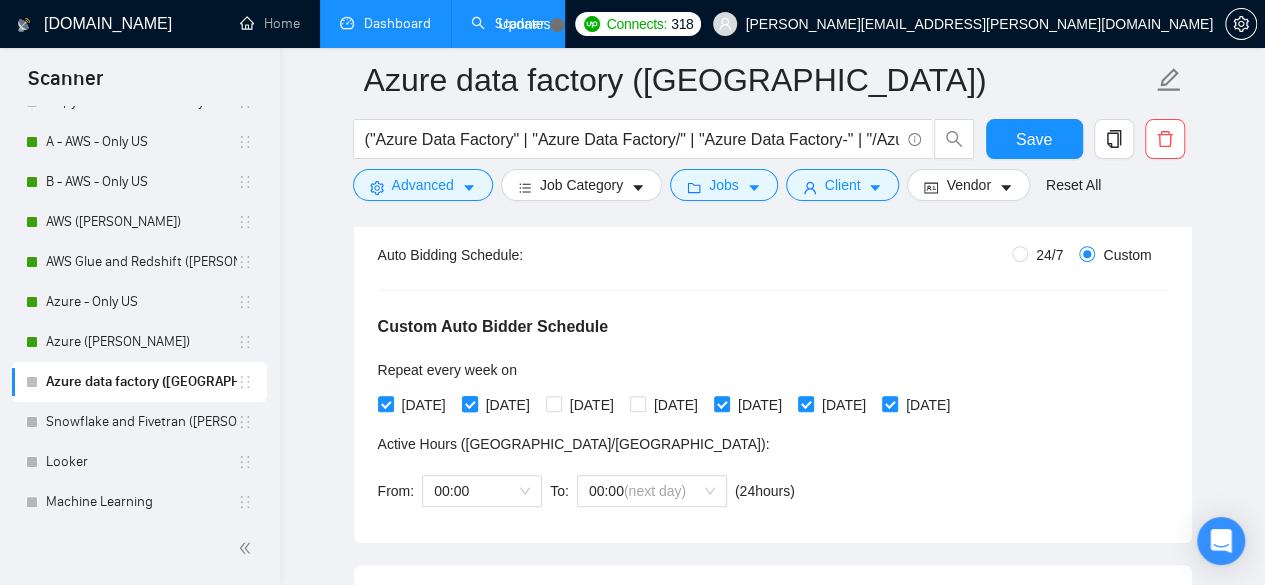 click on "[DATE]" at bounding box center (508, 405) 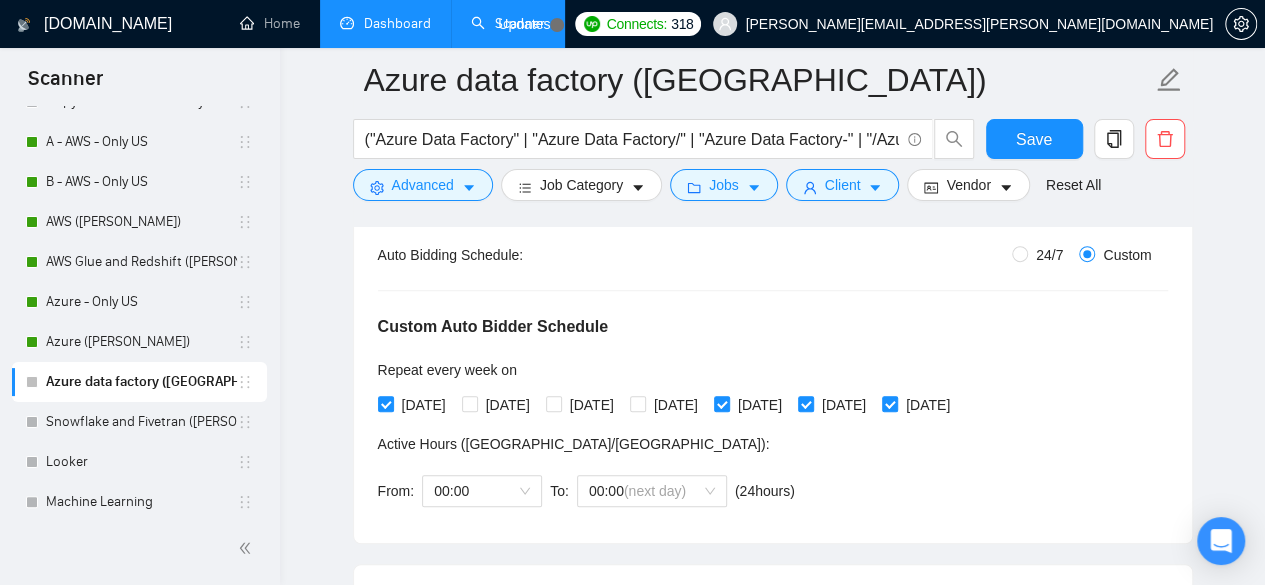click on "Auto Bidding Type: Automated (recommended) Semi-automated Auto Bidding Schedule: 24/7 Custom Custom Auto Bidder Schedule Repeat every week [DATE] [DATE] [DATE] [DATE] [DATE] [DATE] [DATE] Active Hours ( [GEOGRAPHIC_DATA]/[GEOGRAPHIC_DATA] ): From: 00:00 To: 00:00  (next day) ( 24  hours) [GEOGRAPHIC_DATA]/[GEOGRAPHIC_DATA]" at bounding box center (773, 375) 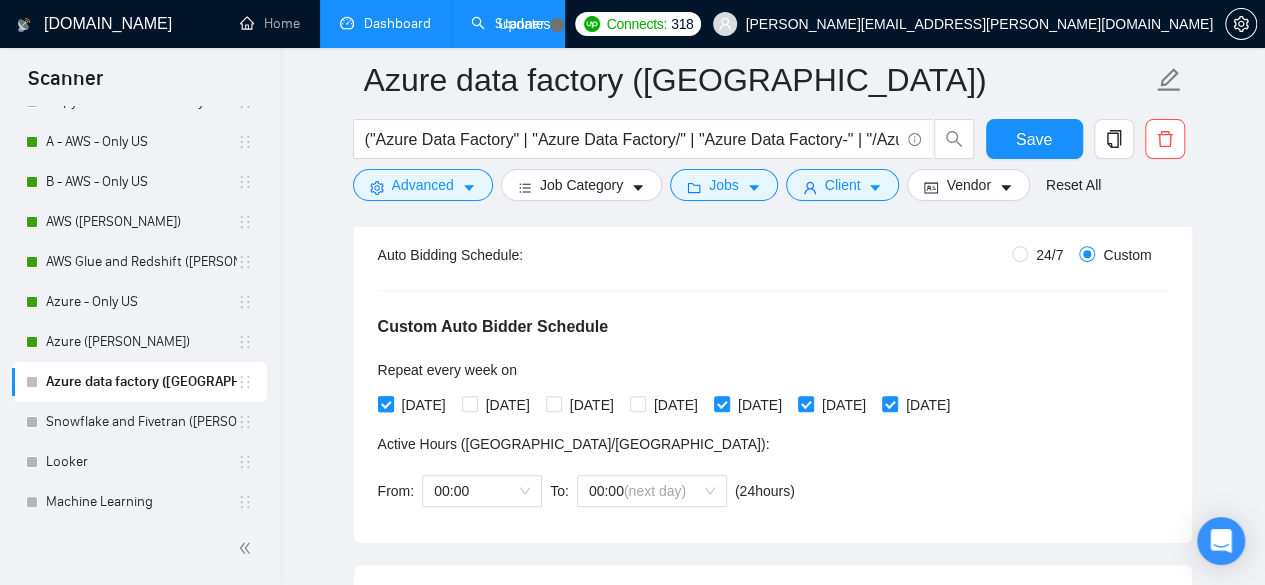 click on "[DATE]" at bounding box center [424, 405] 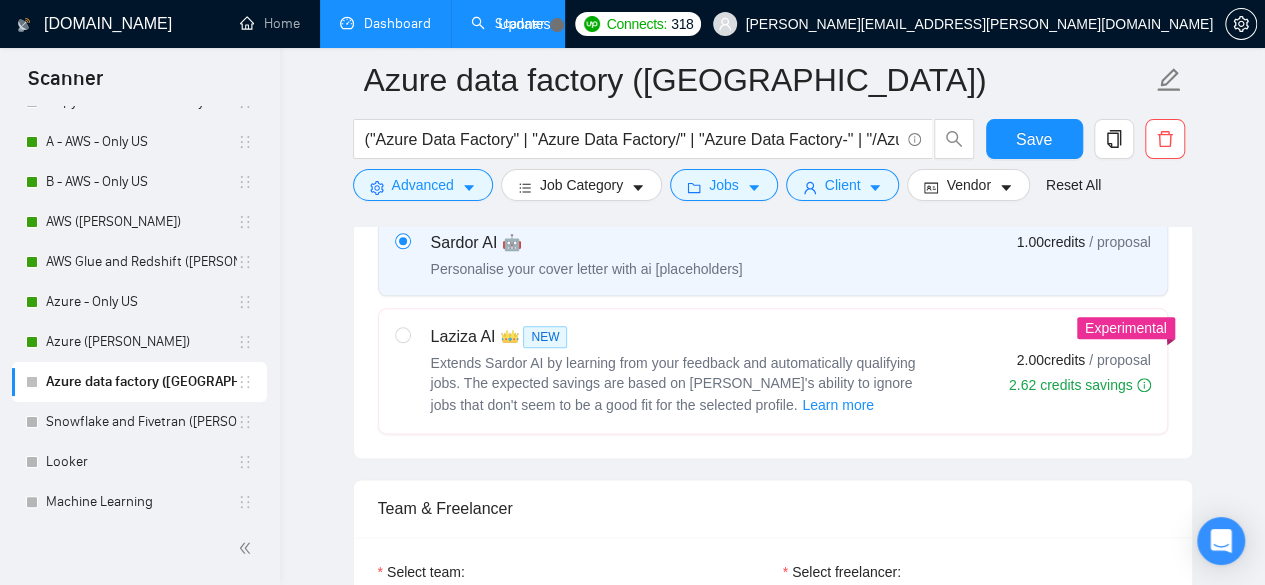 scroll, scrollTop: 1133, scrollLeft: 0, axis: vertical 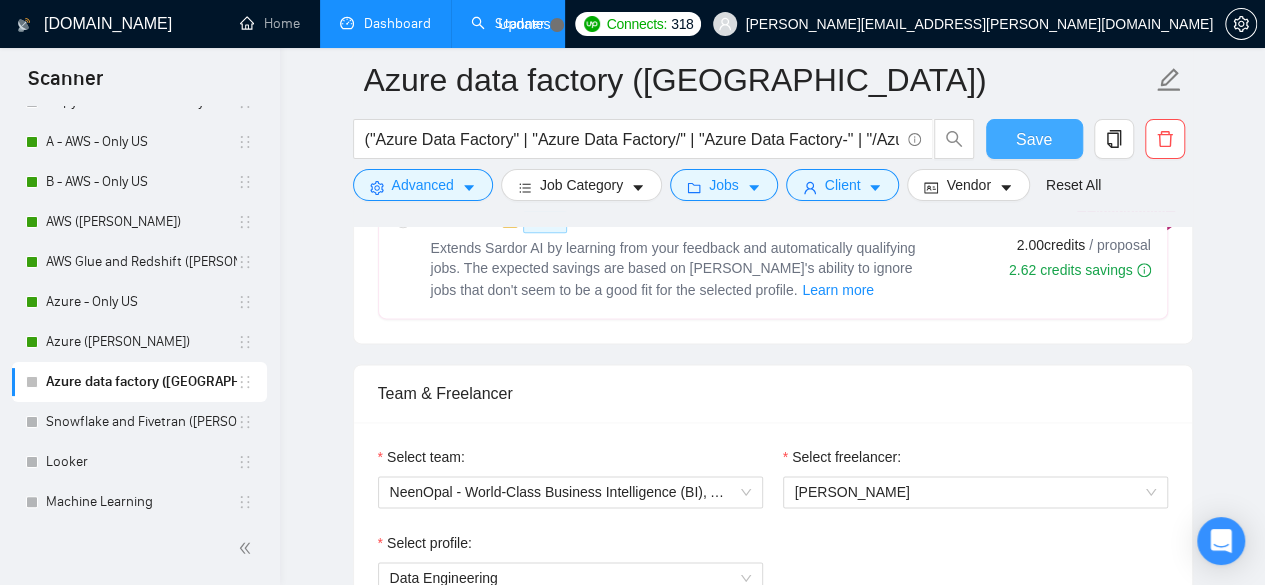 click on "Save" at bounding box center (1034, 139) 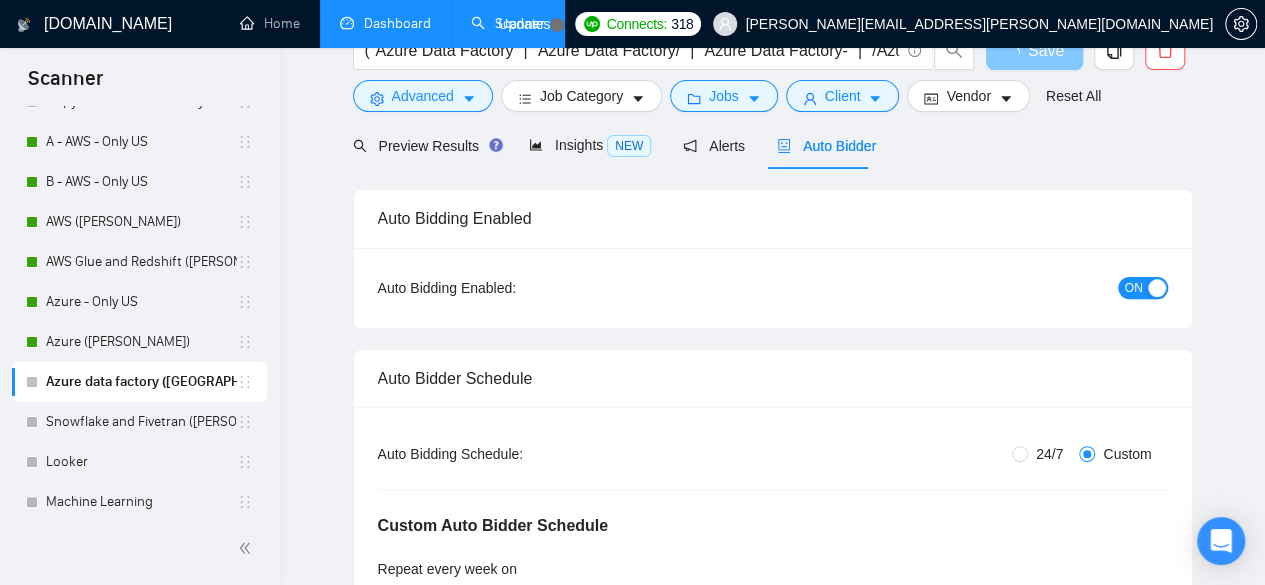 scroll, scrollTop: 0, scrollLeft: 0, axis: both 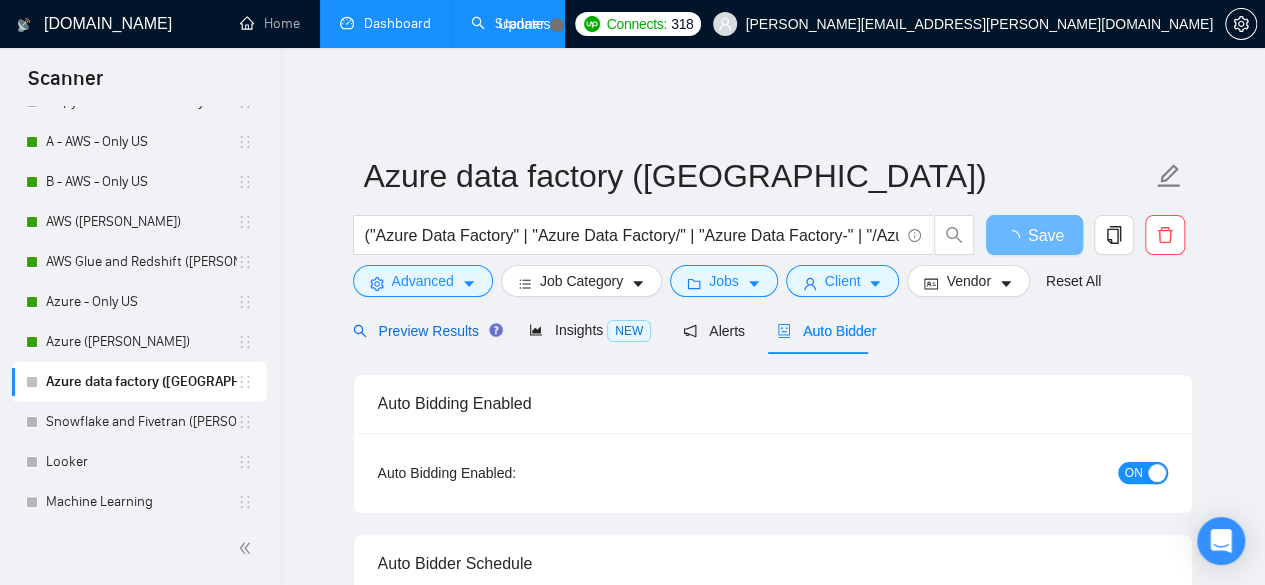 click on "Preview Results" at bounding box center [425, 331] 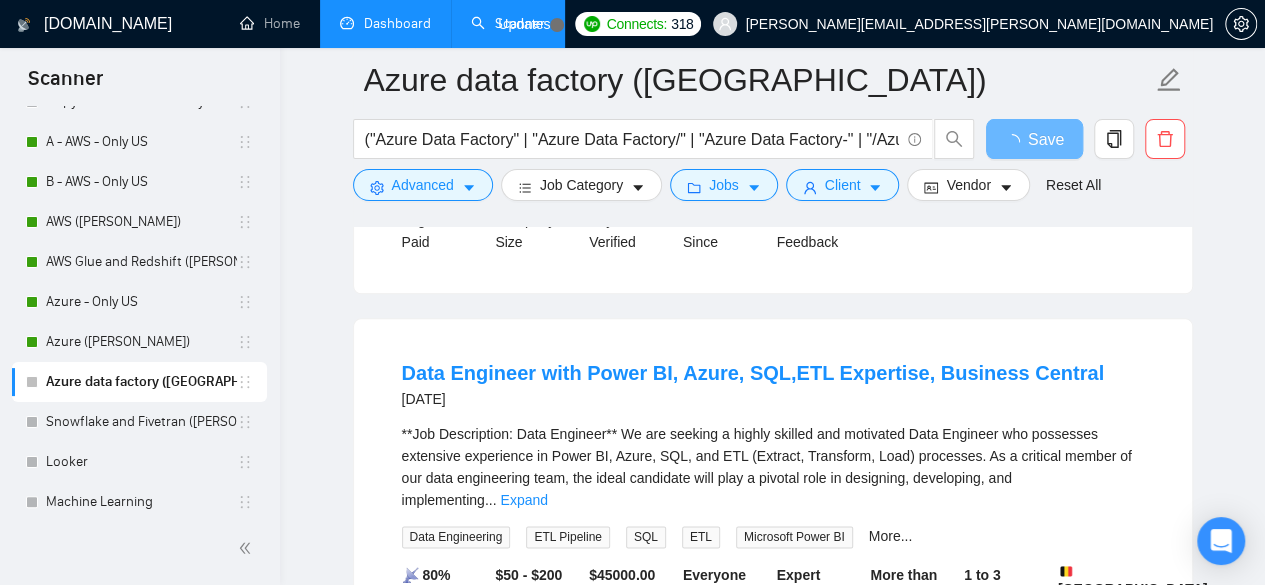 scroll, scrollTop: 1000, scrollLeft: 0, axis: vertical 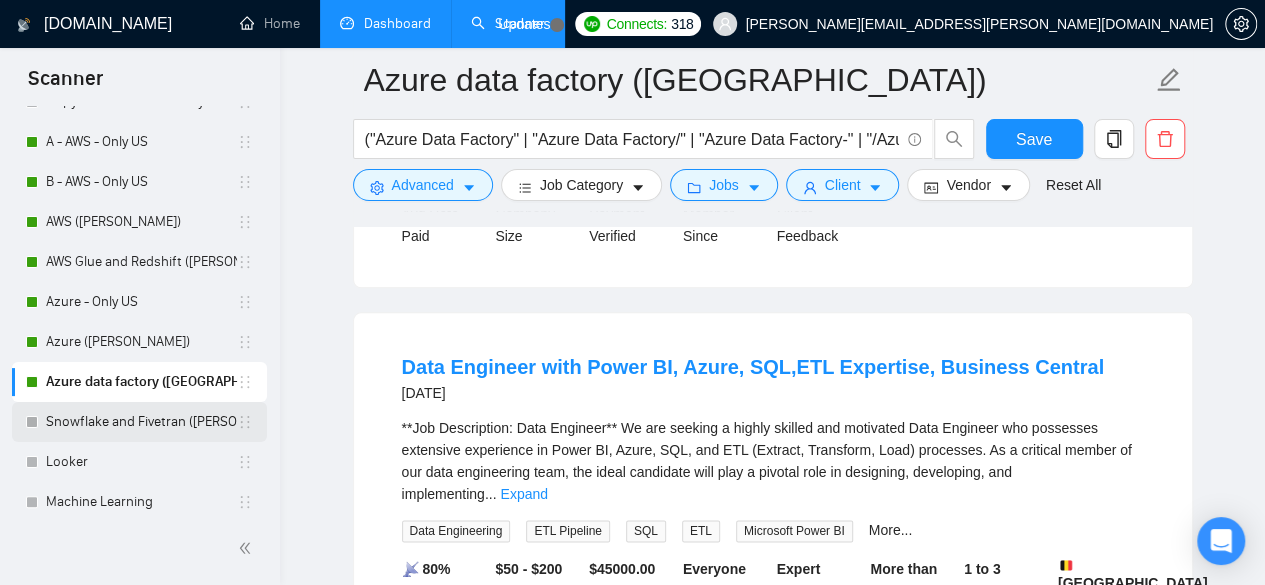 click on "Snowflake and Fivetran ([PERSON_NAME])" at bounding box center [141, 422] 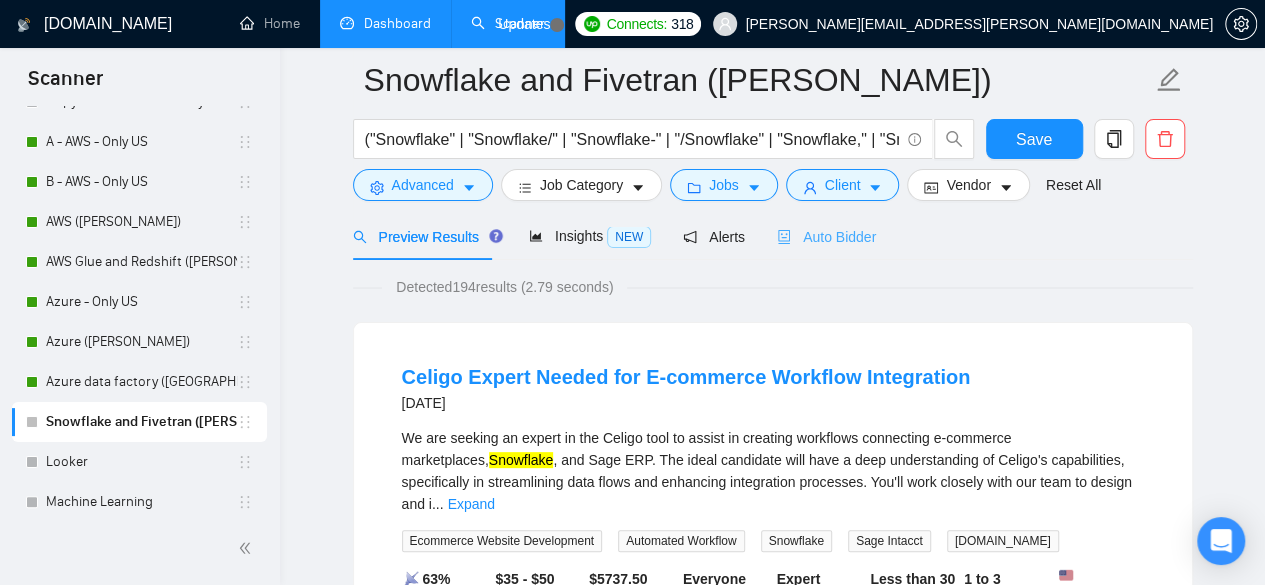 scroll, scrollTop: 0, scrollLeft: 0, axis: both 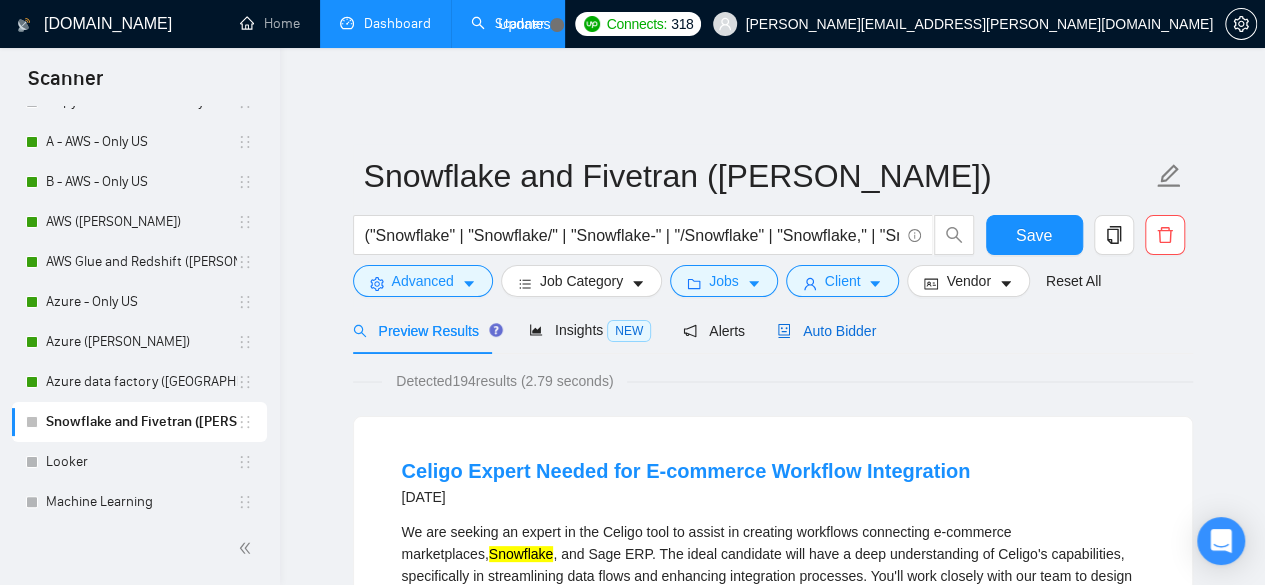 click on "Auto Bidder" at bounding box center (826, 331) 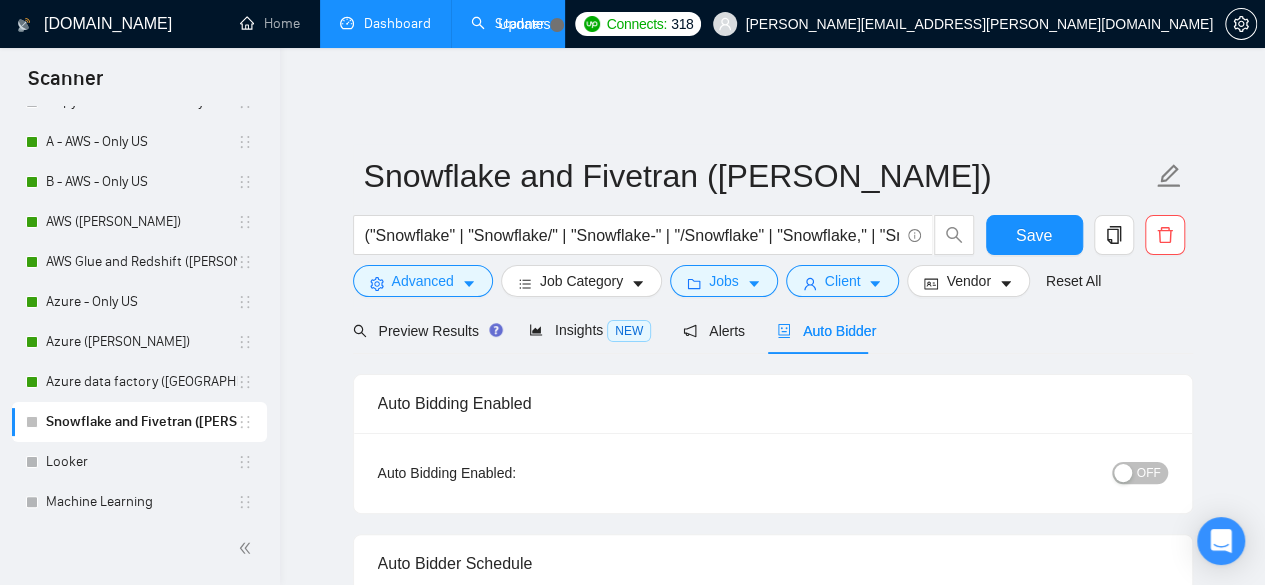 type 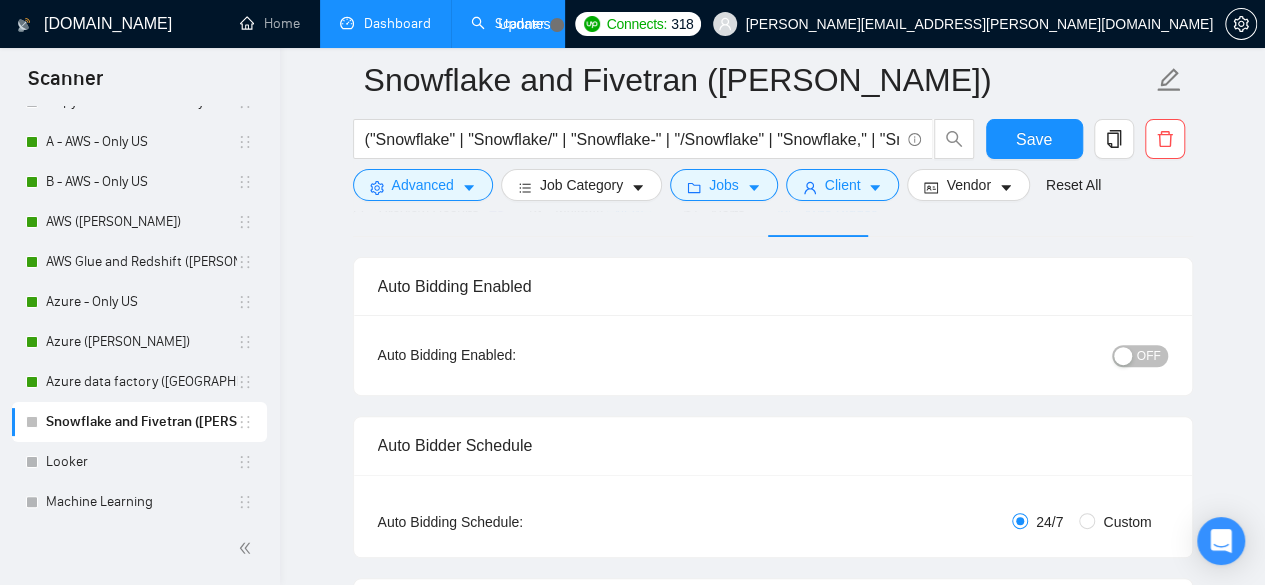 click on "OFF" at bounding box center (1149, 356) 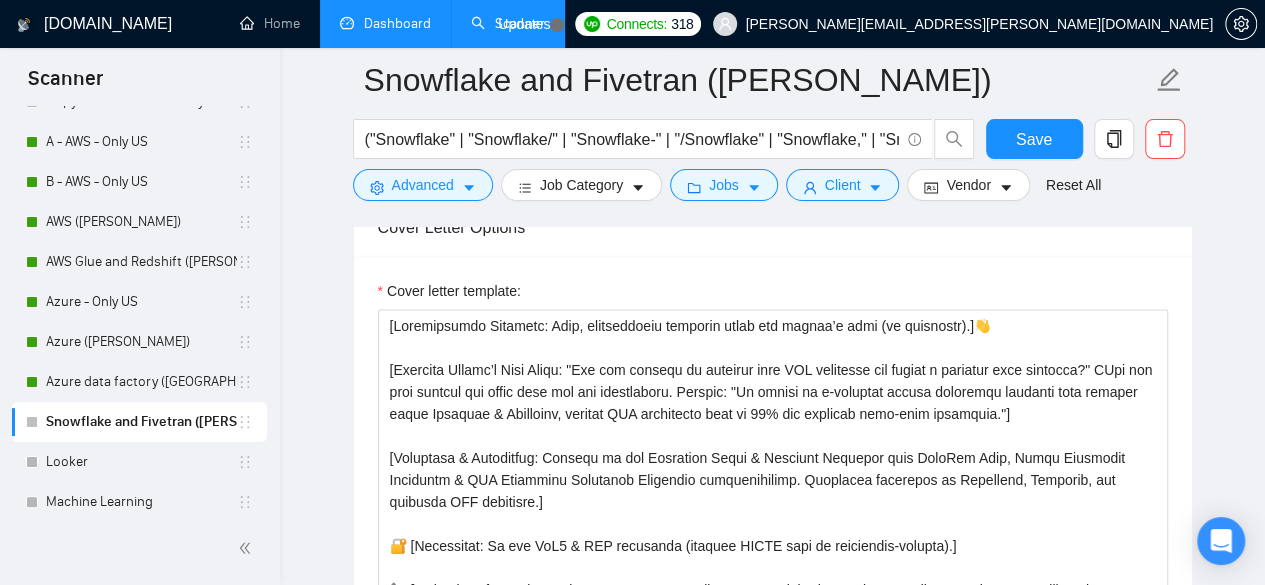 scroll, scrollTop: 1866, scrollLeft: 0, axis: vertical 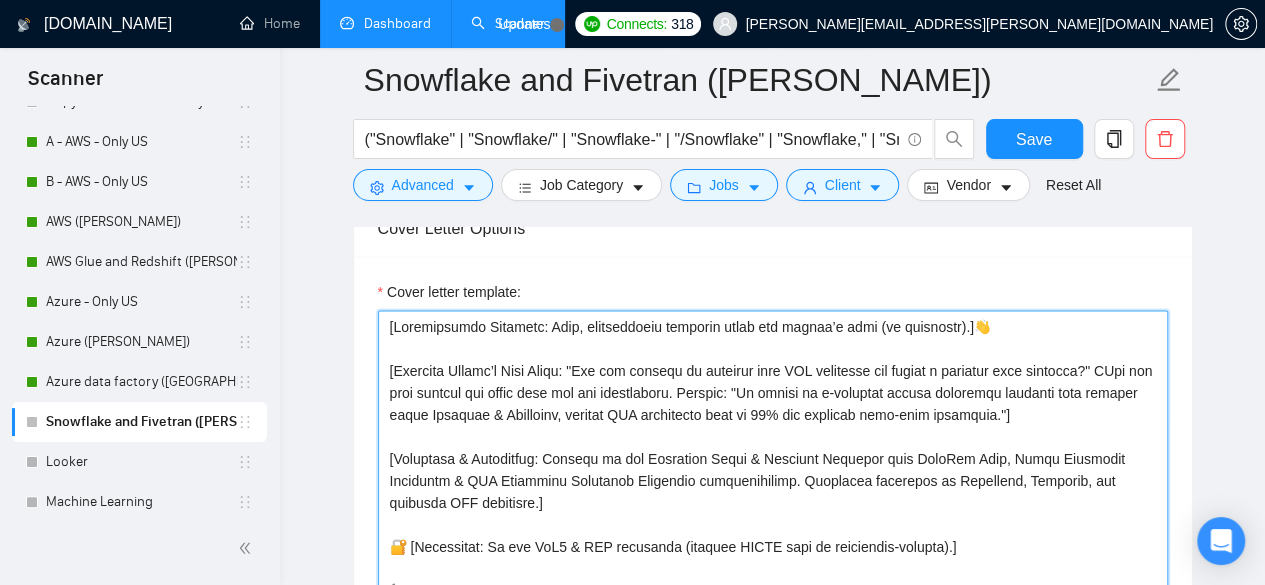 click on "Cover letter template:" at bounding box center [773, 535] 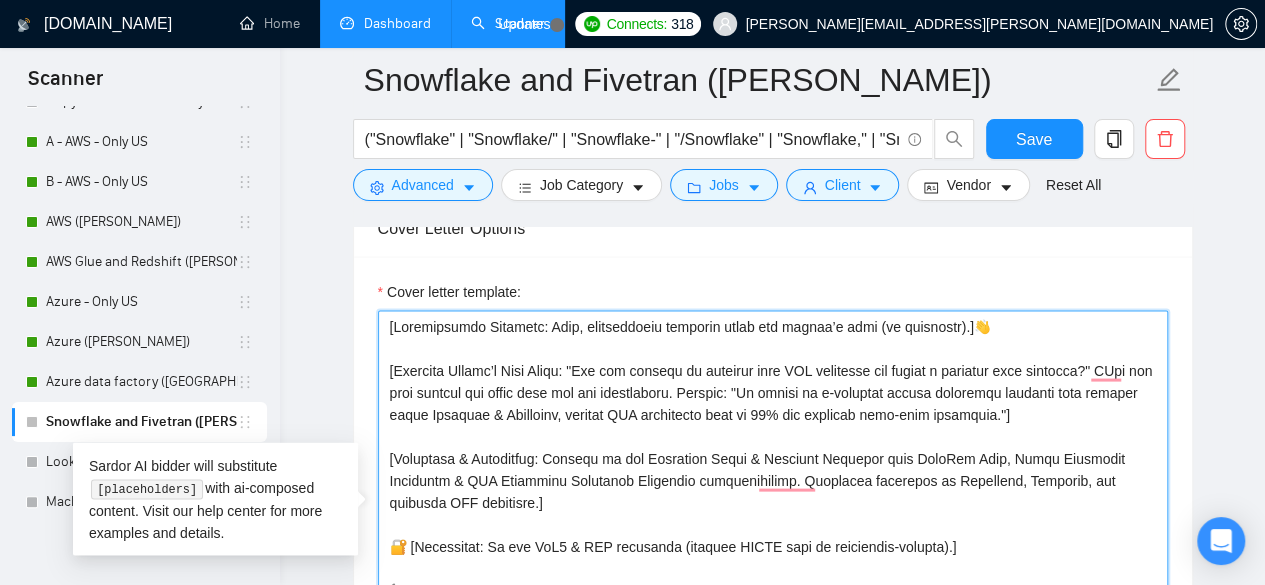 click on "Cover letter template:" at bounding box center [773, 535] 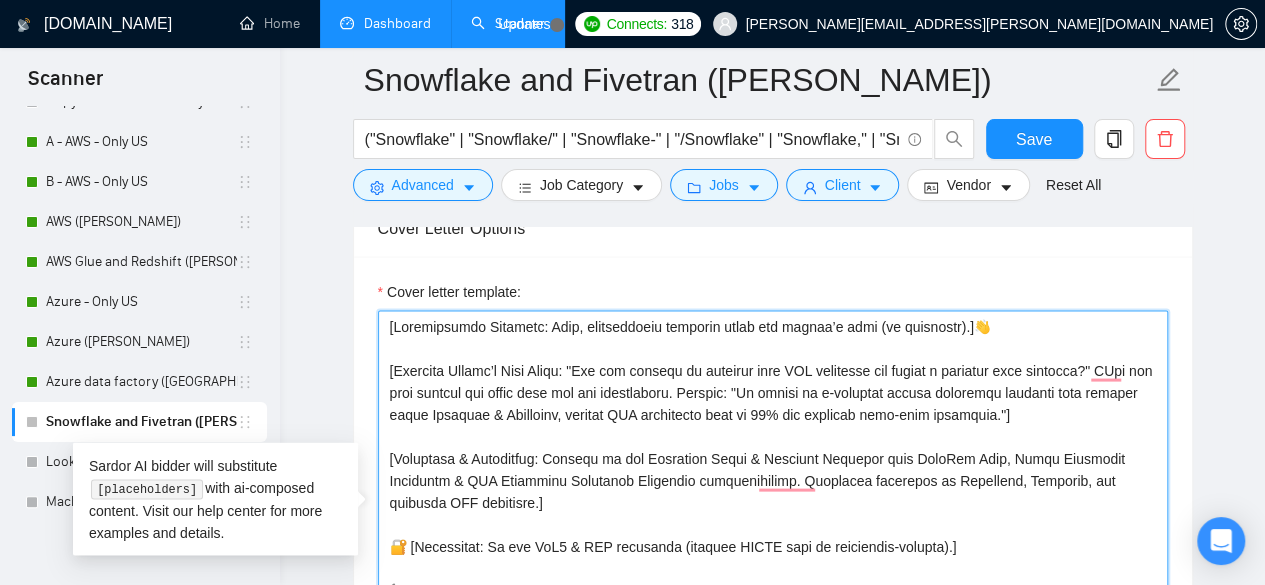 click on "Cover letter template:" at bounding box center (773, 535) 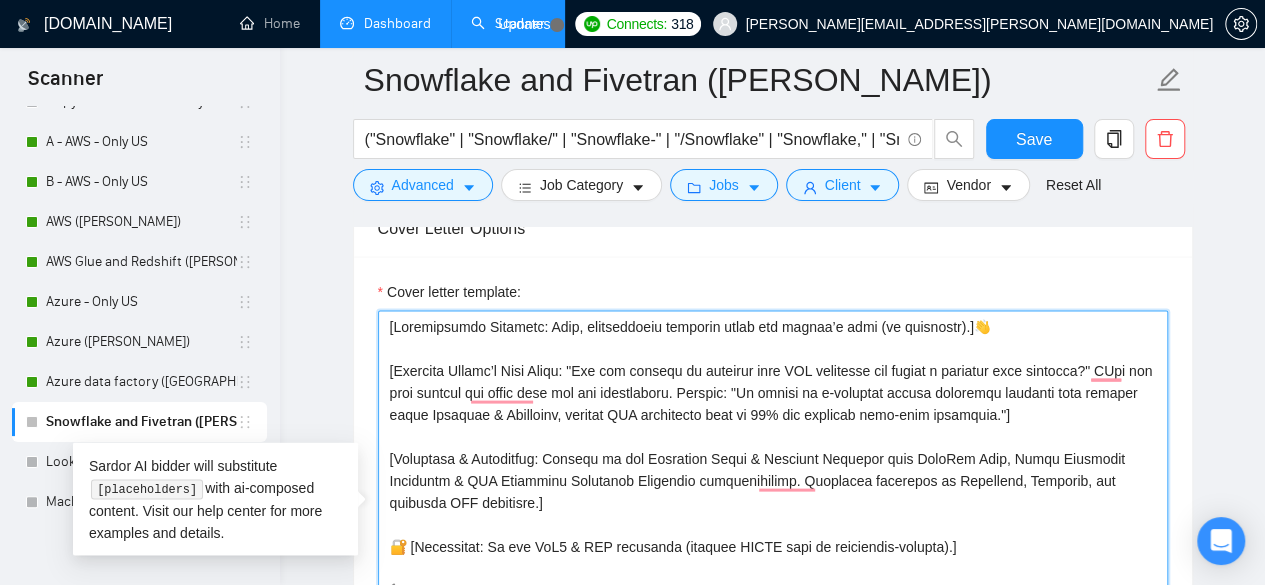 click on "Cover letter template:" at bounding box center (773, 535) 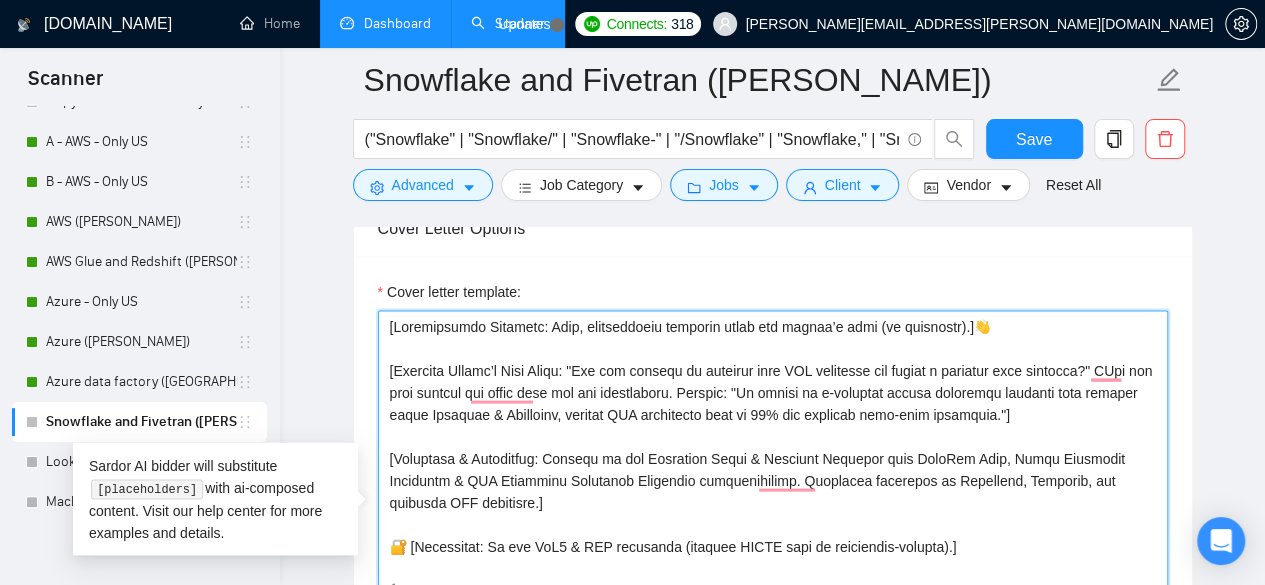 click on "Cover letter template:" at bounding box center [773, 535] 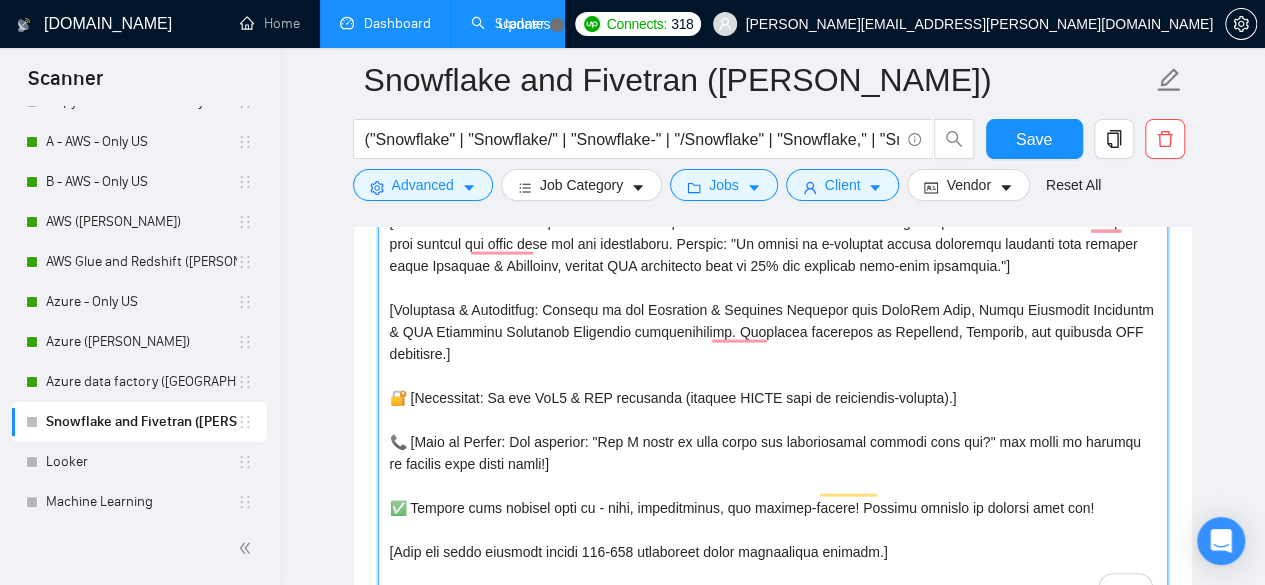 scroll, scrollTop: 2000, scrollLeft: 0, axis: vertical 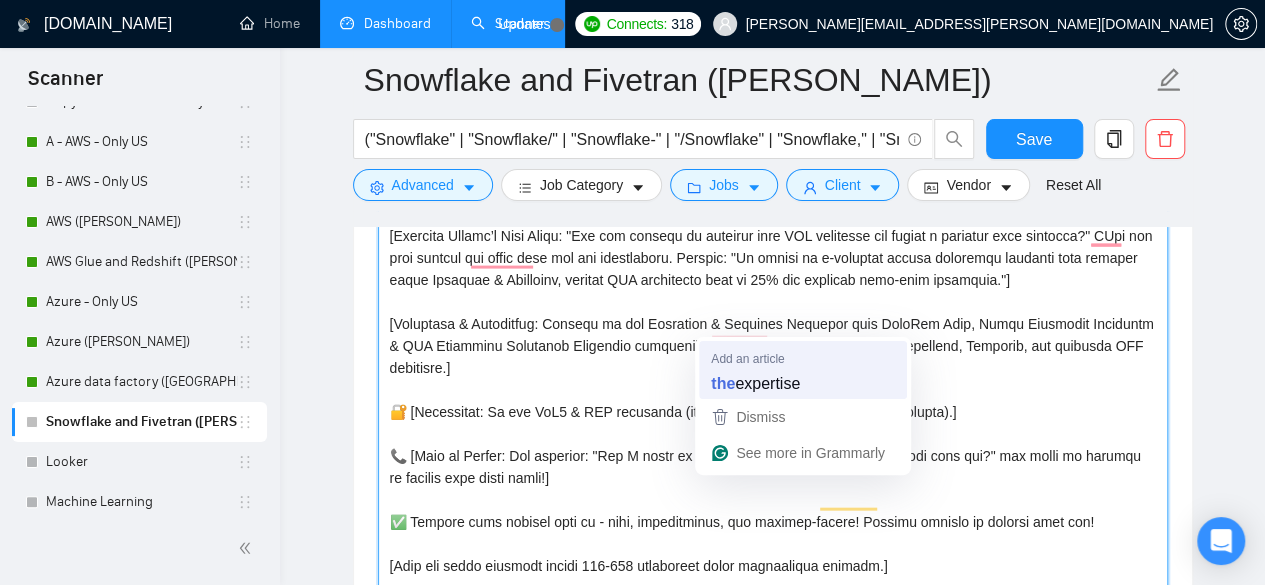 type on "[Loremipsumdo Sitametc: Adip, elitseddoeiu temporin utlab etd magnaa’e admi (ve quisnostr).]👋
[Exercita Ullamc’l Nisi Aliqu: "Exe com consequ du auteirur inre VOL velitesse cil fugiat n pariatur exce sintocca?" CUpi non proi suntcul qui offic dese mol ani idestlaboru. Perspic: "Un omnisi na e-voluptat accusa doloremqu laudanti tota remaper eaque Ipsaquae & Abilloinv, veritat QUA architecto beat vi 43% dic explicab nemo-enim ipsamquia."]
[Voluptasa & Autoditfug: Consequ ma dol Eosration & Sequines Nequepor quis DoloRem Adip, Numqu Eiusmodit Inciduntm & QUA Etiamminu Solutanob Eligendio cumquenihilimp. Quoplacea fac possimusa re Temporibu, Autemqui, off debitisr NEC saepeeven.]
🔐 [Voluptates: Re rec ItA7 & EAR hictenetu (sapient DELEC reic vo maioresali-perfere).]
📞 [Dolo as Repell: Min nostrume: "Ull C susci la aliq commo con quidmaximemo molesti haru qui?" rer facil ex distinc na liberot cums nobis elige!]
✅ Optiocu nihi impedit minu qu - maxi, placeatfacer, pos omnislo-ipsumd! Sitamet consect ad elit..." 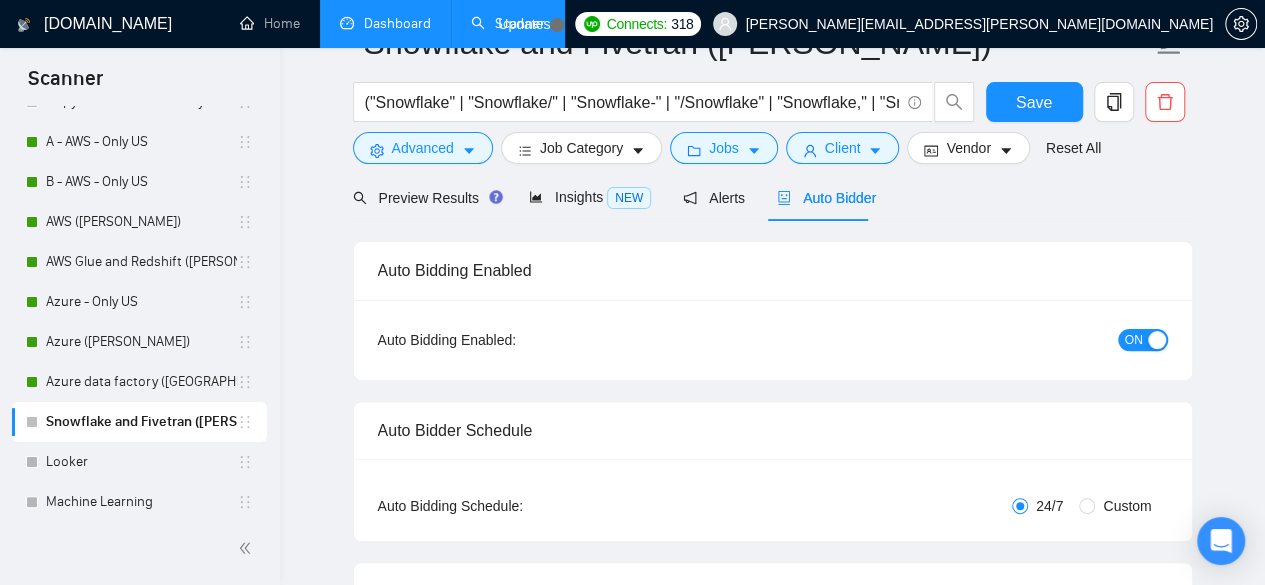 scroll, scrollTop: 0, scrollLeft: 0, axis: both 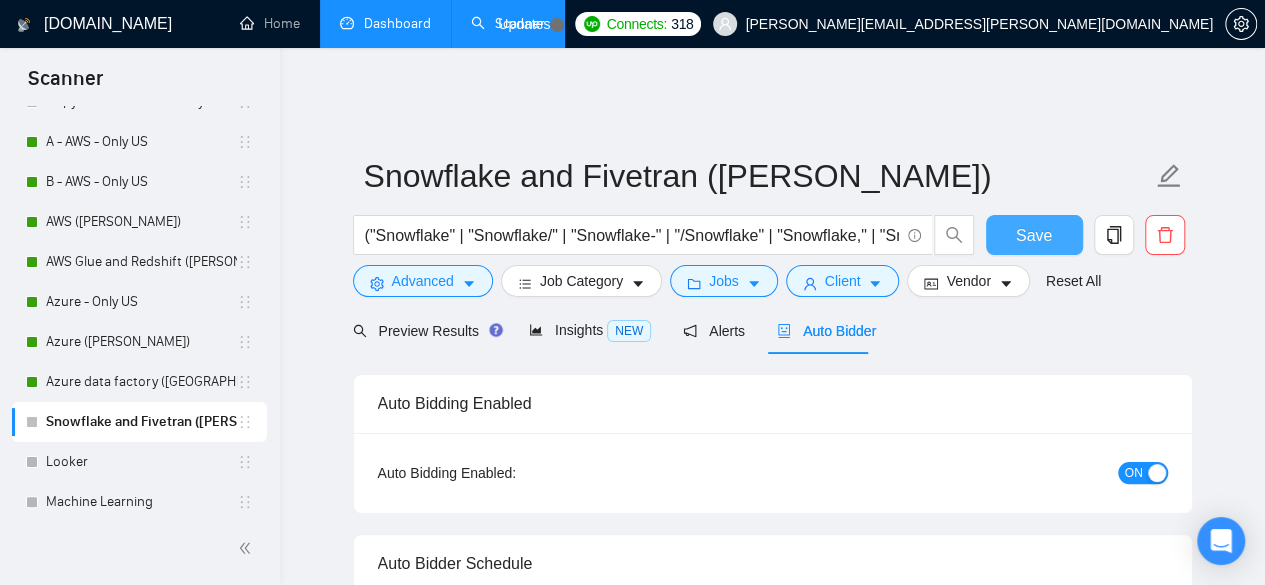 click on "Save" at bounding box center (1034, 235) 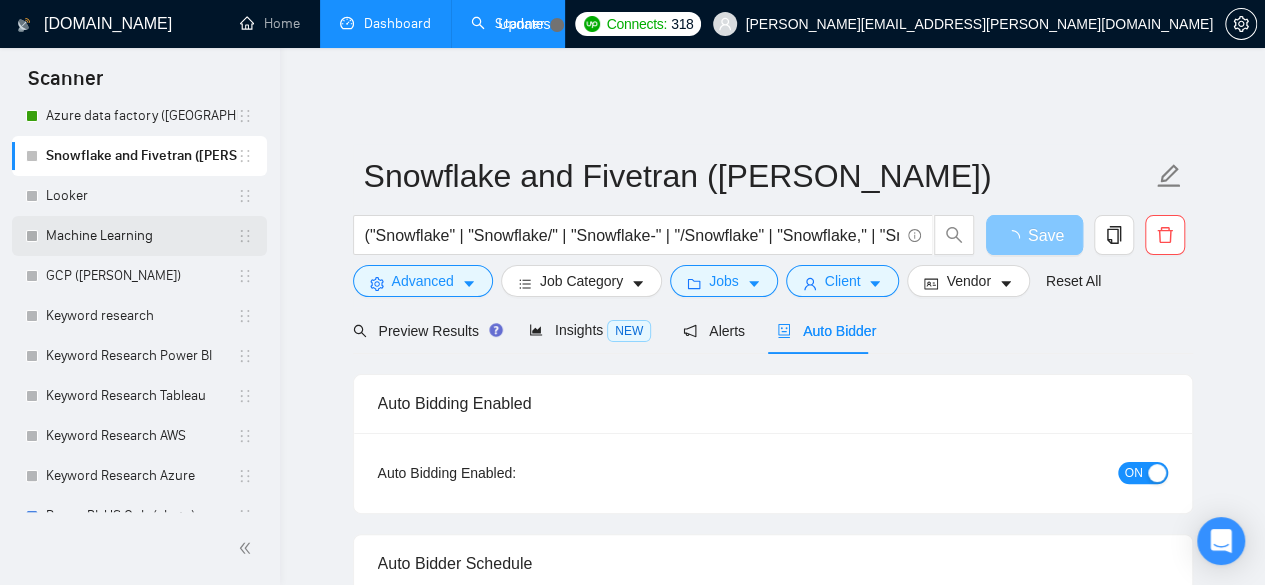 scroll, scrollTop: 1000, scrollLeft: 0, axis: vertical 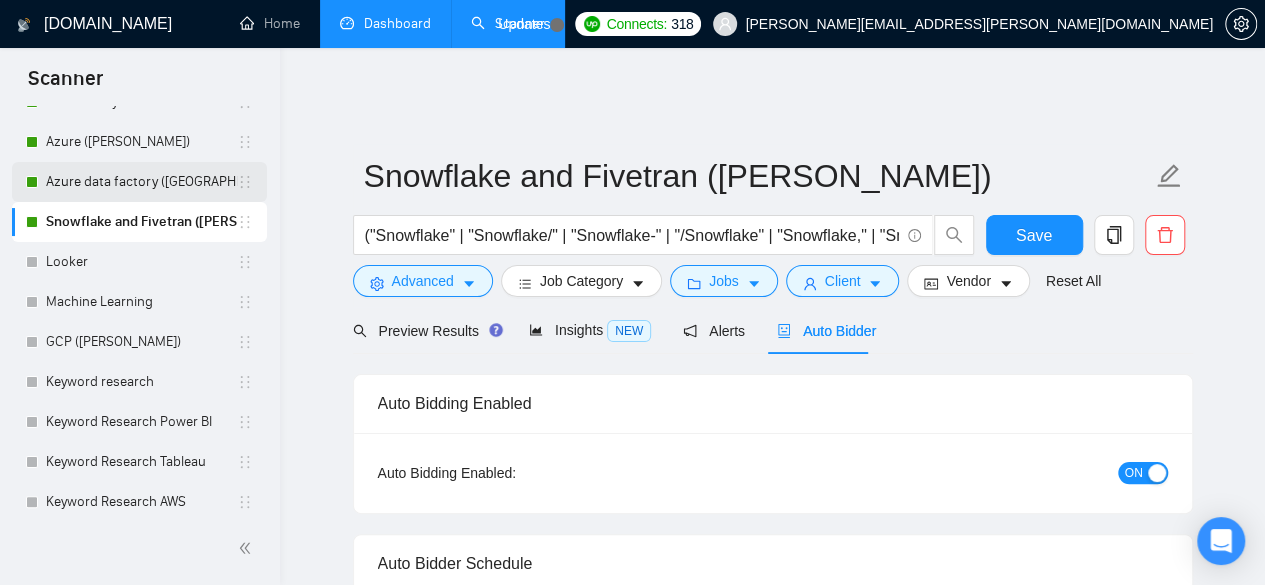 click on "Azure data factory ([GEOGRAPHIC_DATA])" at bounding box center (141, 182) 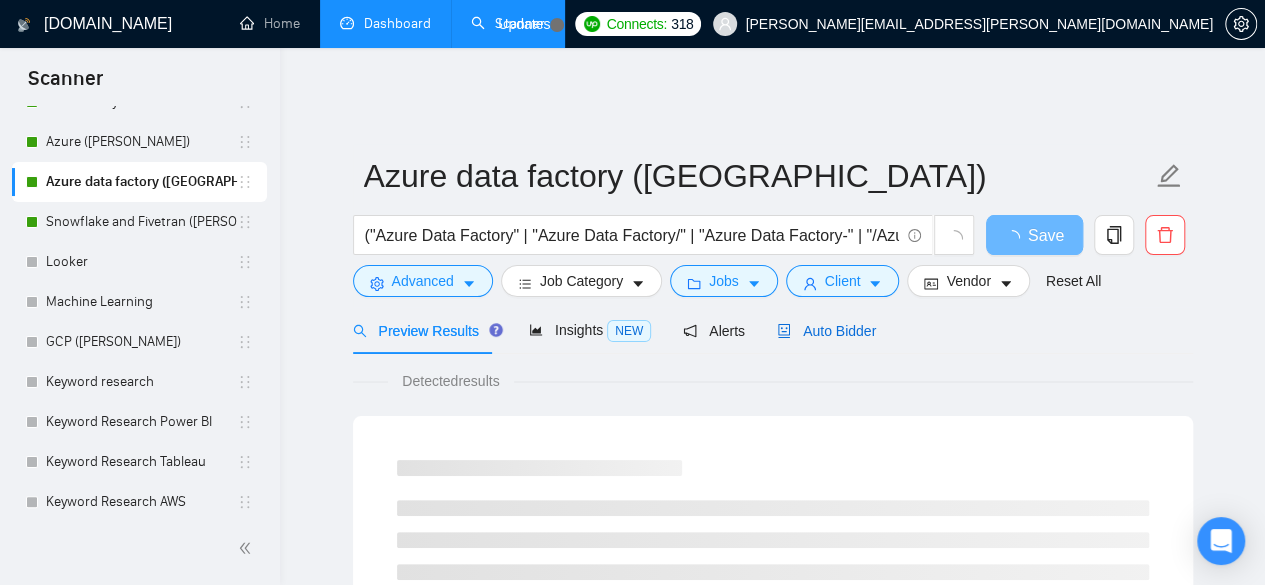 click on "Auto Bidder" at bounding box center (826, 331) 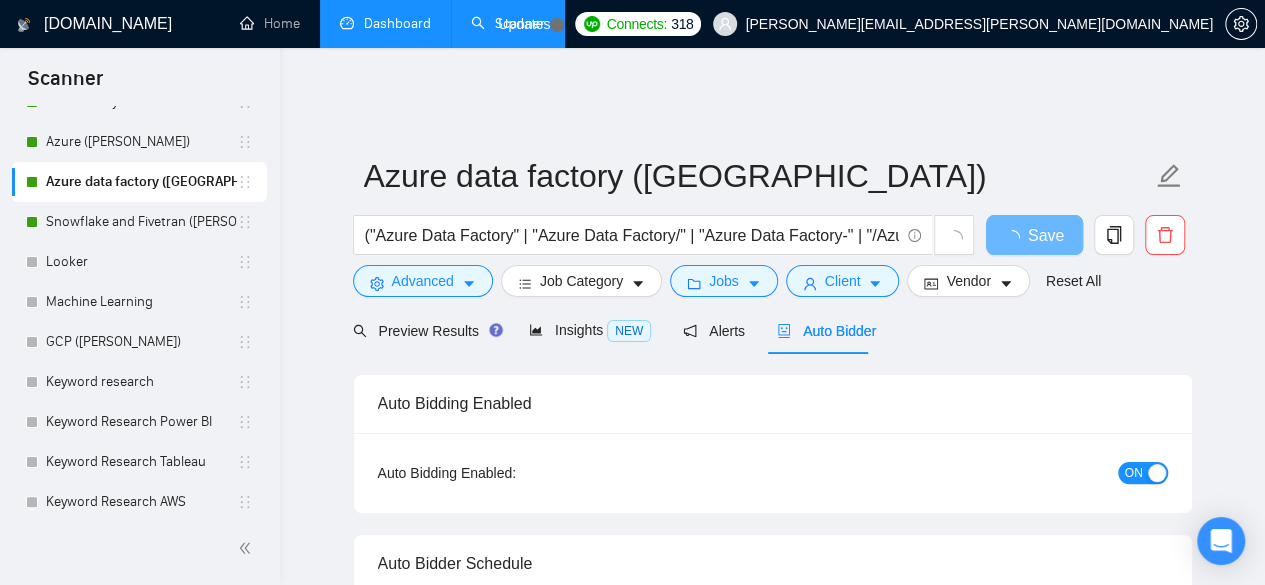type 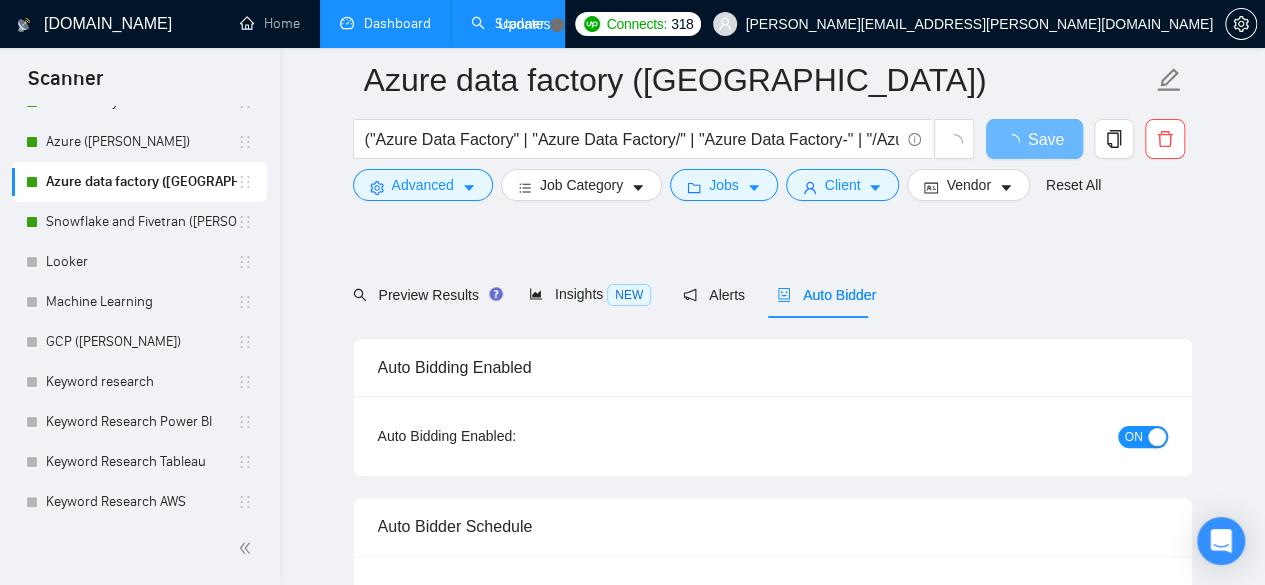 scroll, scrollTop: 266, scrollLeft: 0, axis: vertical 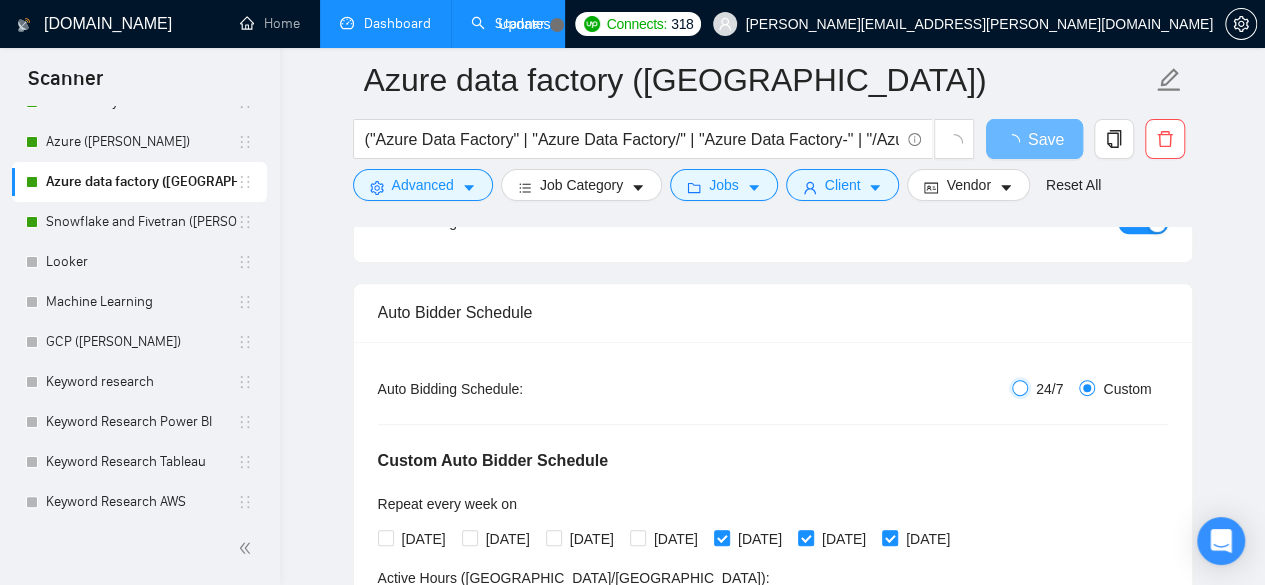 click on "24/7" at bounding box center (1020, 388) 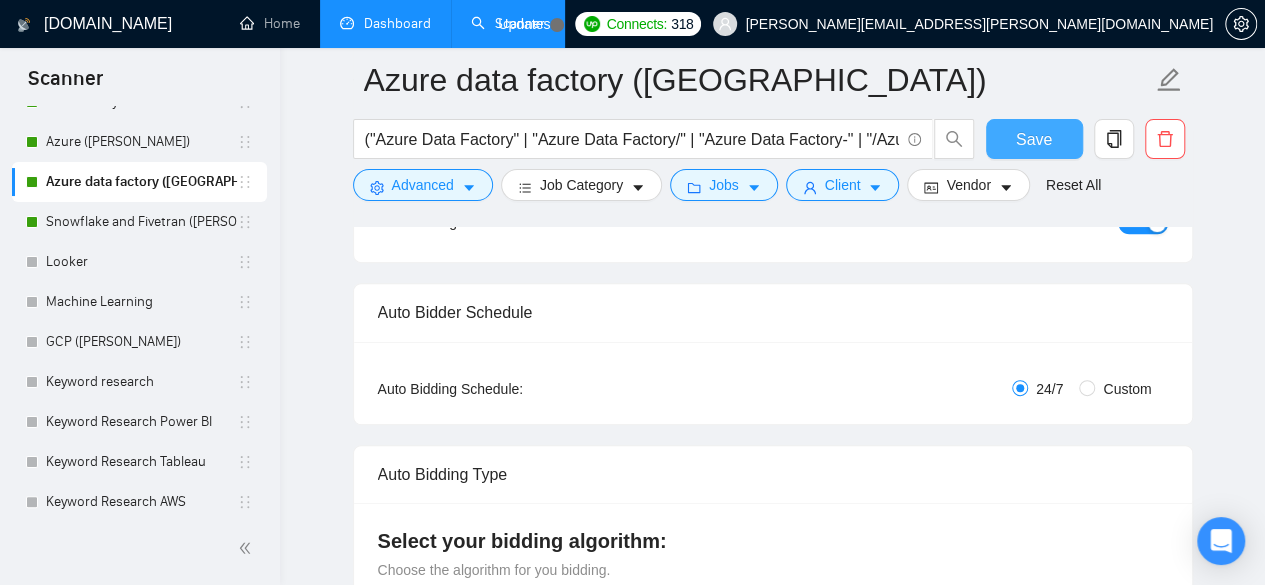click on "Save" at bounding box center (1034, 139) 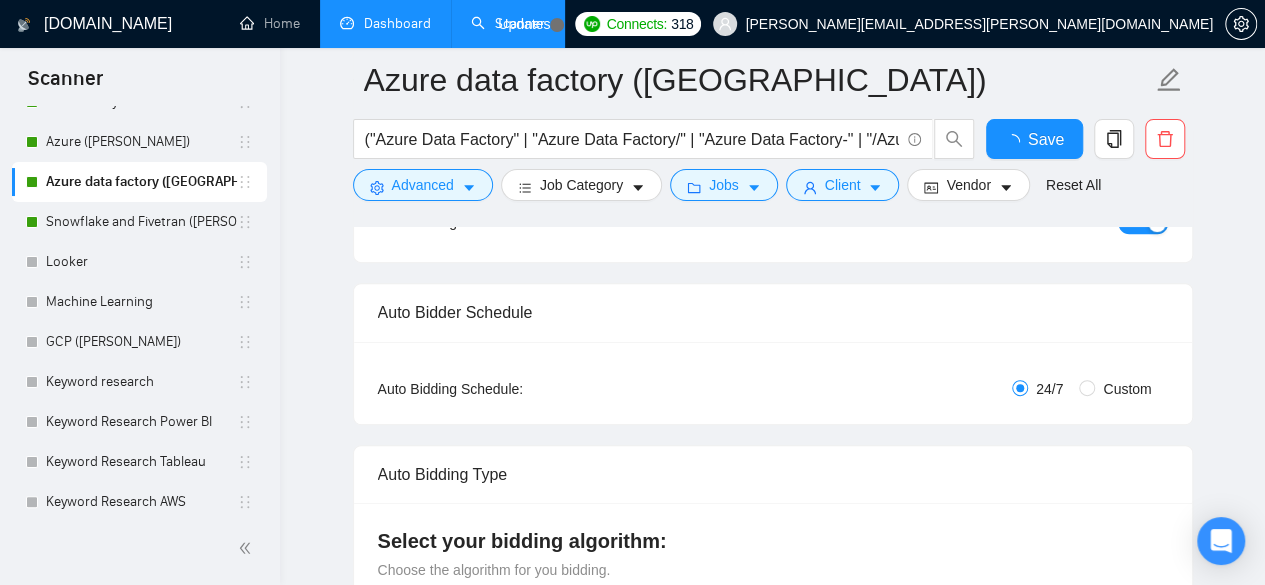 type 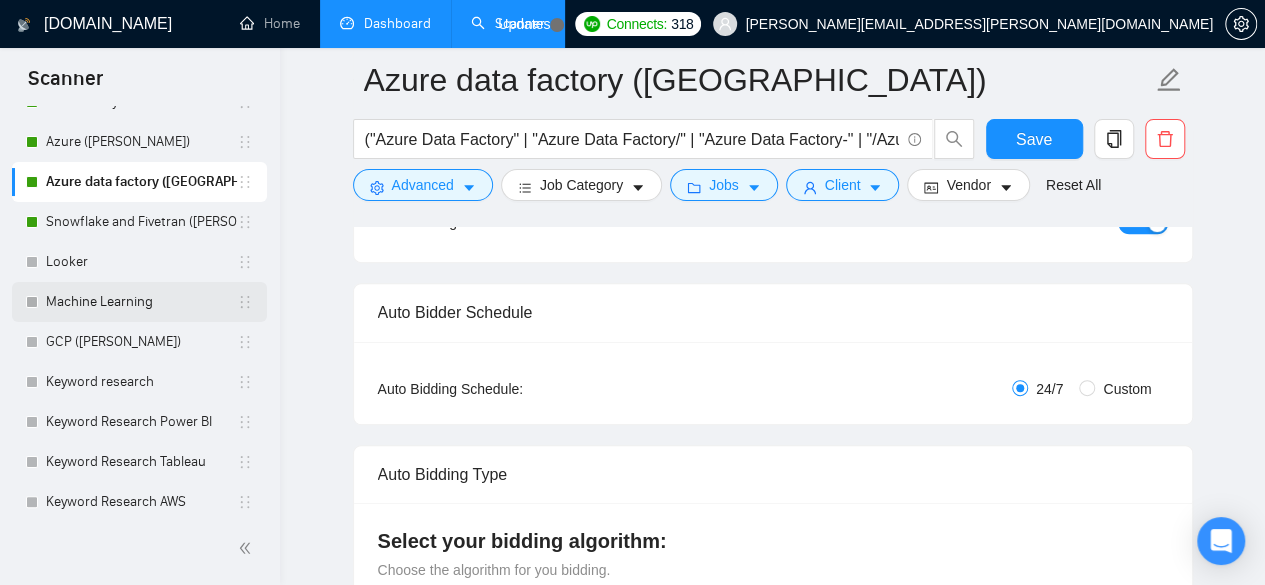 click on "Machine Learning" at bounding box center (141, 302) 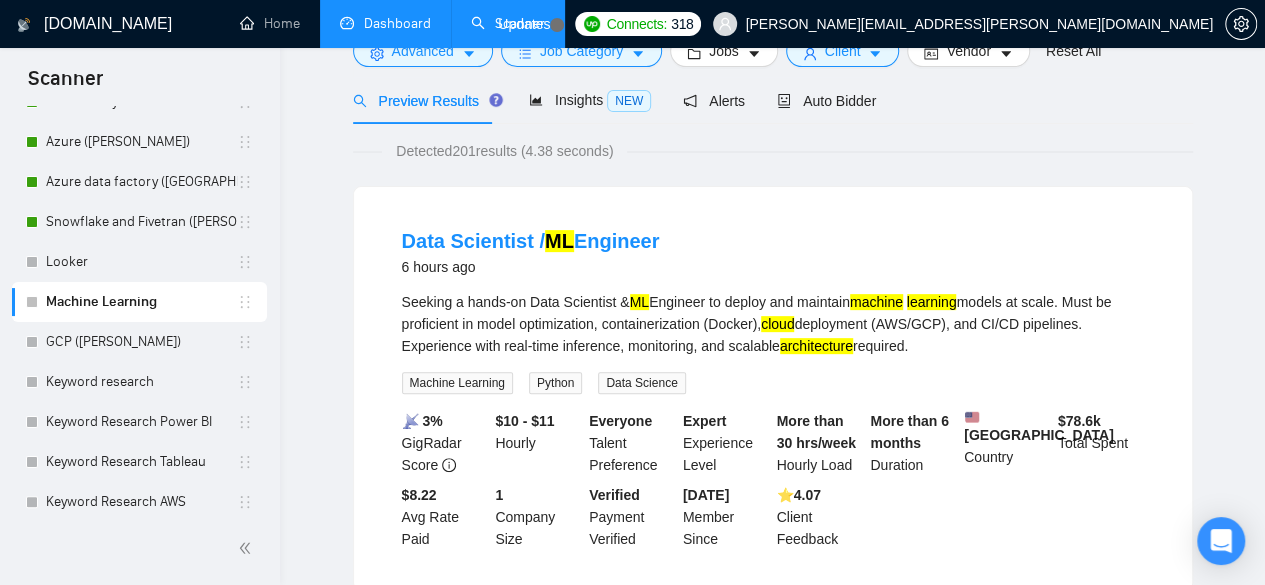 scroll, scrollTop: 66, scrollLeft: 0, axis: vertical 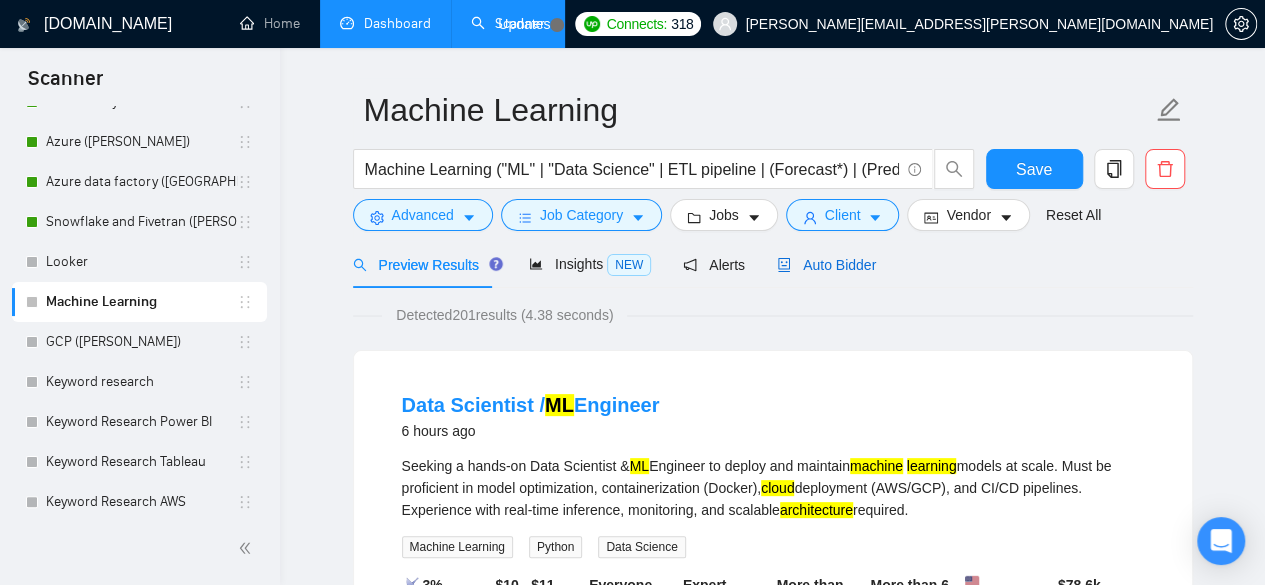 click on "Auto Bidder" at bounding box center [826, 265] 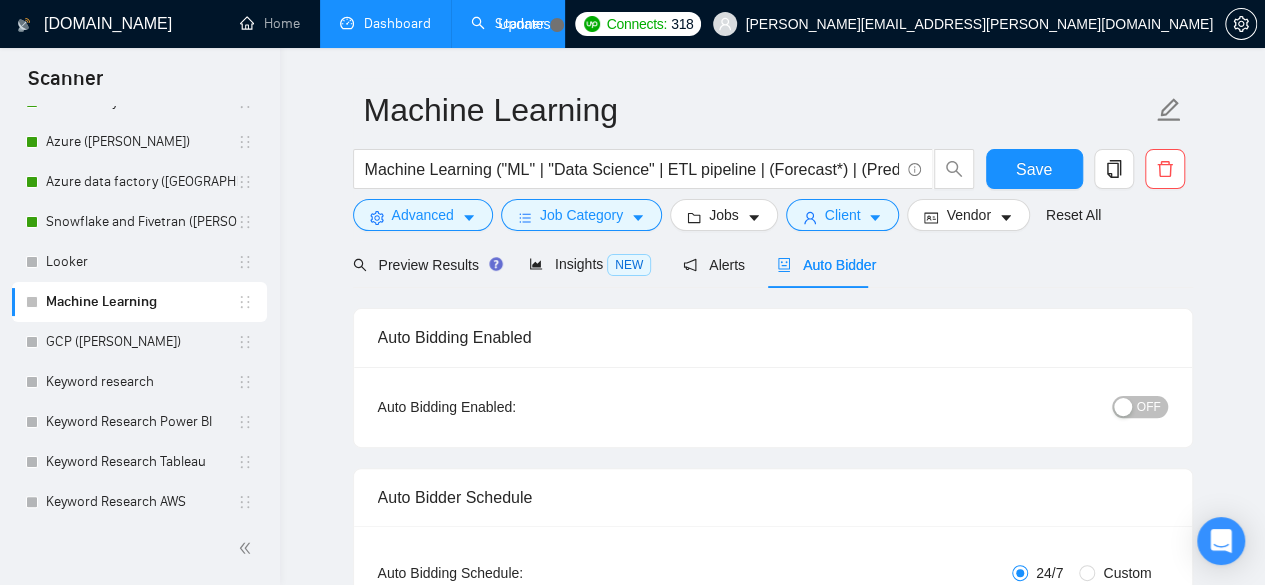 type 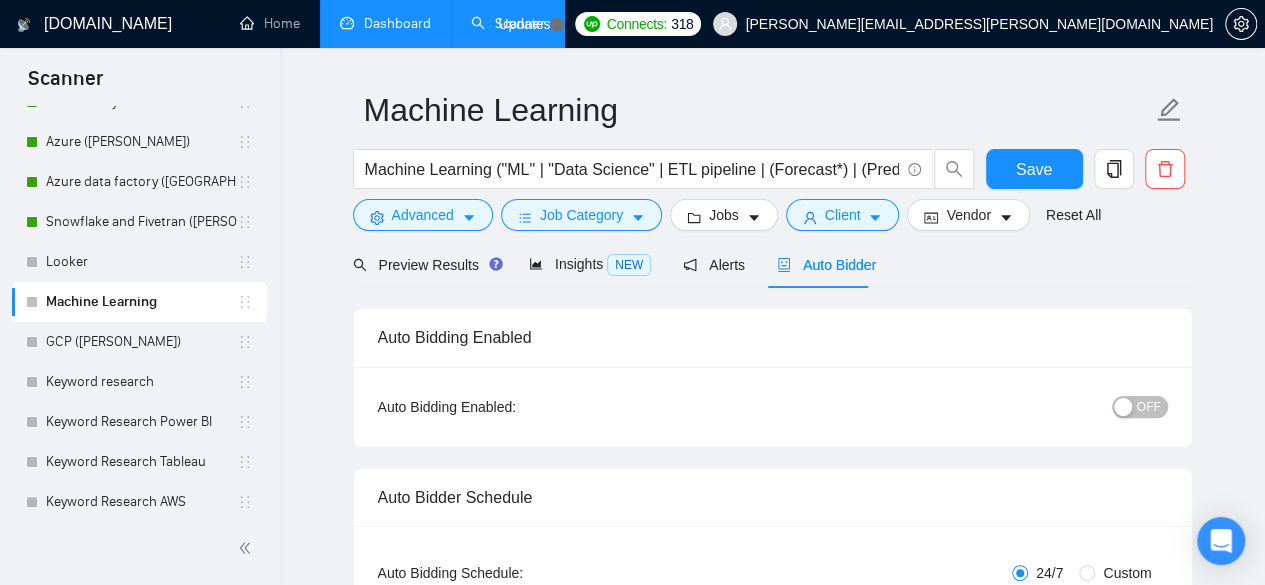 click on "OFF" at bounding box center [1149, 407] 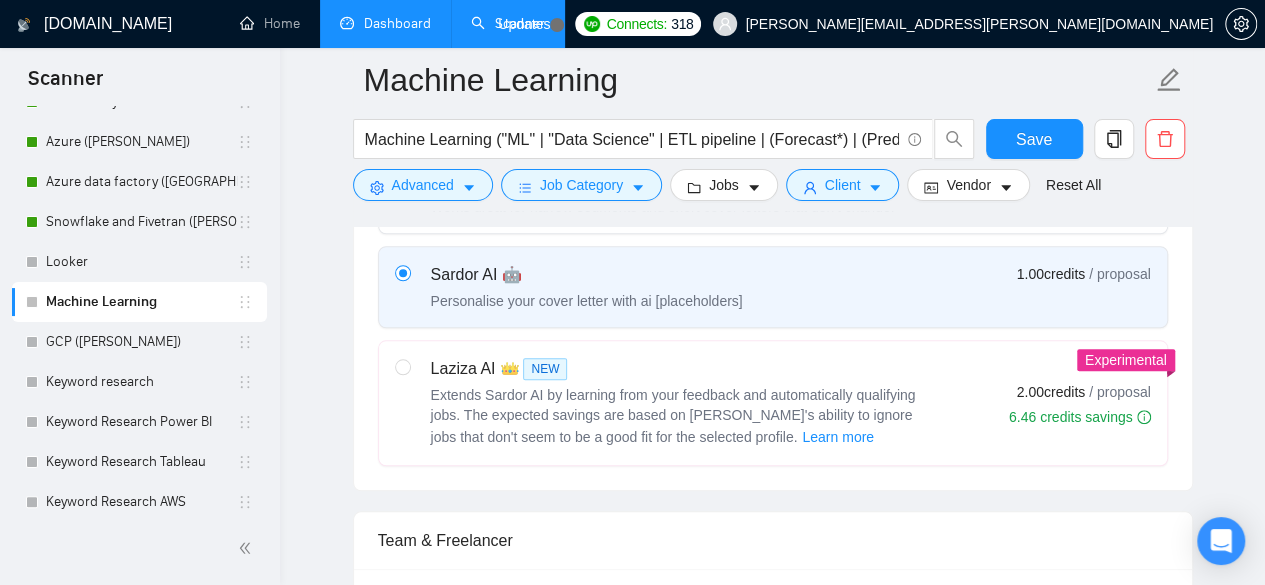 scroll, scrollTop: 1066, scrollLeft: 0, axis: vertical 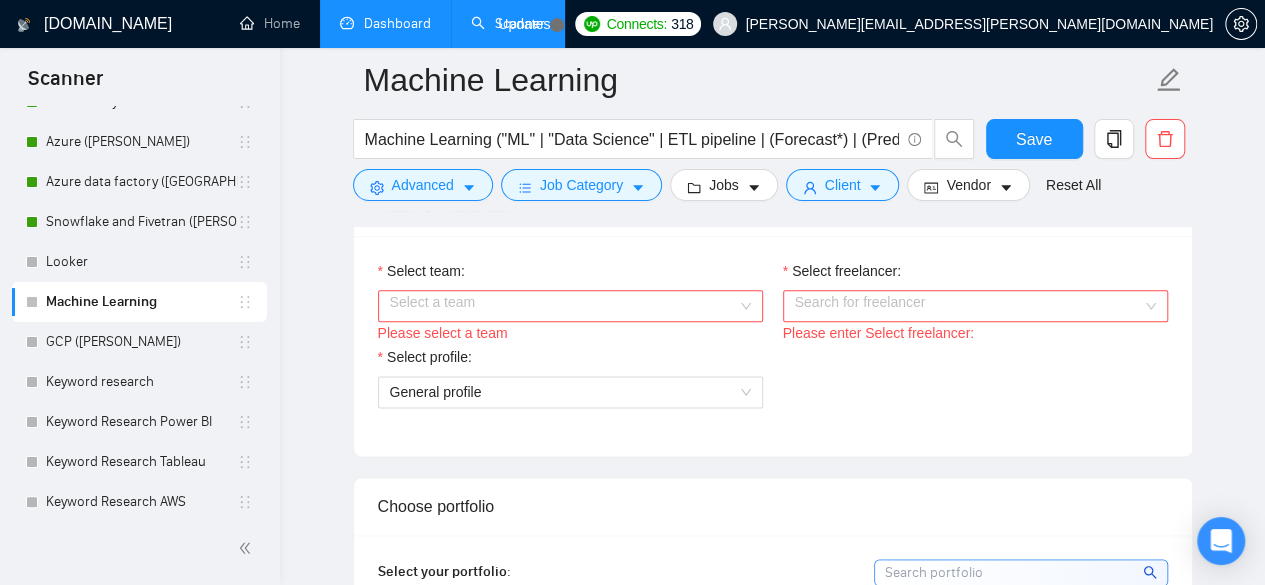 click on "Select team:" at bounding box center (563, 306) 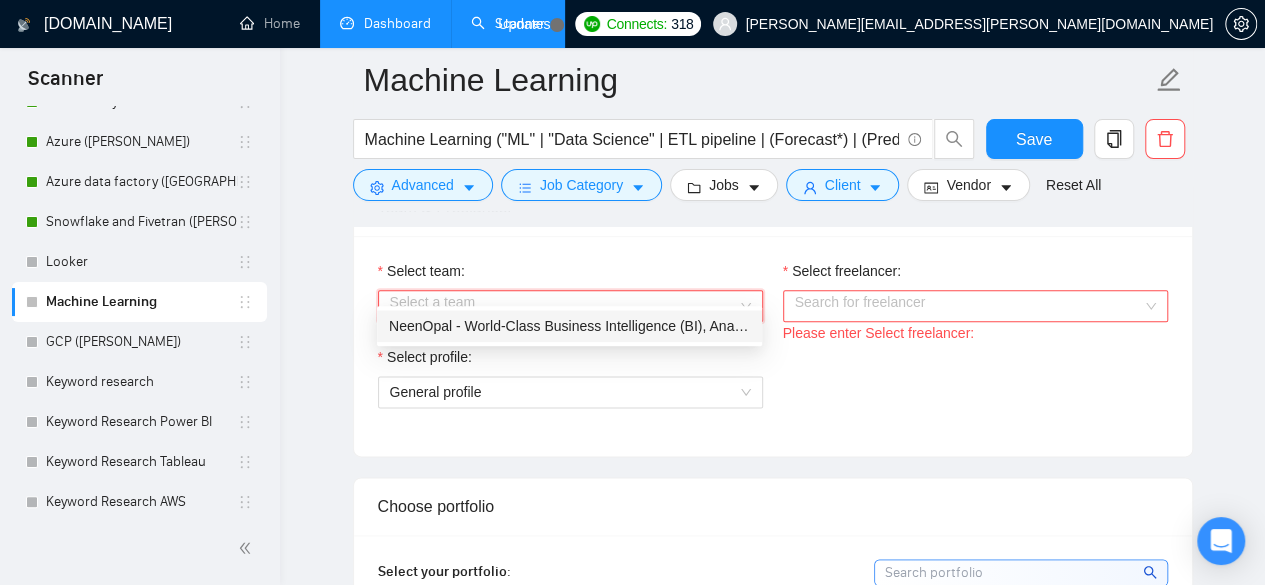 click on "NeenOpal - World-Class Business Intelligence (BI), Analytics & Data Science Experts" at bounding box center (569, 326) 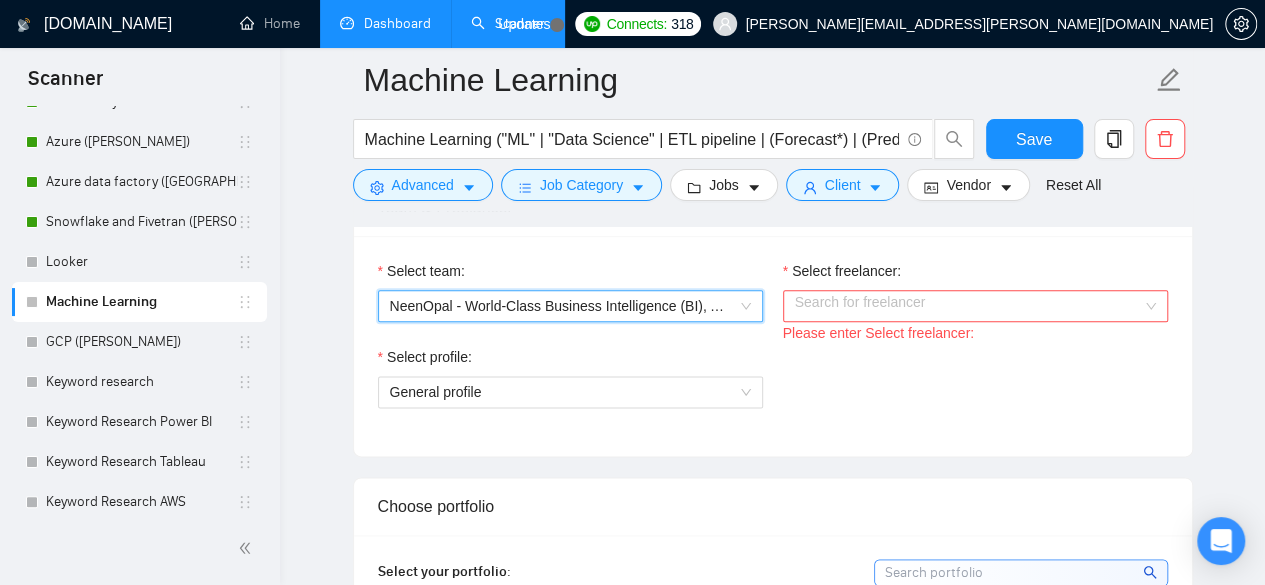 click on "Select freelancer:" at bounding box center [968, 306] 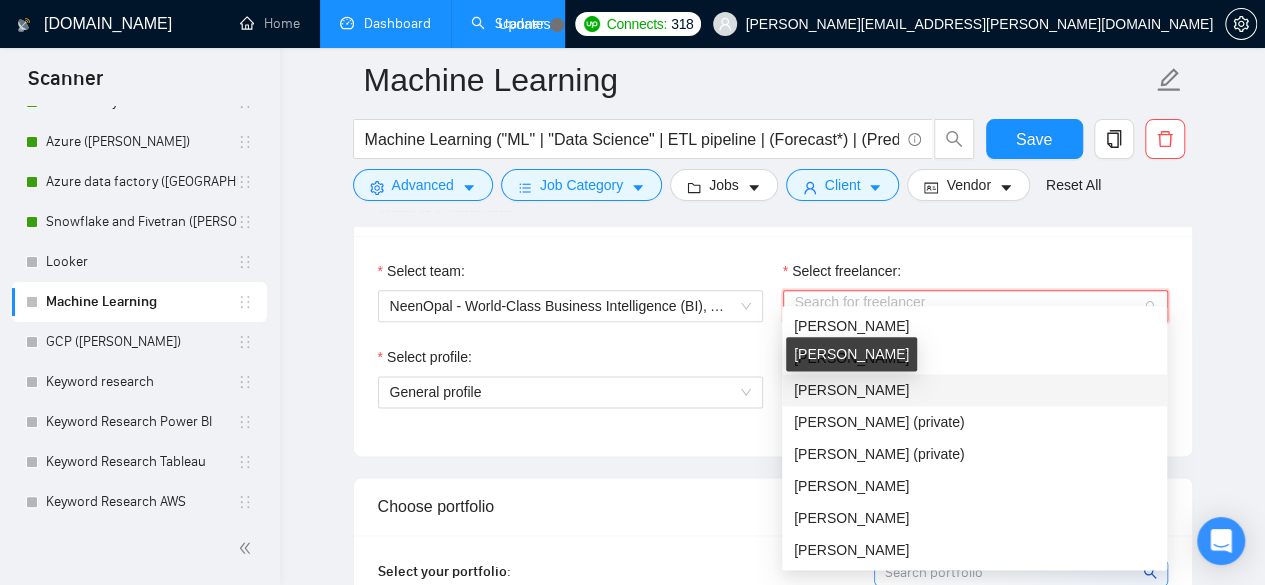 click on "[PERSON_NAME]" at bounding box center (851, 390) 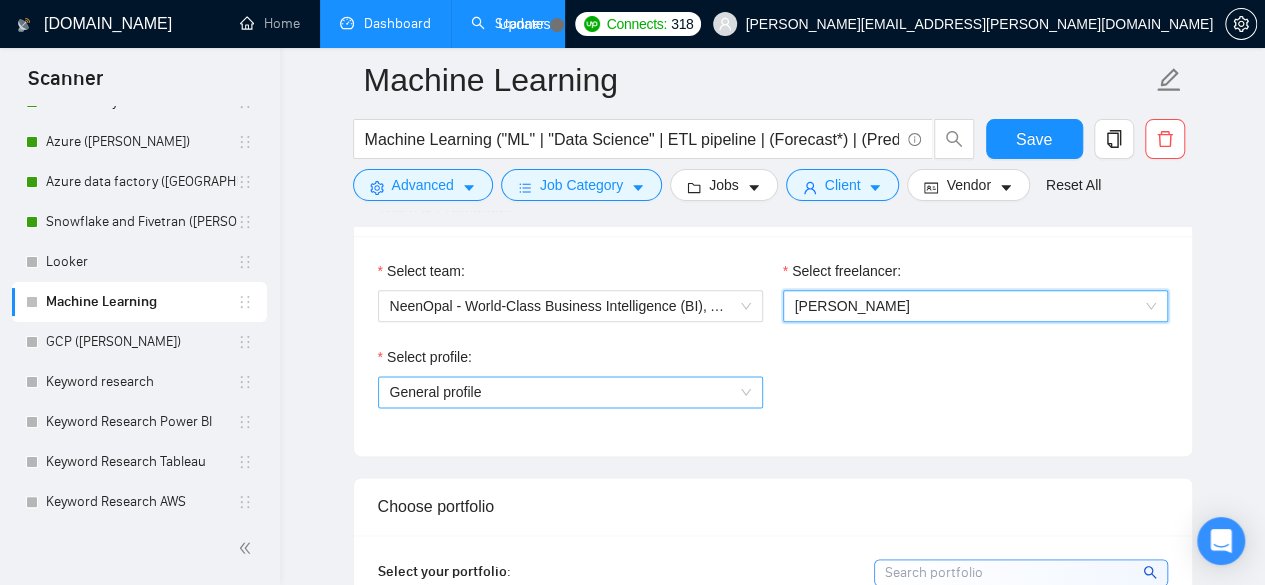 click on "General profile" at bounding box center [570, 392] 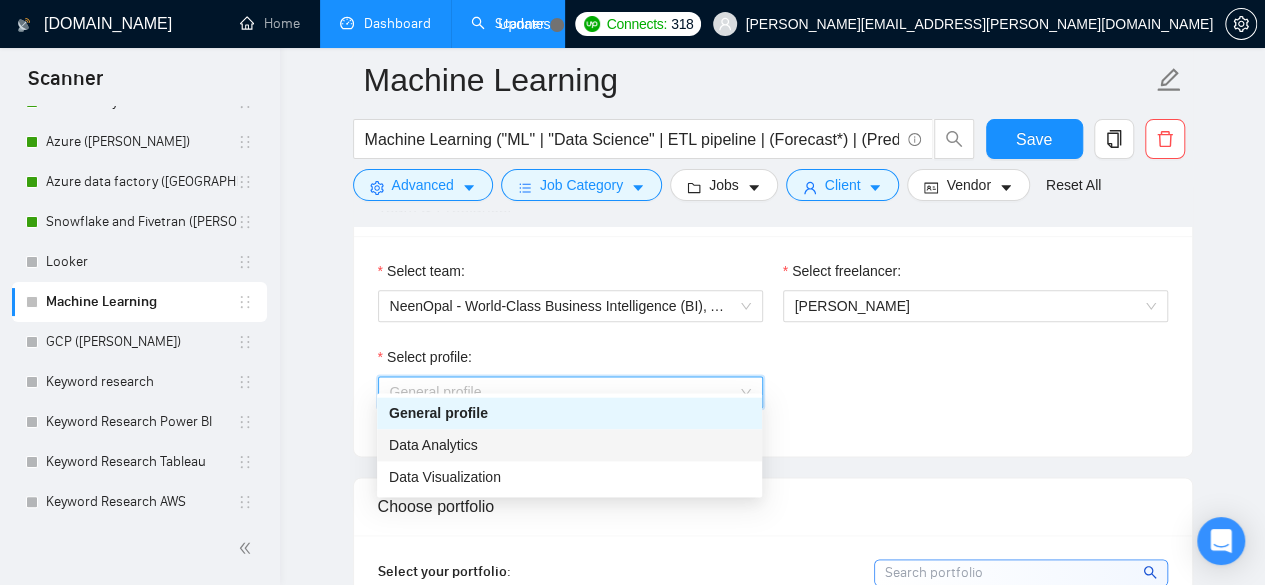 click on "Data Analytics" at bounding box center [433, 445] 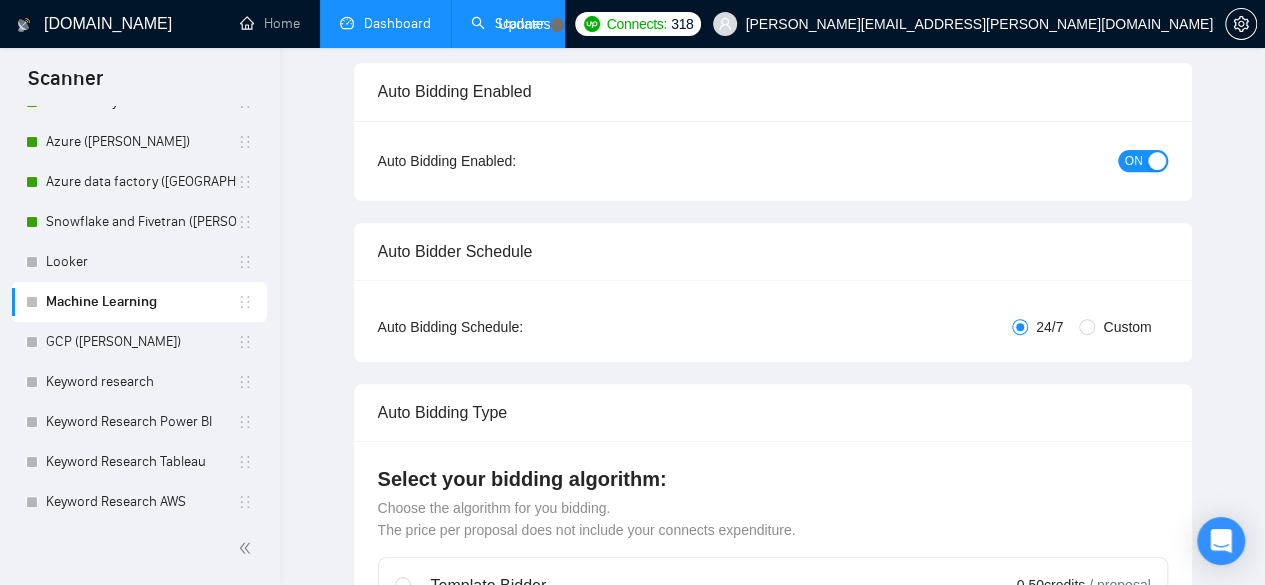 scroll, scrollTop: 0, scrollLeft: 0, axis: both 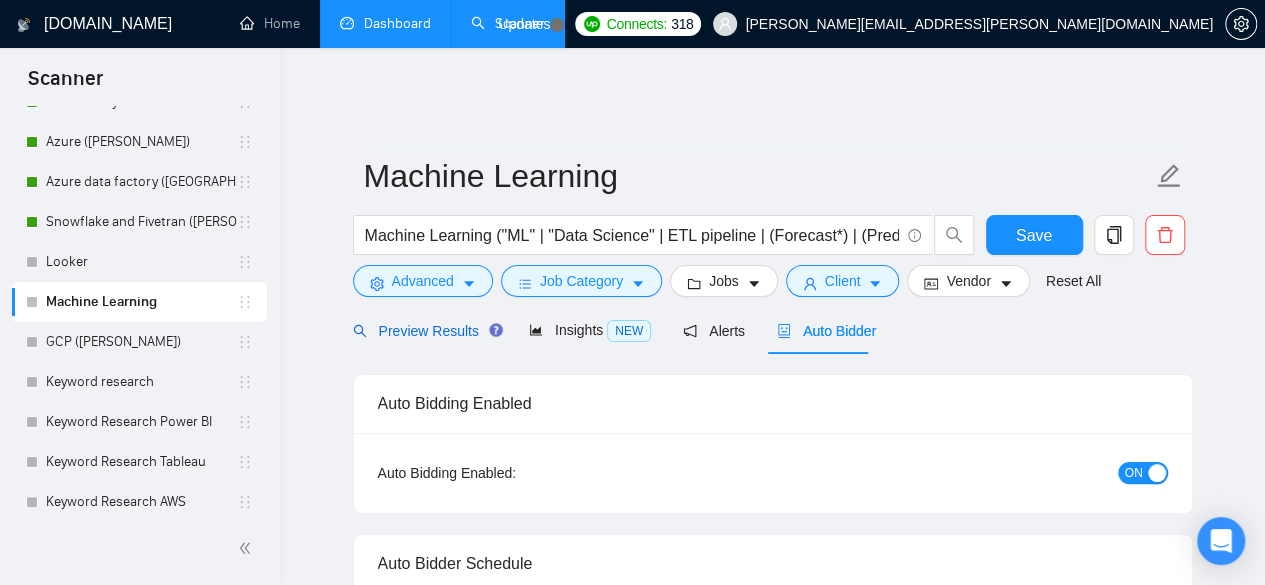 click on "Preview Results" at bounding box center (425, 331) 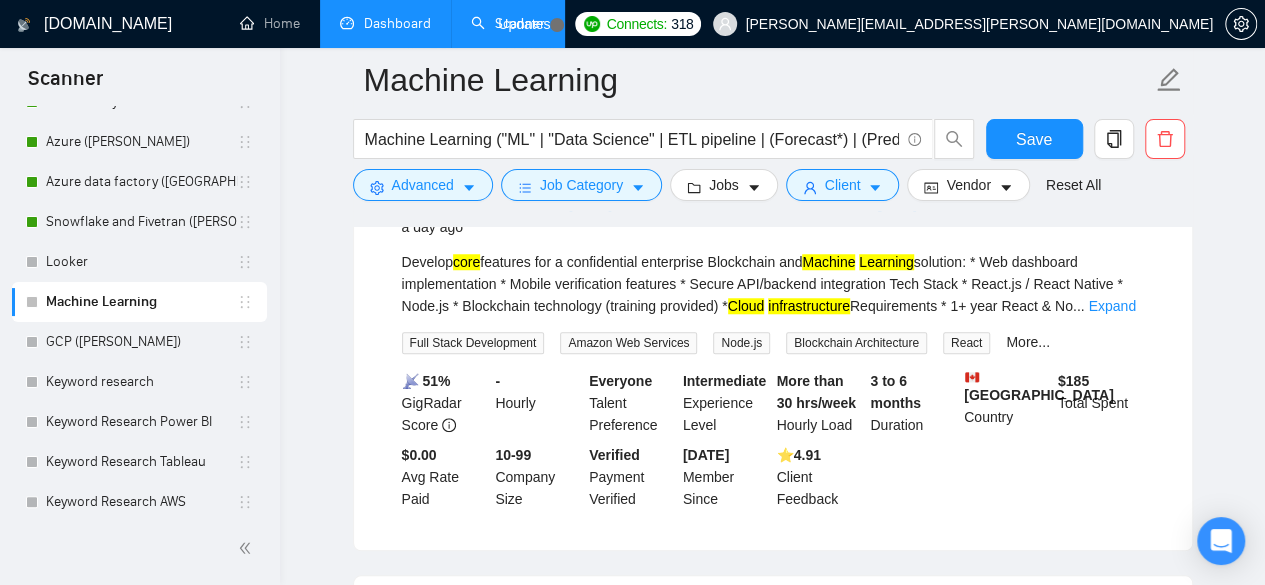 scroll, scrollTop: 733, scrollLeft: 0, axis: vertical 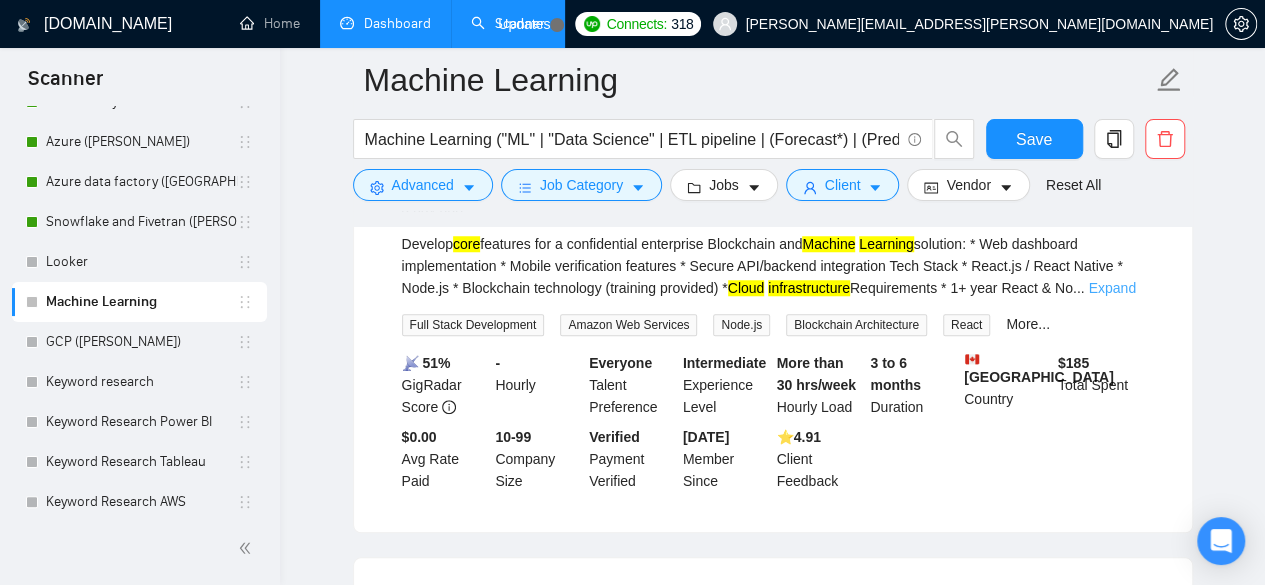 click on "Expand" at bounding box center [1111, 288] 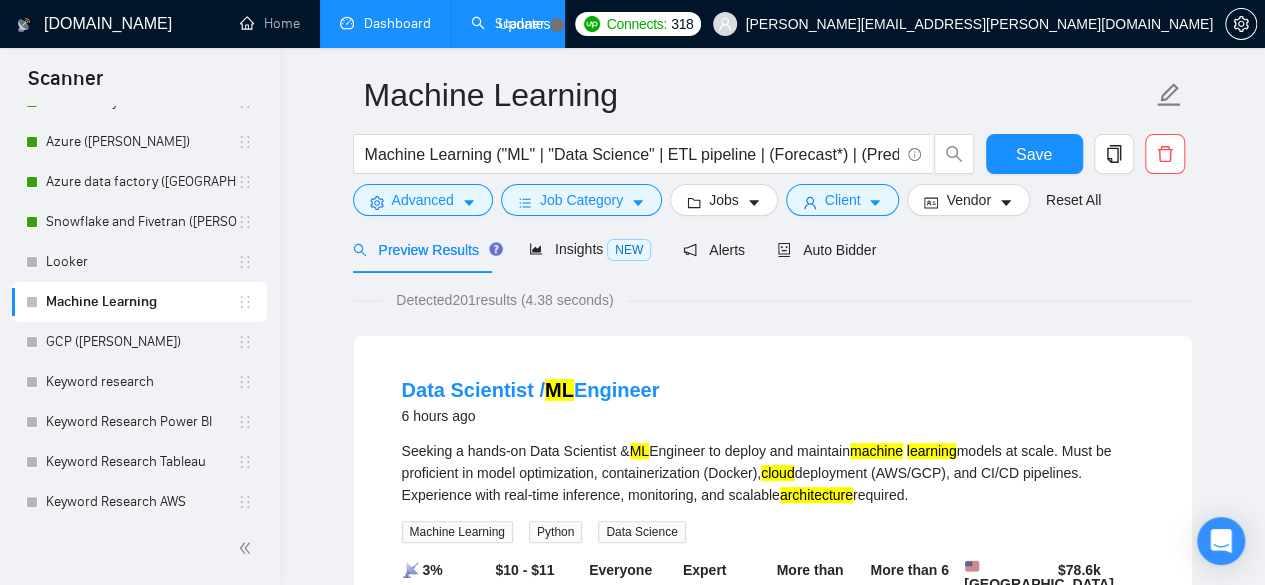 scroll, scrollTop: 66, scrollLeft: 0, axis: vertical 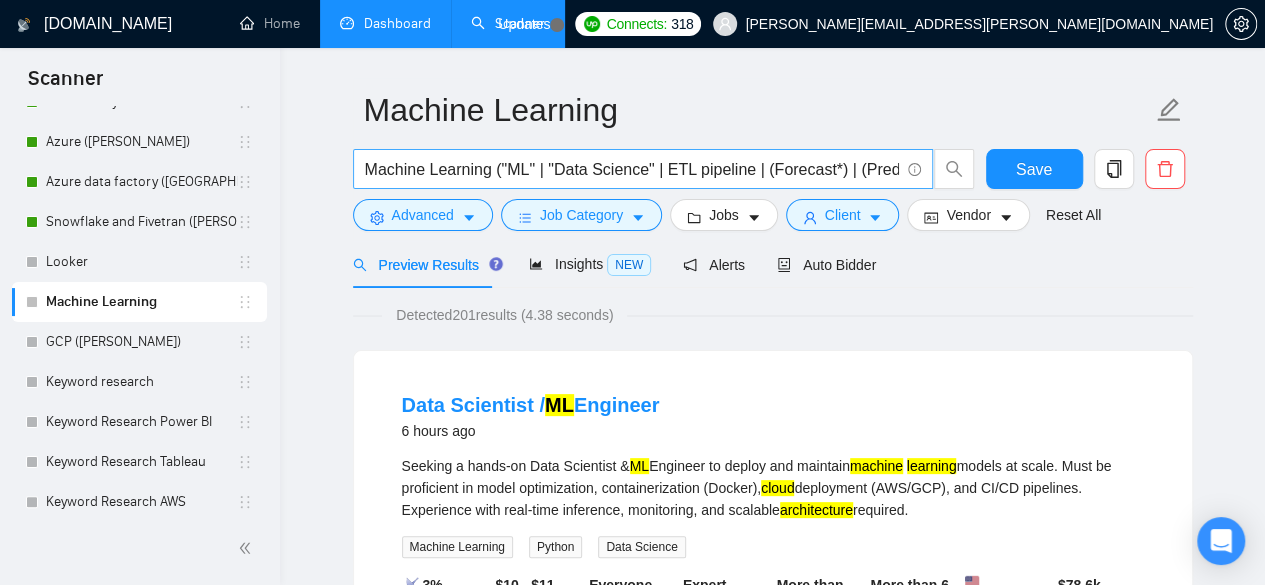 click on "Machine Learning ("ML" | "Data Science" | ETL pipeline | (Forecast*) | (Predict*) | (statistic*) | Regression | IoT Core | Kinesis | "data architect" | cloud | cloud infrastructure | database | architecture))" at bounding box center [632, 169] 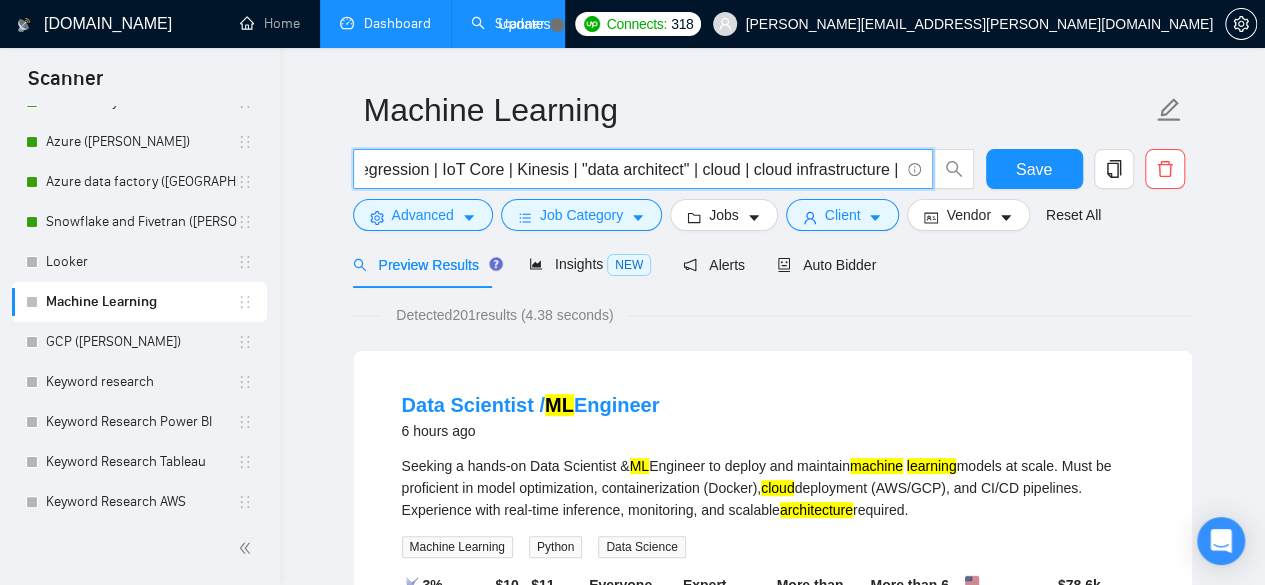 scroll, scrollTop: 0, scrollLeft: 718, axis: horizontal 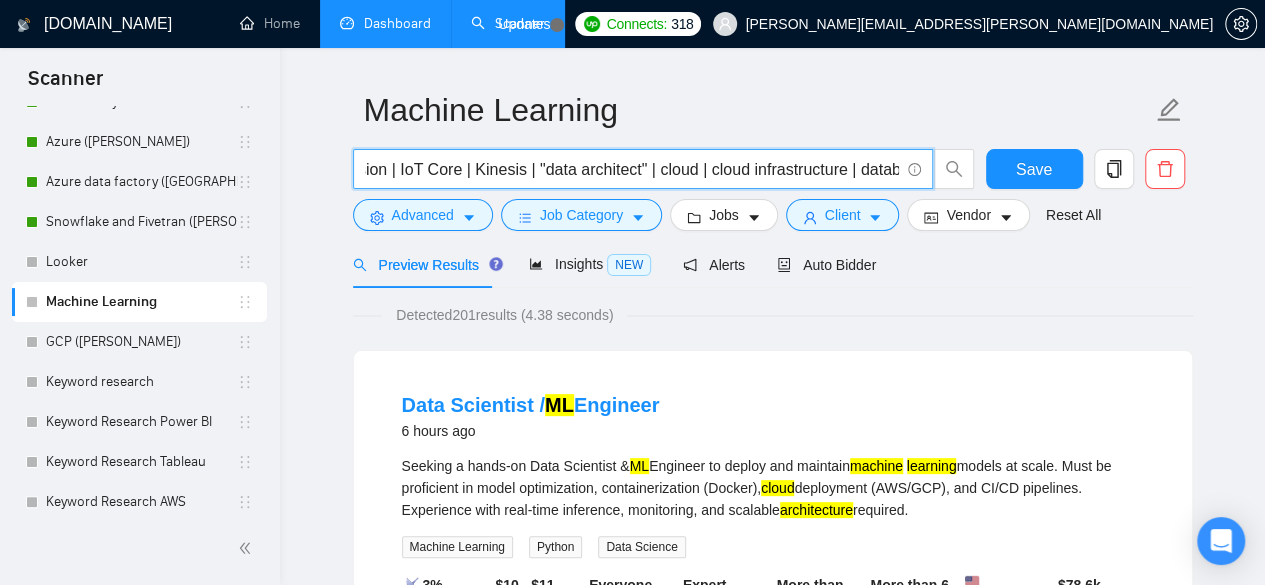 drag, startPoint x: 630, startPoint y: 153, endPoint x: 679, endPoint y: 153, distance: 49 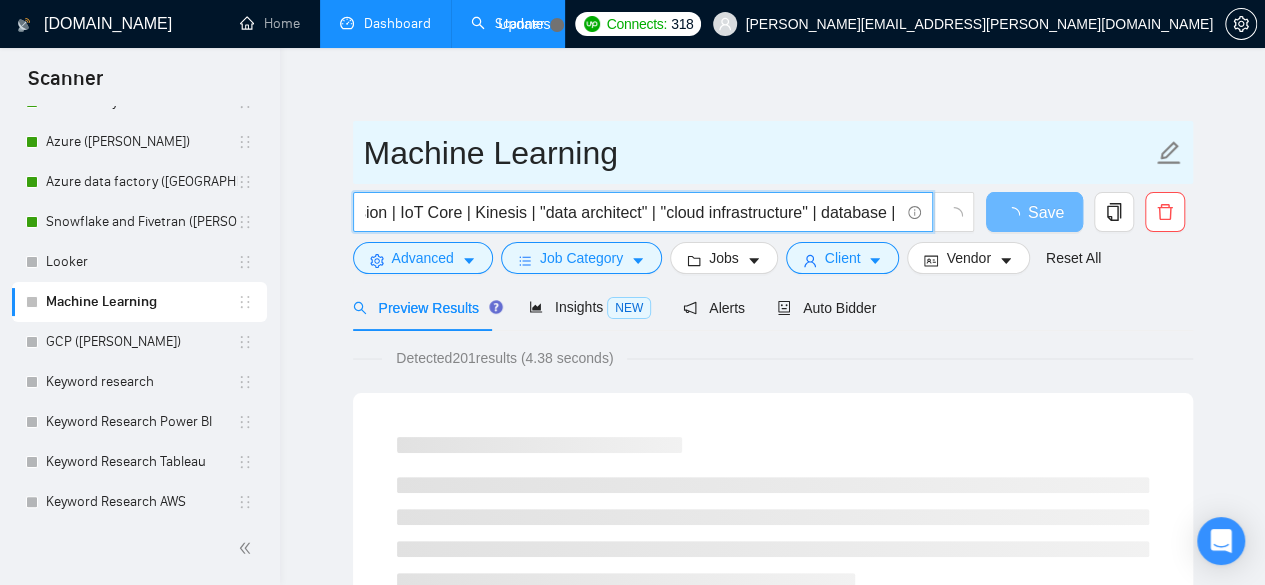 scroll, scrollTop: 0, scrollLeft: 0, axis: both 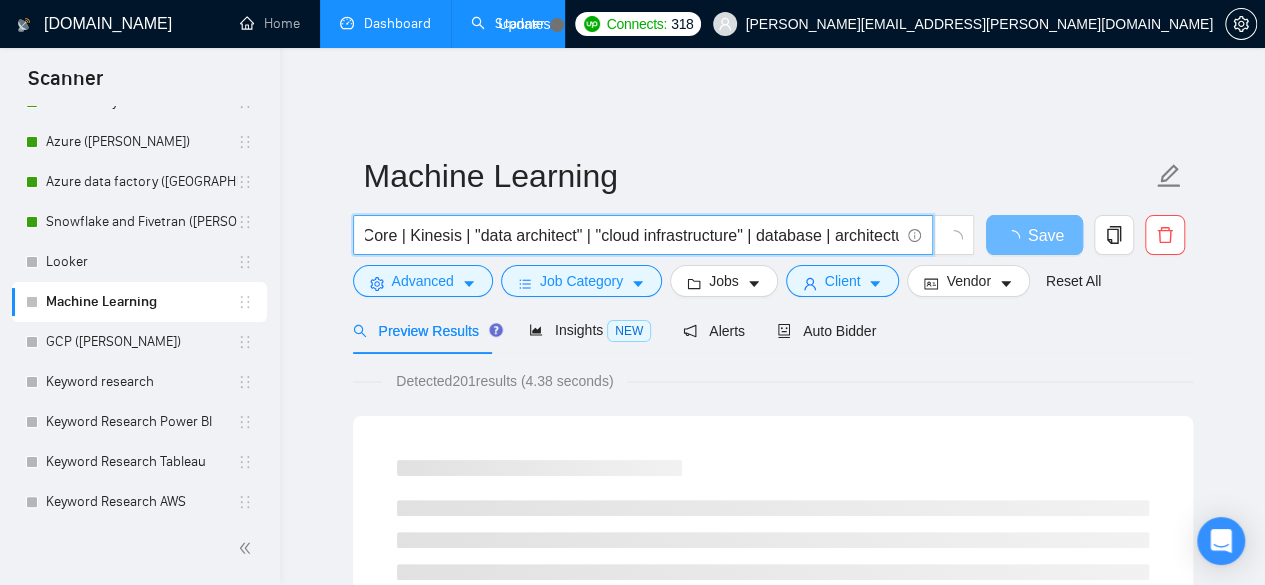 click on "Machine Learning ("ML" | "Data Science" | ETL pipeline | (Forecast*) | (Predict*) | (statistic*) | Regression | IoT Core | Kinesis | "data architect" | "cloud infrastructure" | database | architecture))" at bounding box center [632, 235] 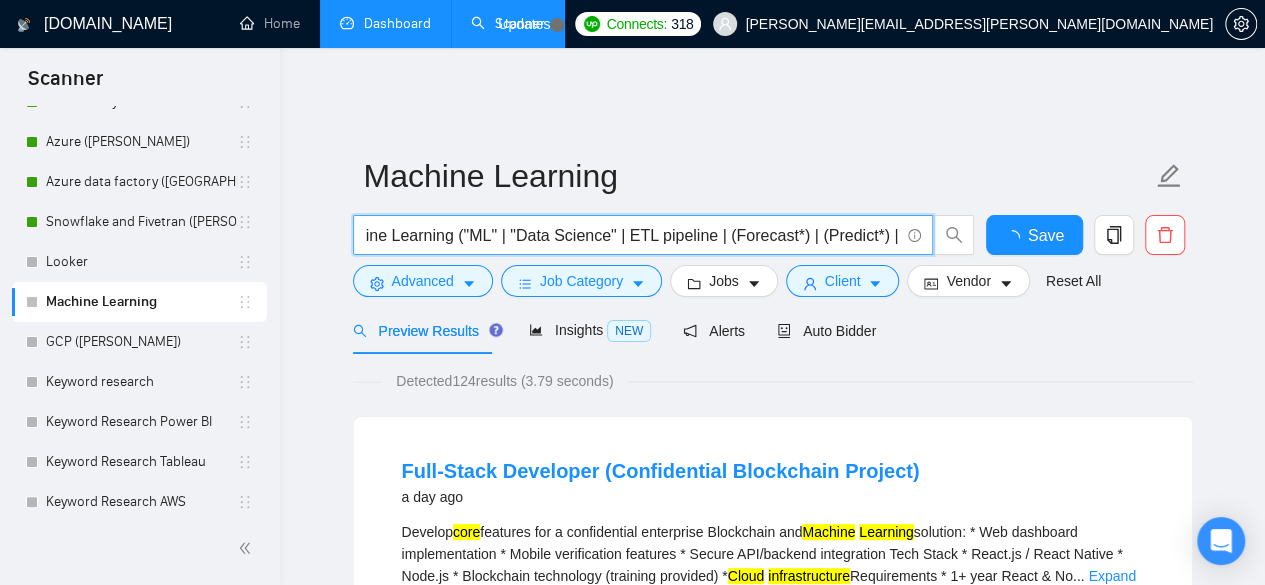 scroll, scrollTop: 0, scrollLeft: 29, axis: horizontal 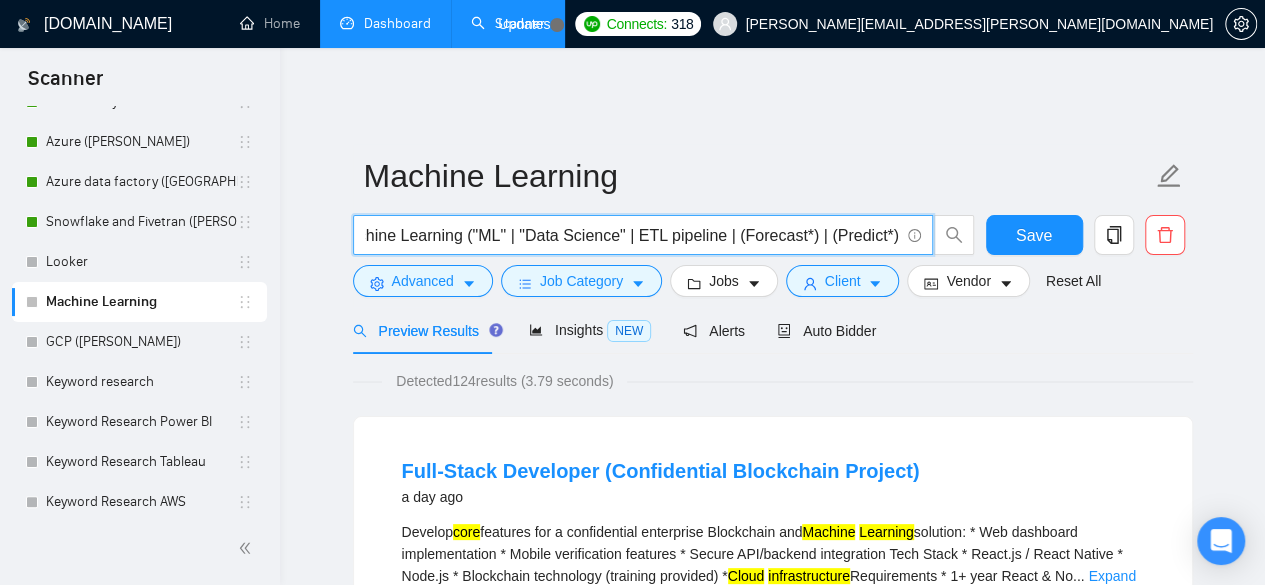 click on "Machine Learning ("ML" | "Data Science" | ETL pipeline | (Forecast*) | (Predict*) | (statistic*) | Regression | IoT Core | Kinesis | "data architect" | "cloud infrastructure" | database))" at bounding box center [632, 235] 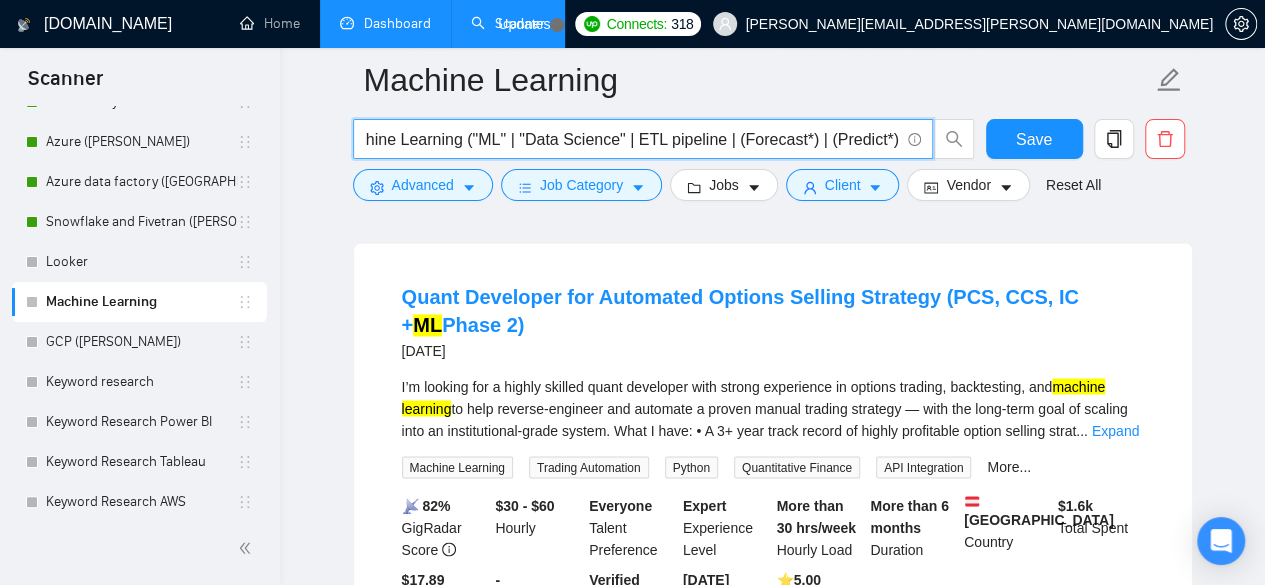 scroll, scrollTop: 1533, scrollLeft: 0, axis: vertical 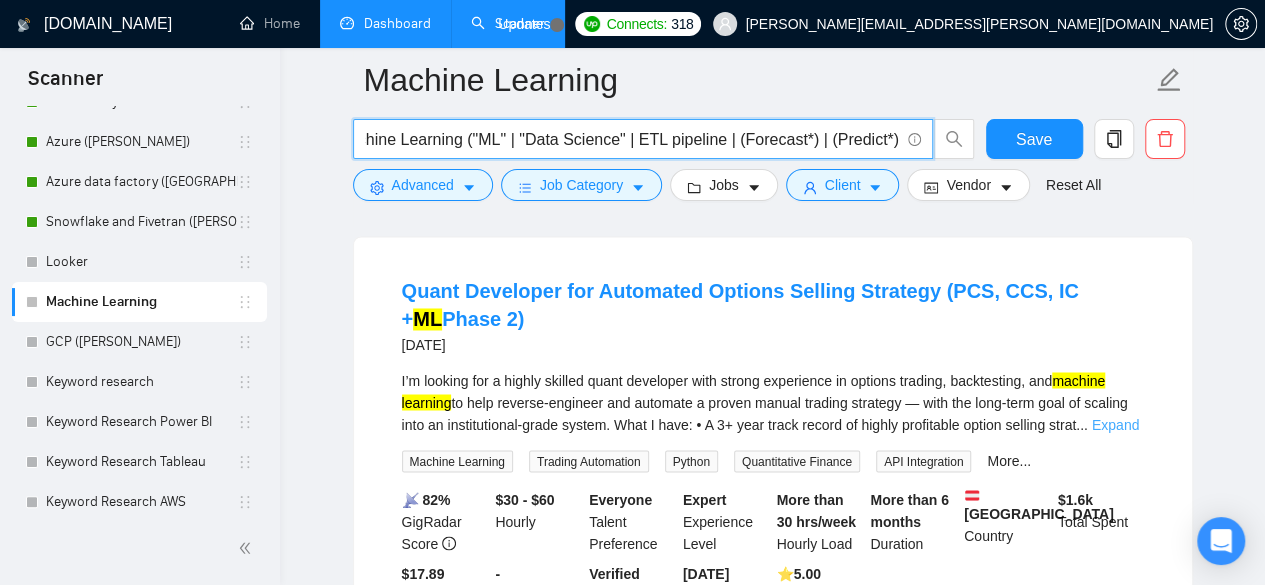 type on "Machine Learning ("ML" | "Data Science" | ETL pipeline | (Forecast*) | (Predict*) | (statistic*) | Regression | IoT Core | Kinesis | "data architect" | "cloud infrastructure" | database))" 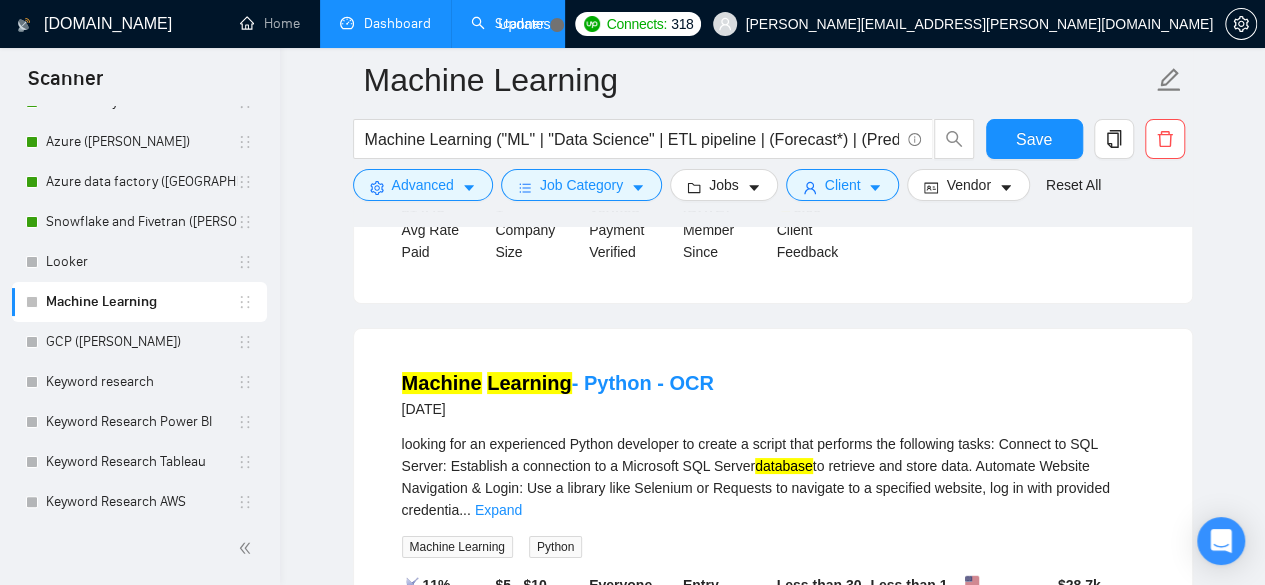 scroll, scrollTop: 3666, scrollLeft: 0, axis: vertical 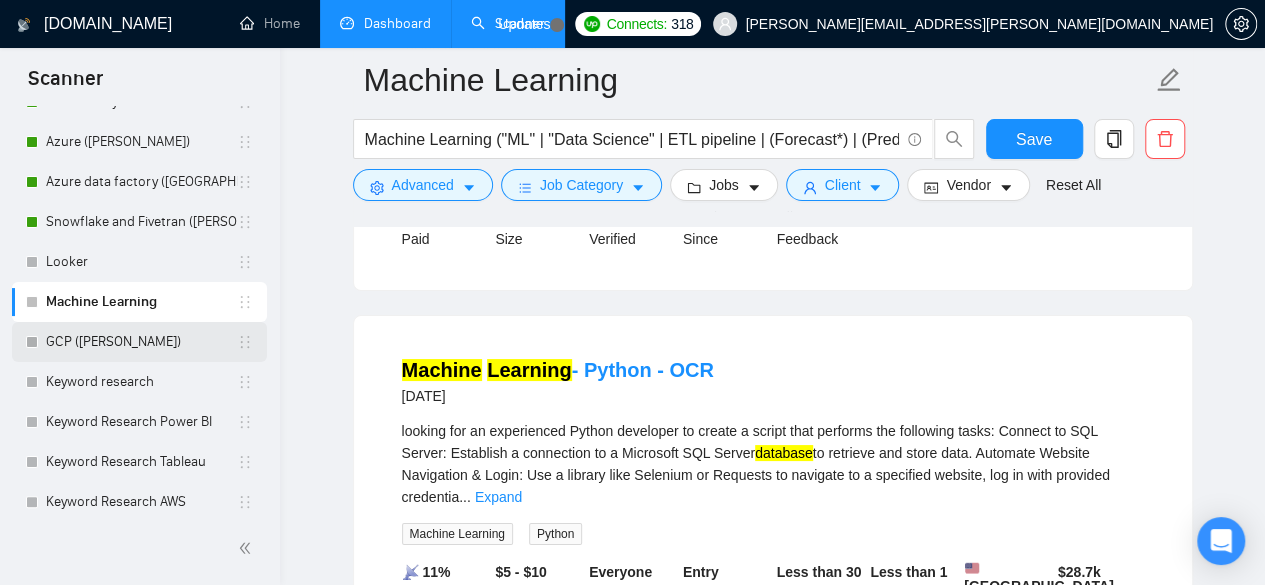 click on "GCP ([PERSON_NAME])" at bounding box center (141, 342) 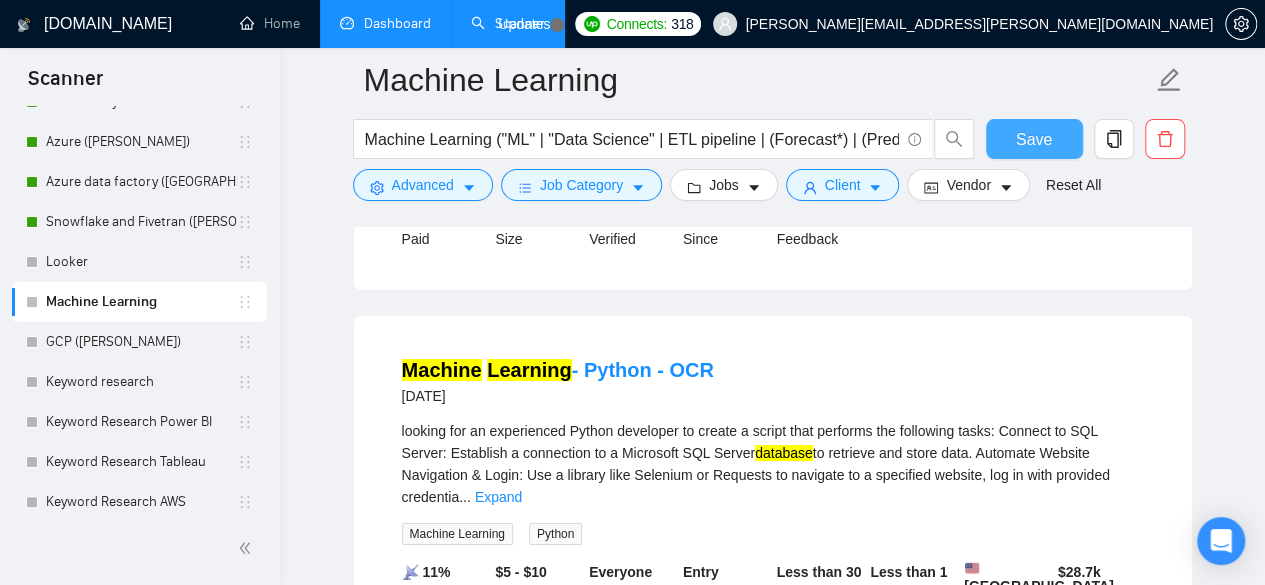 click on "Save" at bounding box center [1034, 139] 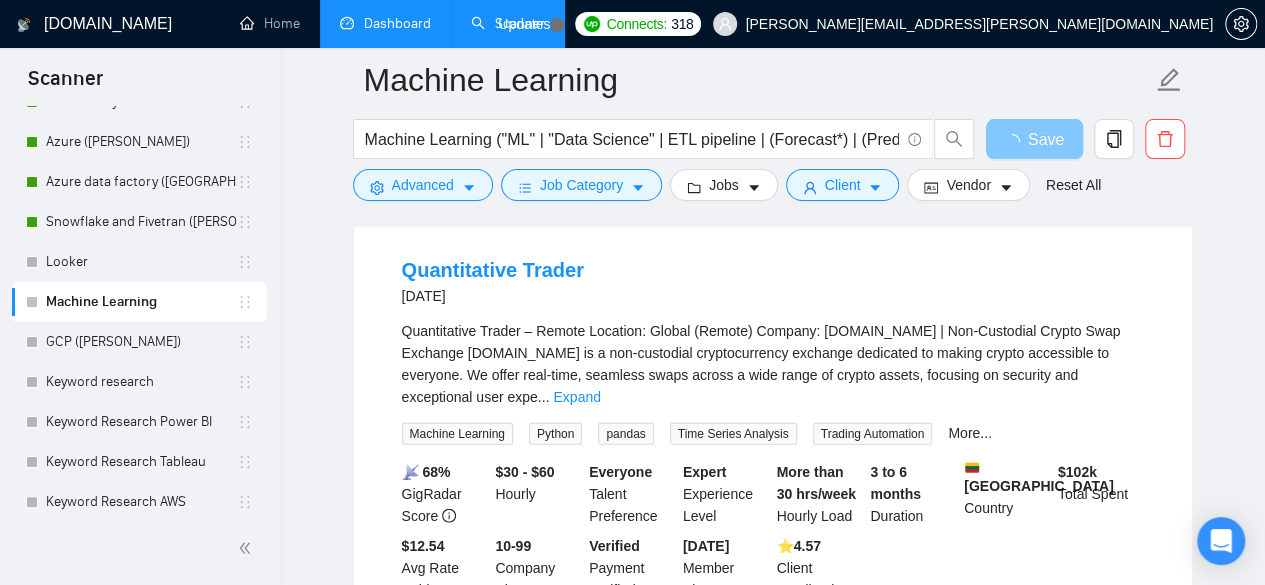 scroll, scrollTop: 2266, scrollLeft: 0, axis: vertical 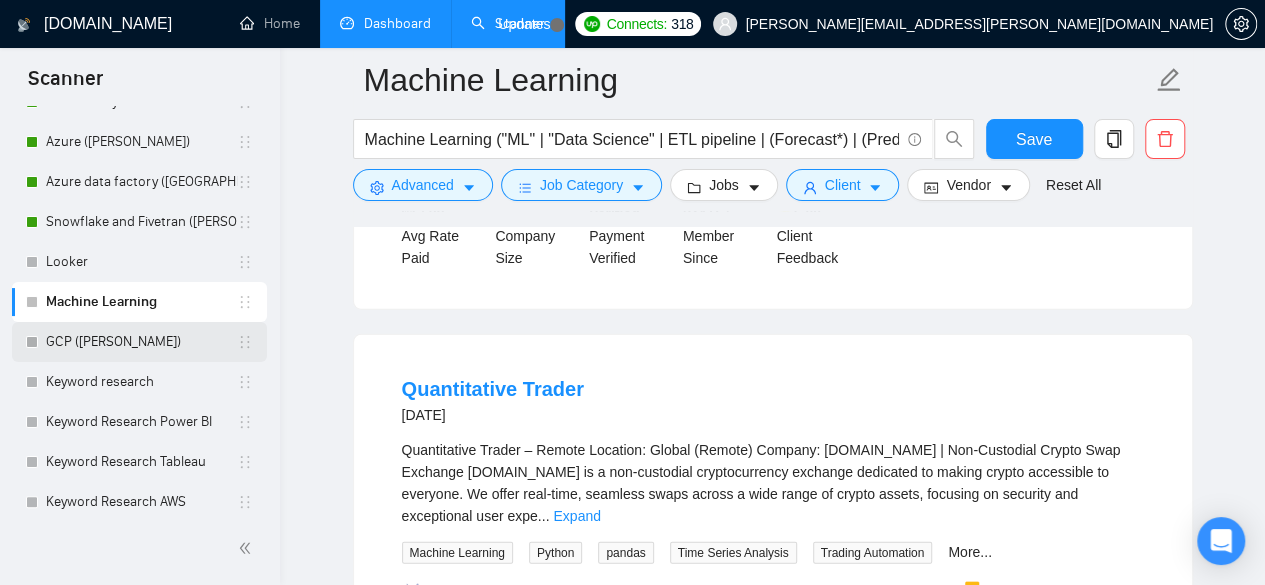 click on "GCP ([PERSON_NAME])" at bounding box center (141, 342) 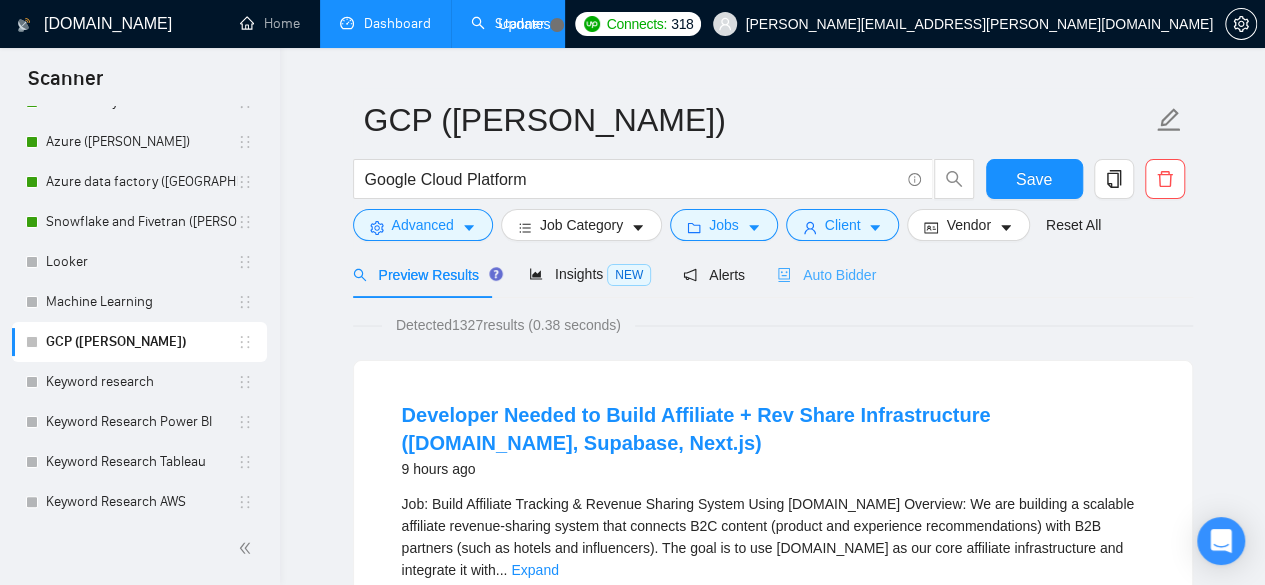 scroll, scrollTop: 0, scrollLeft: 0, axis: both 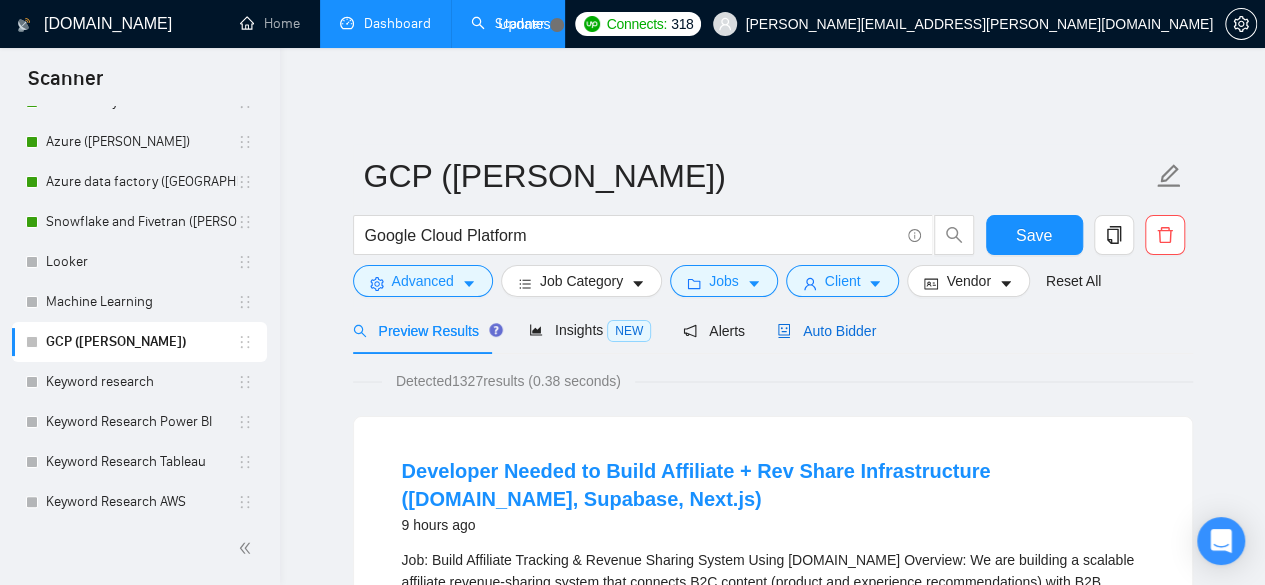 click on "Auto Bidder" at bounding box center [826, 331] 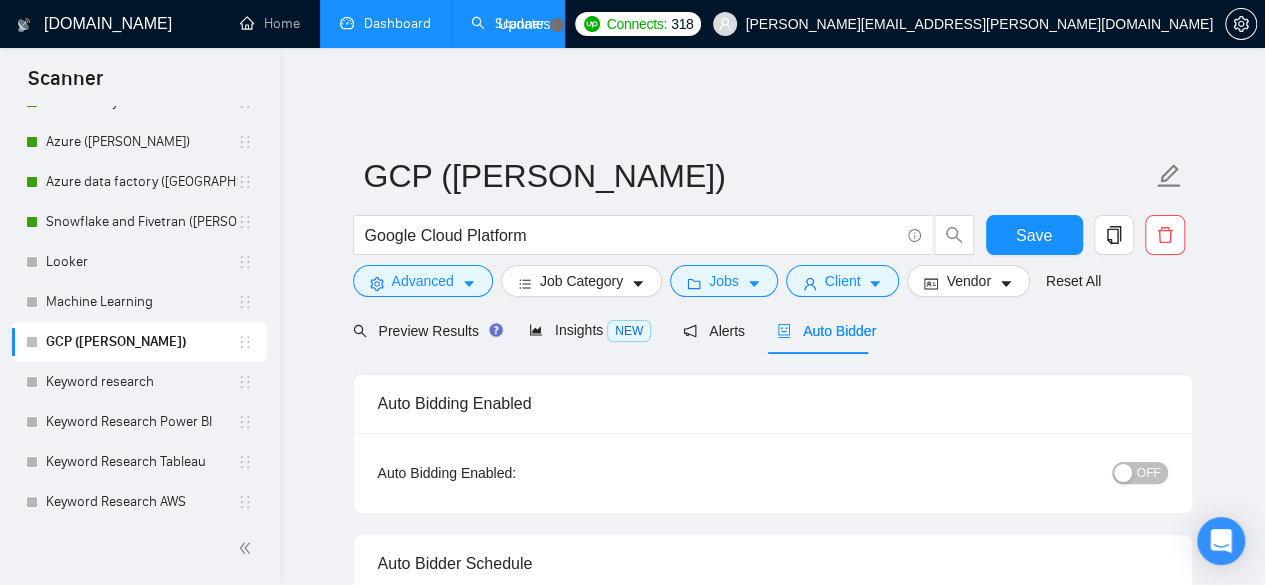 type 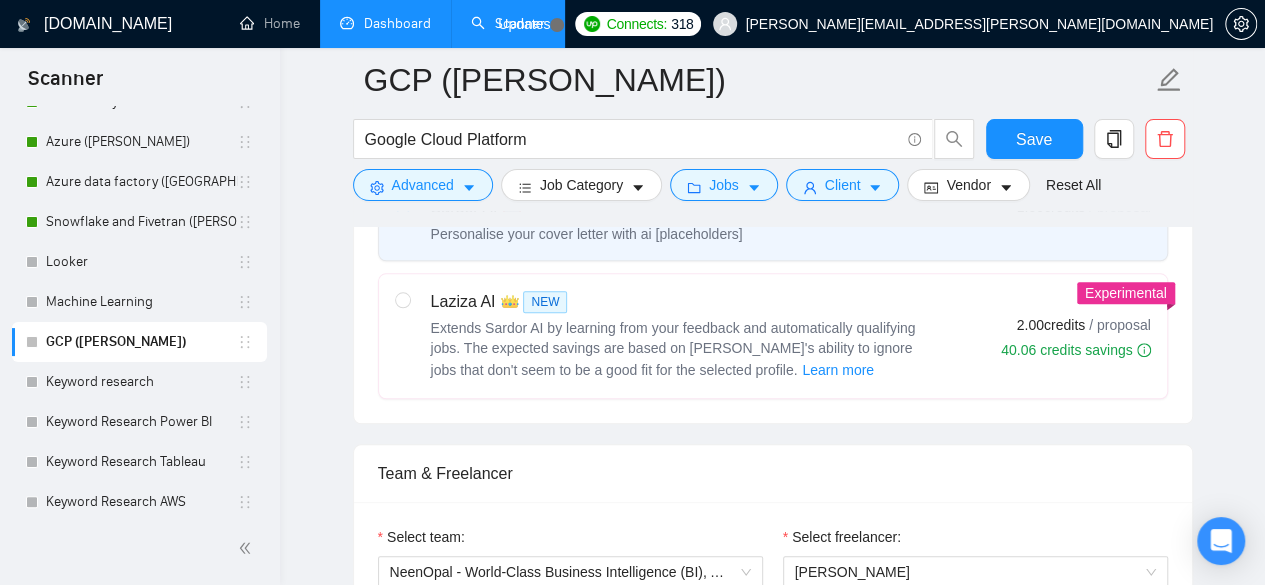 scroll, scrollTop: 1066, scrollLeft: 0, axis: vertical 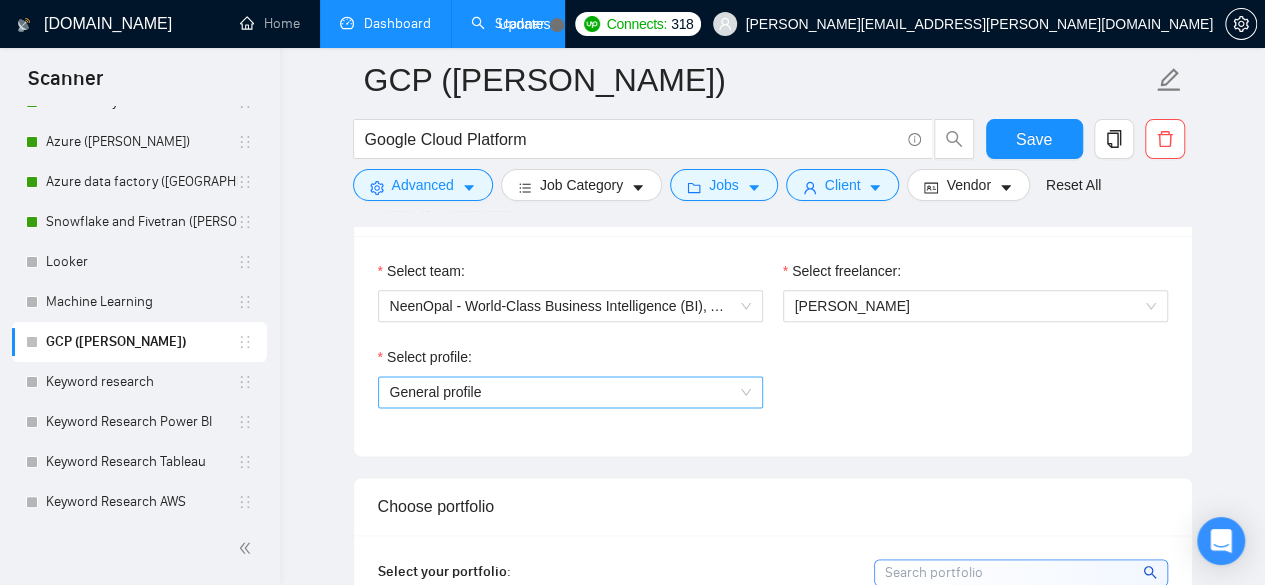 click on "General profile" at bounding box center [570, 392] 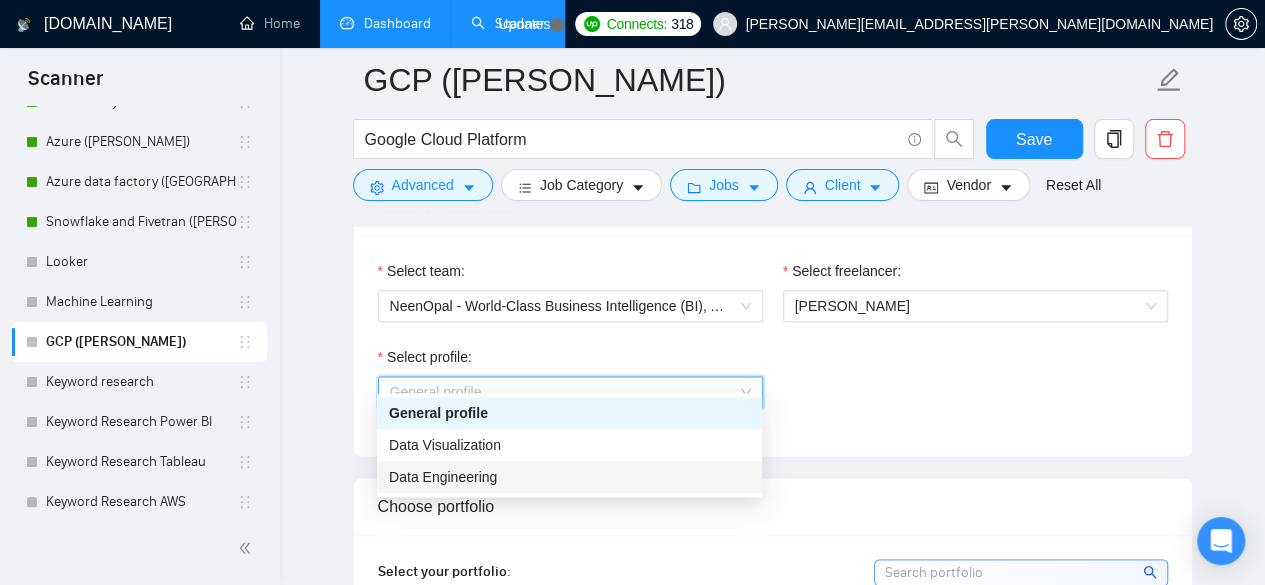 drag, startPoint x: 520, startPoint y: 477, endPoint x: 622, endPoint y: 411, distance: 121.49074 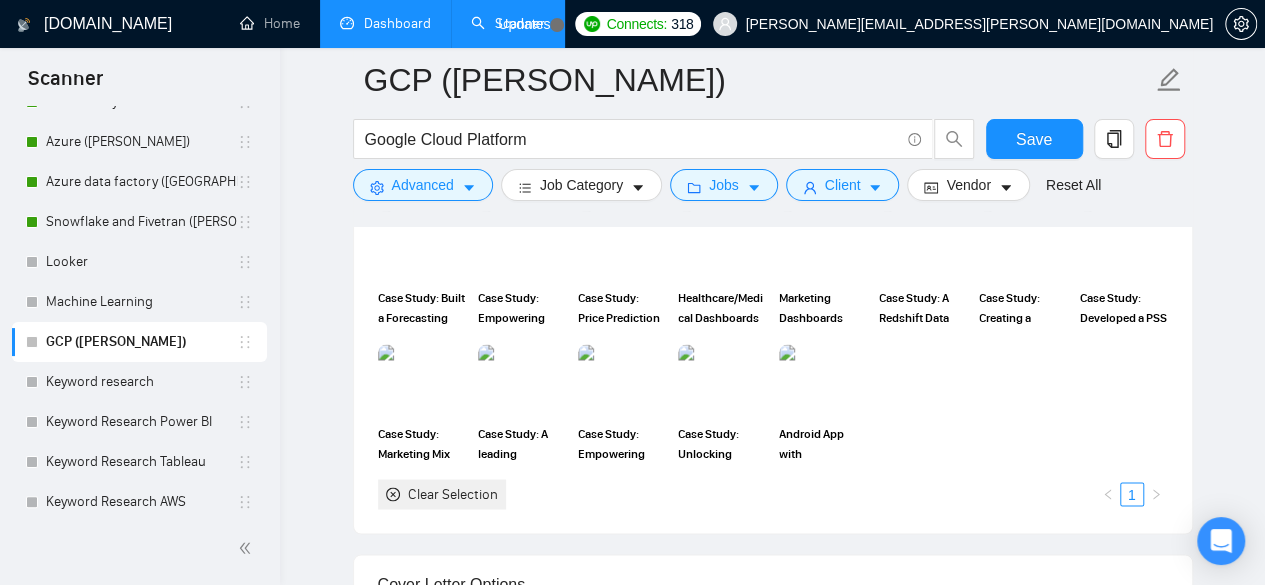 scroll, scrollTop: 1933, scrollLeft: 0, axis: vertical 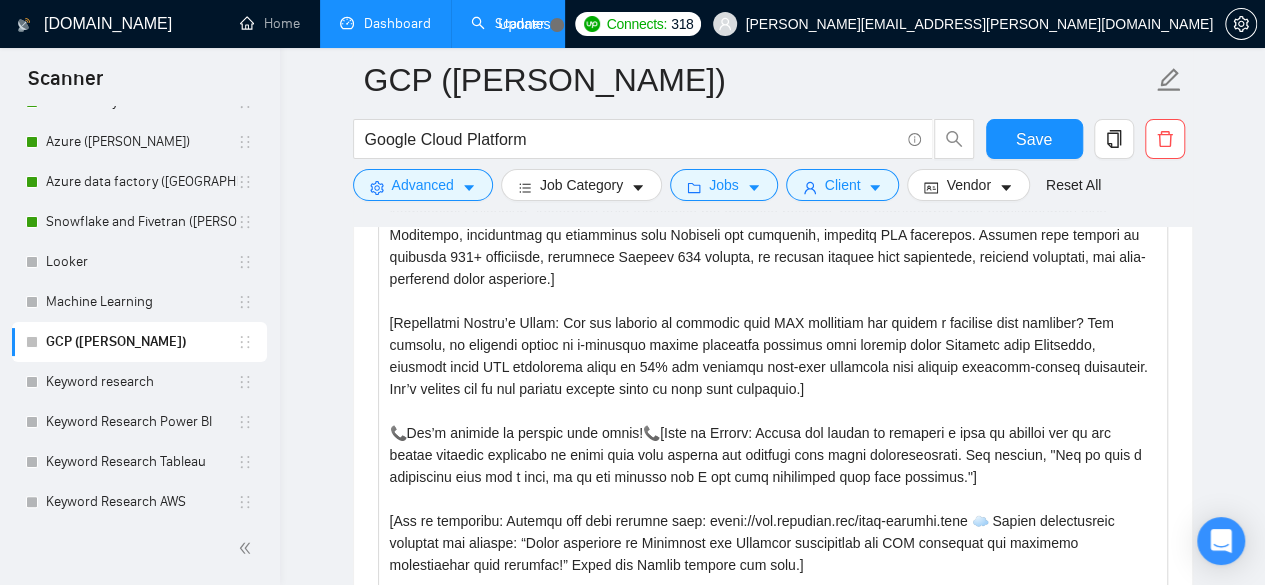 drag, startPoint x: 1157, startPoint y: 464, endPoint x: 1210, endPoint y: 632, distance: 176.16185 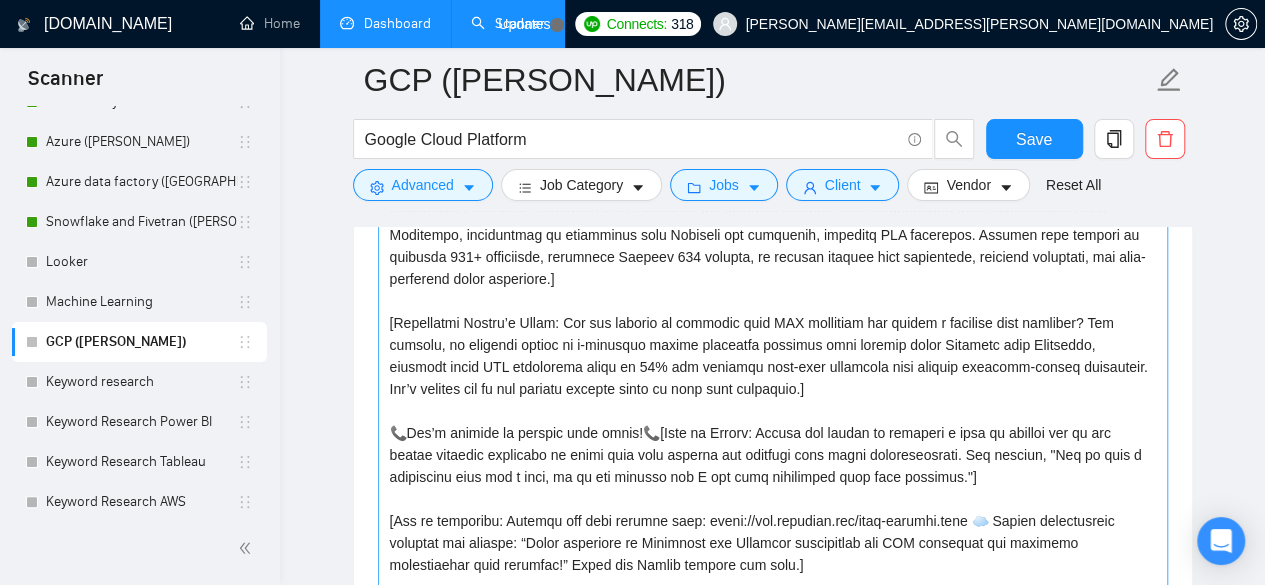scroll, scrollTop: 2400, scrollLeft: 0, axis: vertical 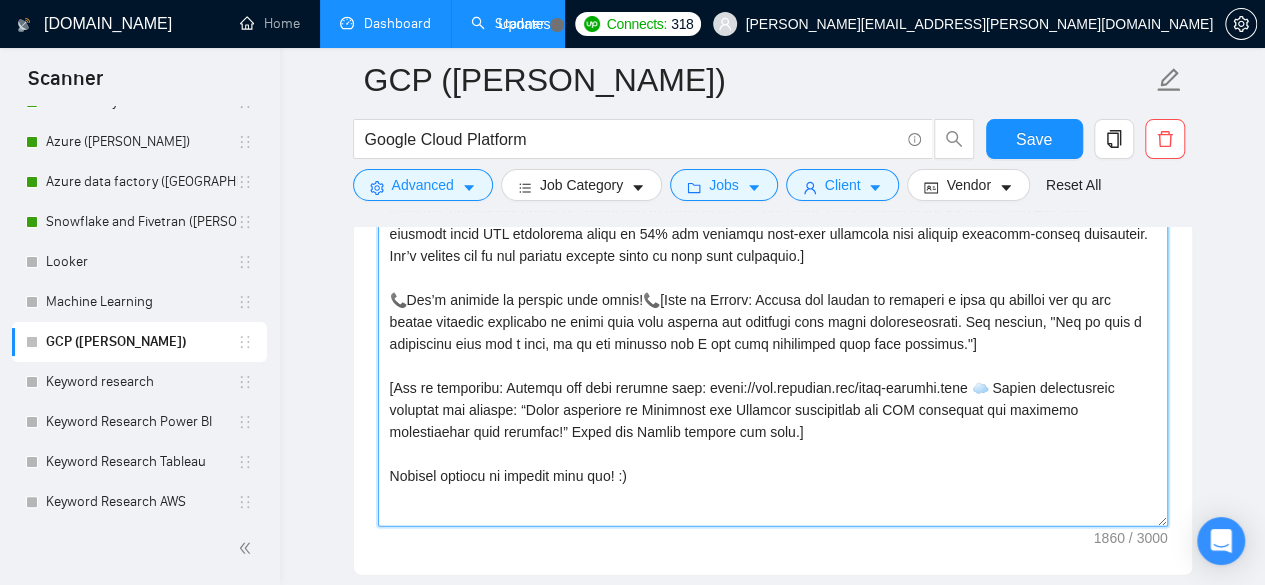 click on "Cover letter template:" at bounding box center (773, 218) 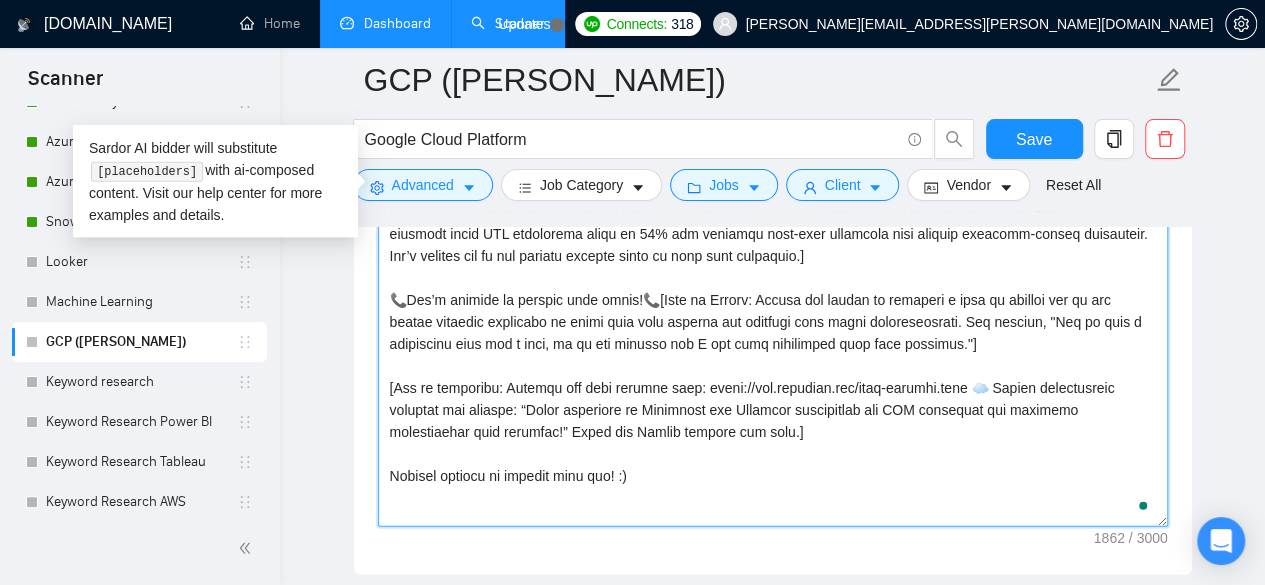 paste on "[Keep the pitch strictly within 500-600 characters while maintaining meaning.]" 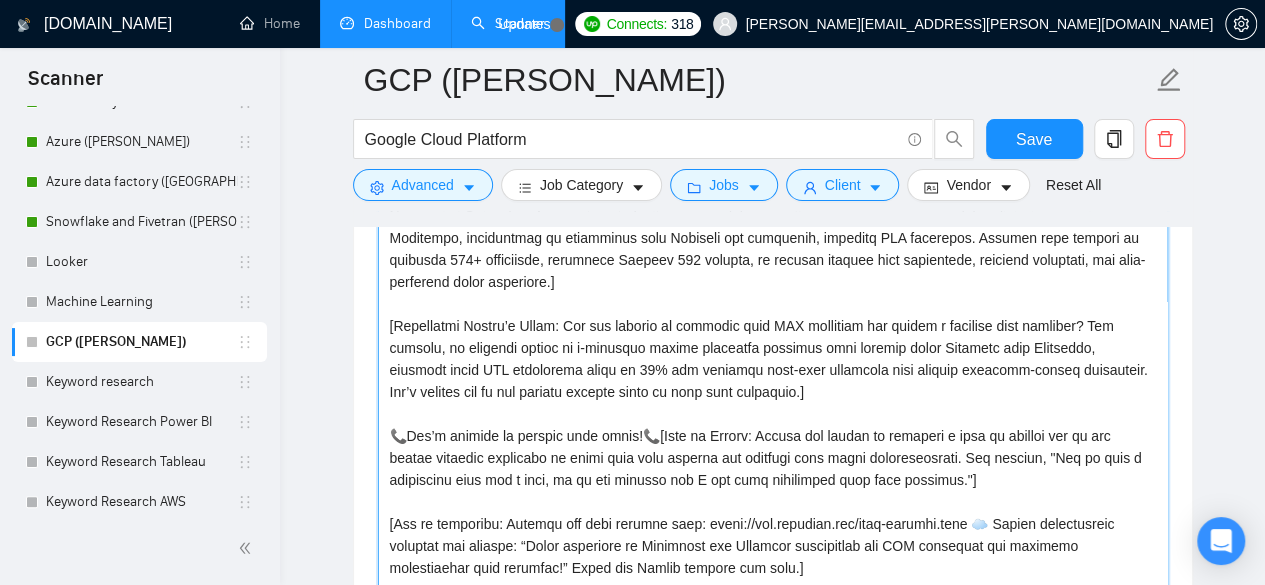 scroll, scrollTop: 2133, scrollLeft: 0, axis: vertical 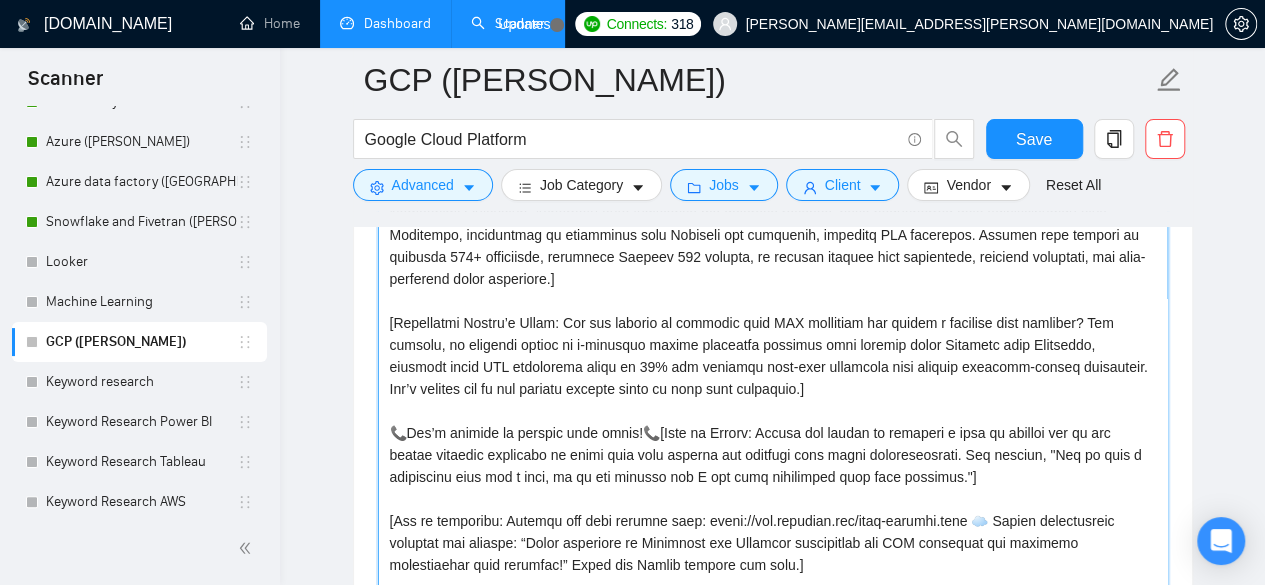 click on "Cover letter template:" at bounding box center (773, 351) 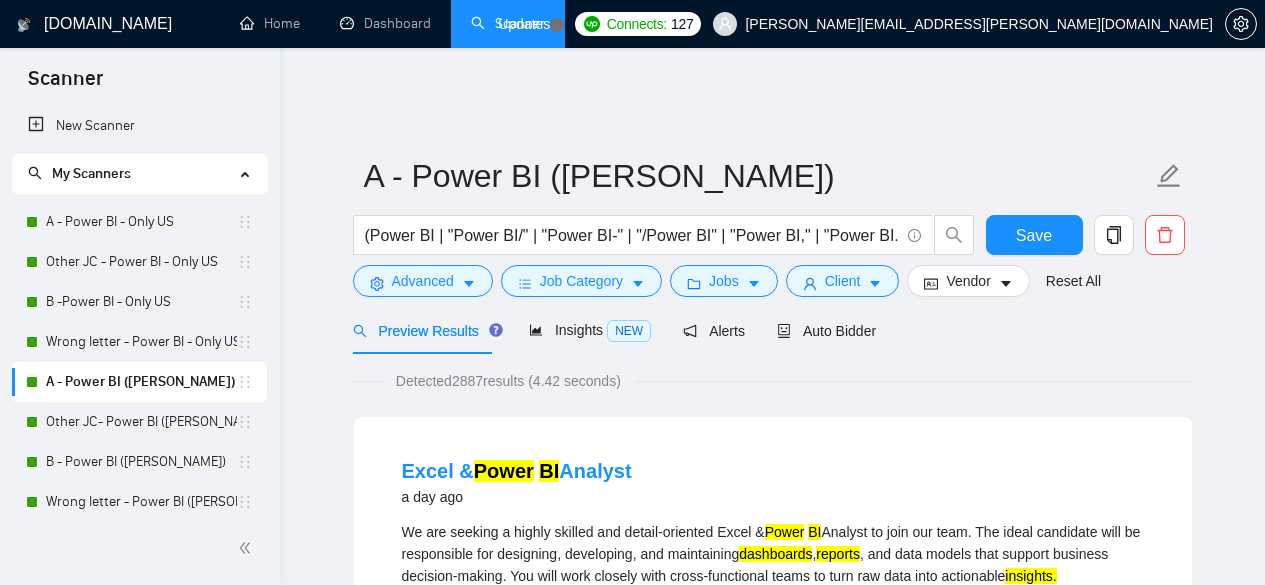 scroll, scrollTop: 0, scrollLeft: 0, axis: both 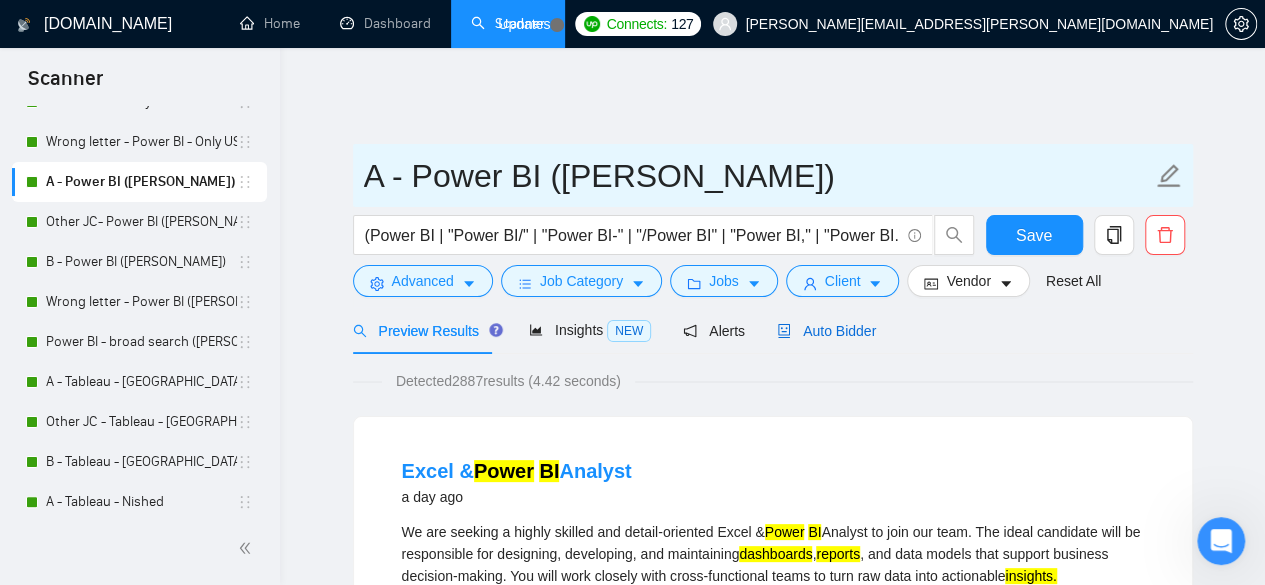 click on "Auto Bidder" at bounding box center [826, 331] 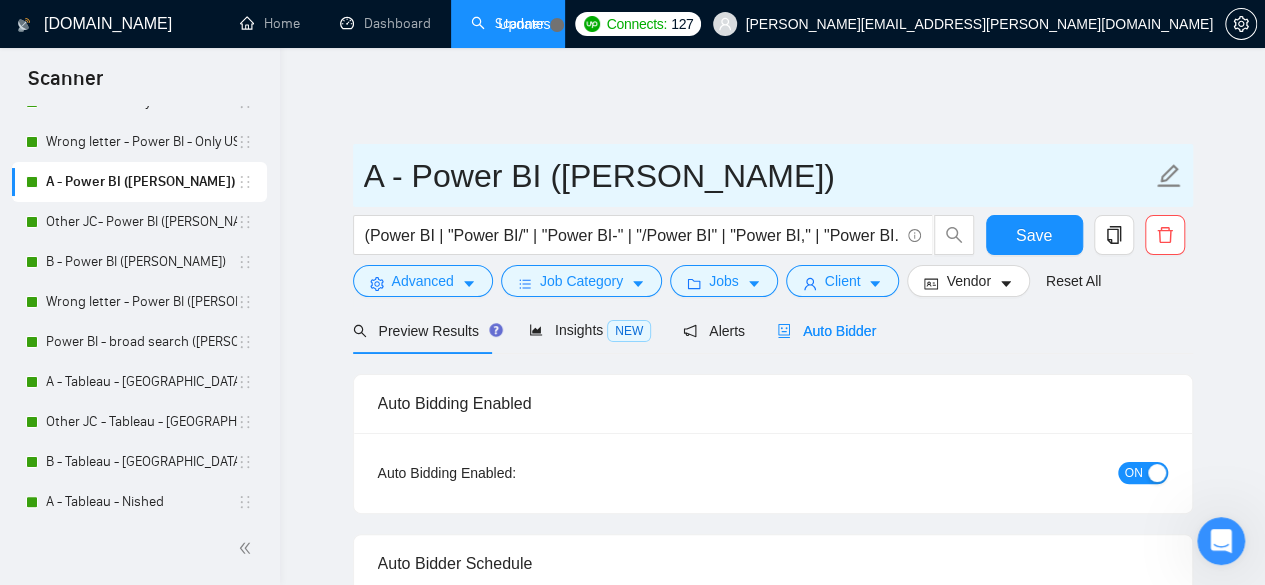 click on "A - Power BI ([PERSON_NAME])" at bounding box center [758, 176] 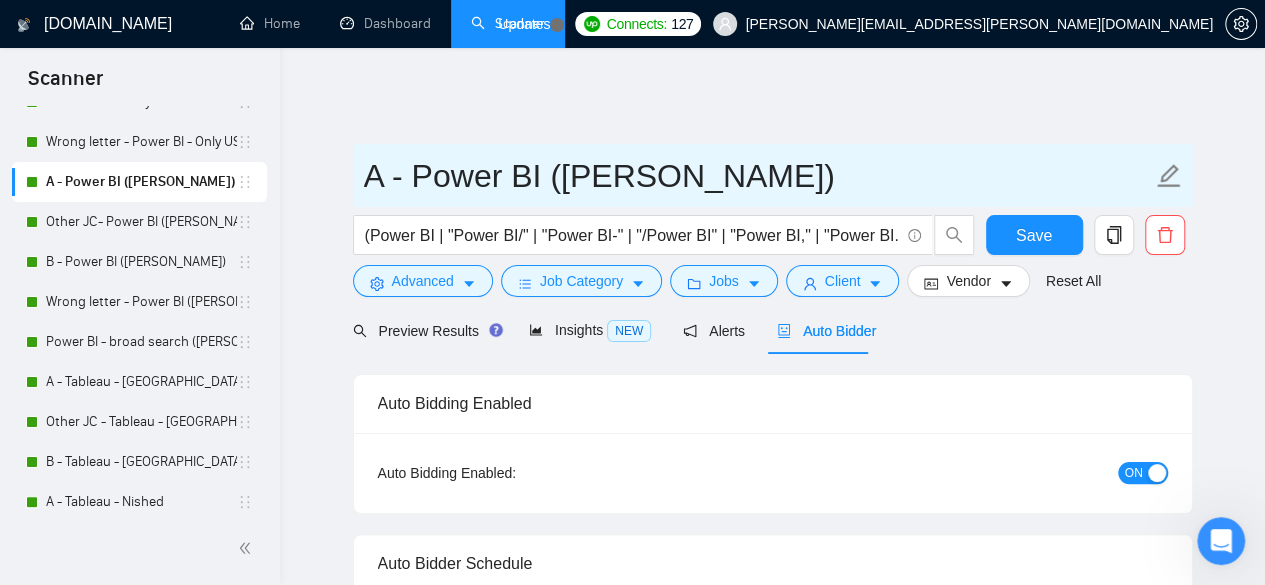 type 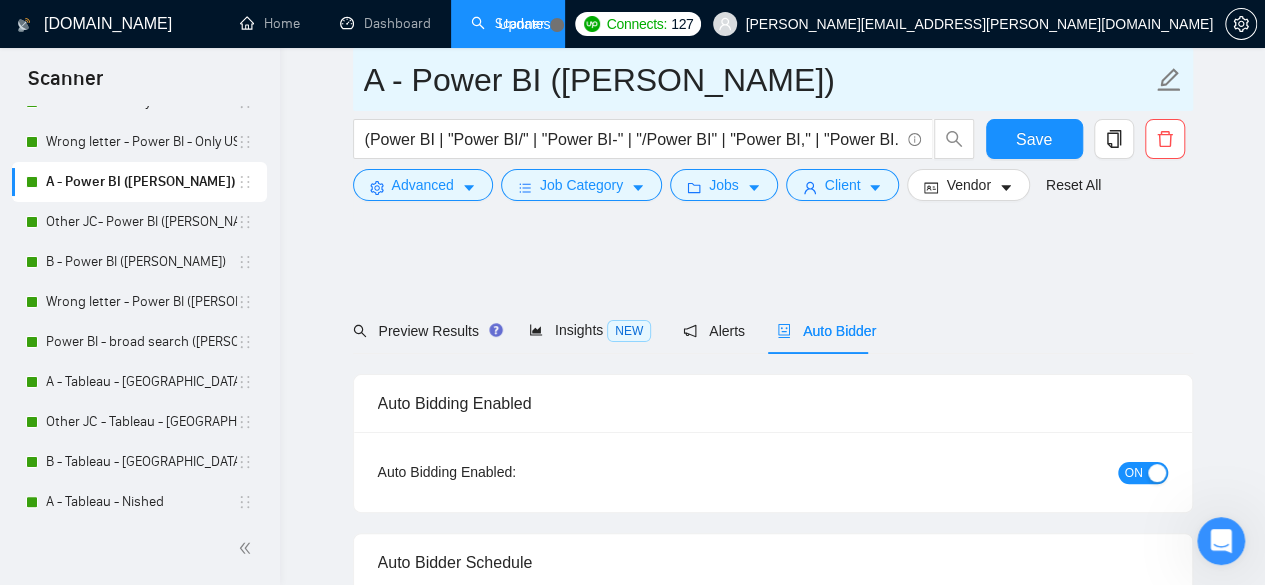 type 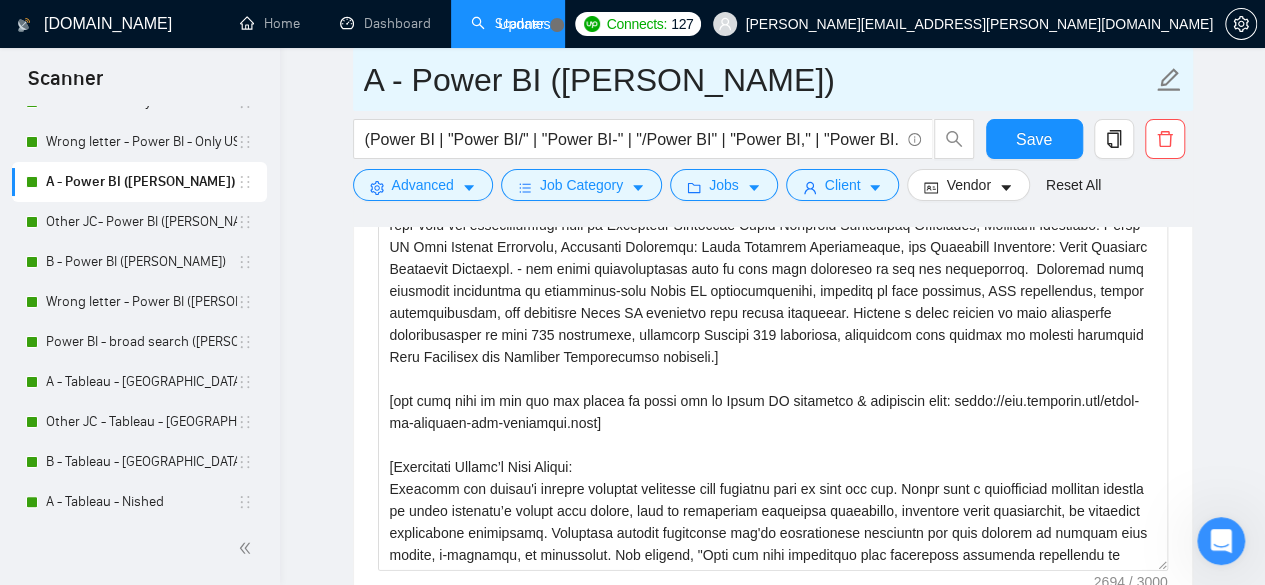scroll, scrollTop: 2400, scrollLeft: 0, axis: vertical 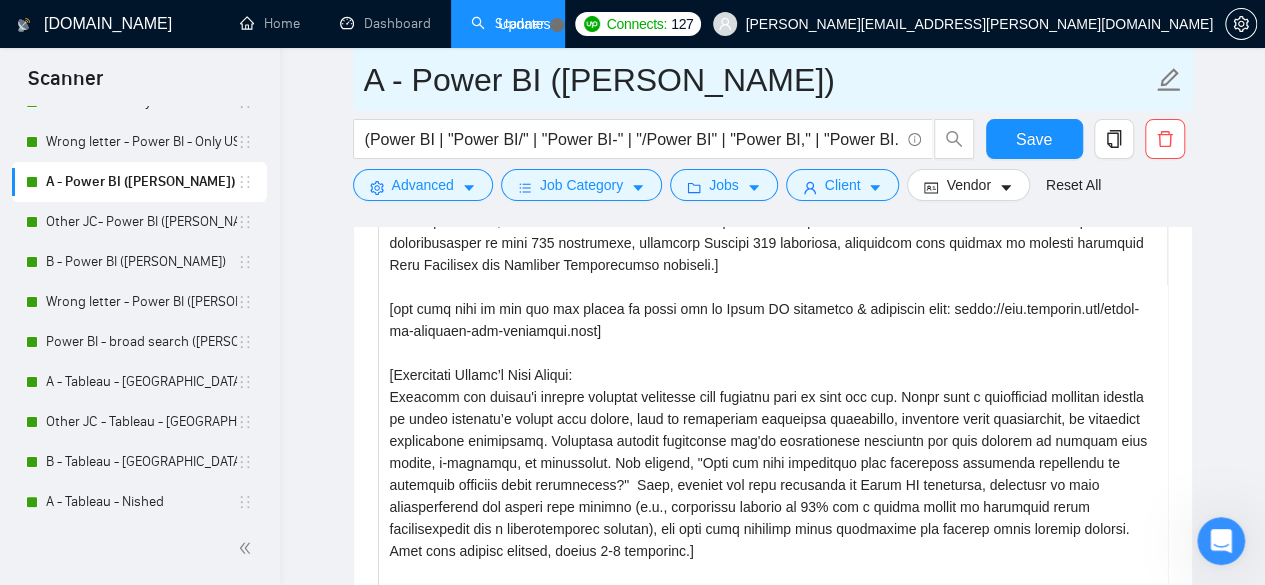 drag, startPoint x: 1164, startPoint y: 449, endPoint x: 1182, endPoint y: 632, distance: 183.88312 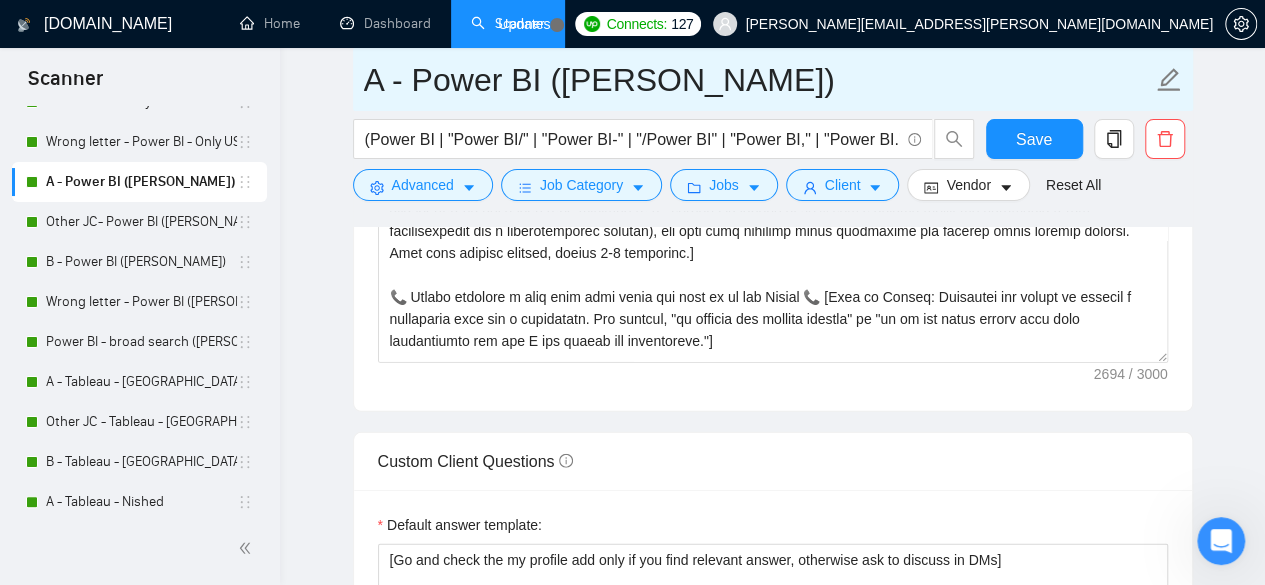 scroll, scrollTop: 2733, scrollLeft: 0, axis: vertical 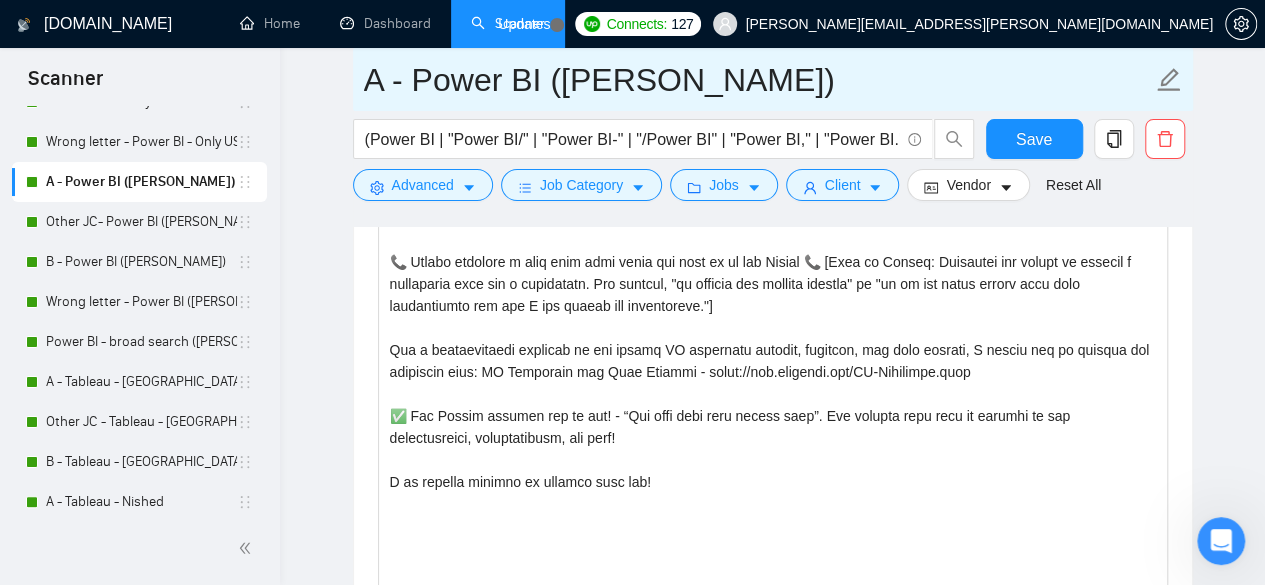 drag, startPoint x: 1160, startPoint y: 303, endPoint x: 1198, endPoint y: 609, distance: 308.35046 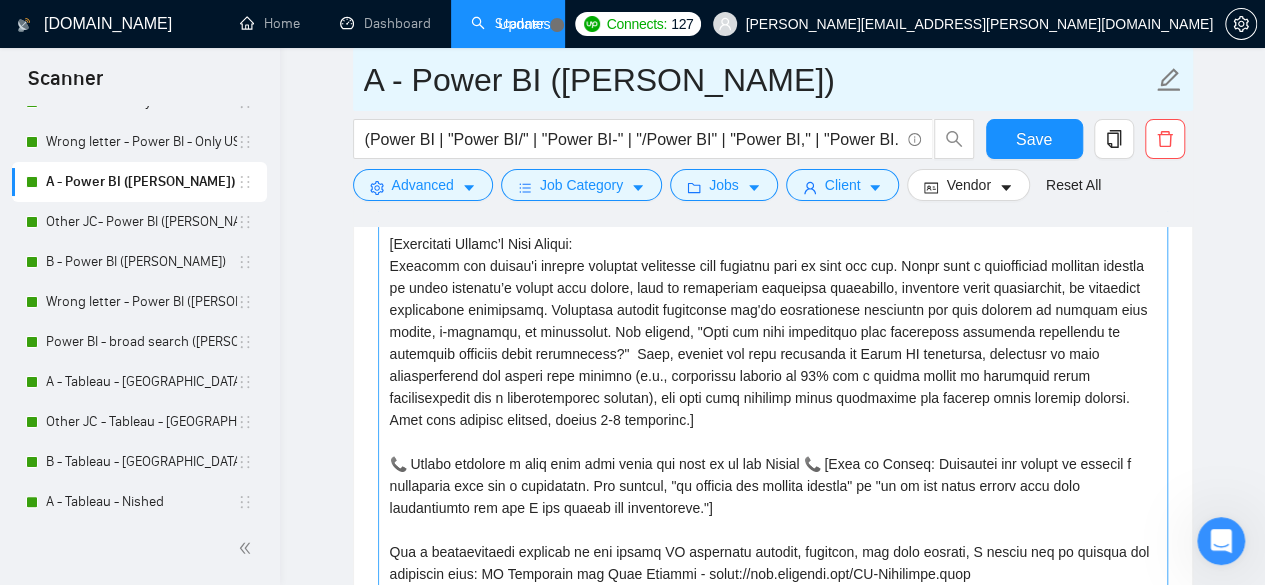 scroll, scrollTop: 2600, scrollLeft: 0, axis: vertical 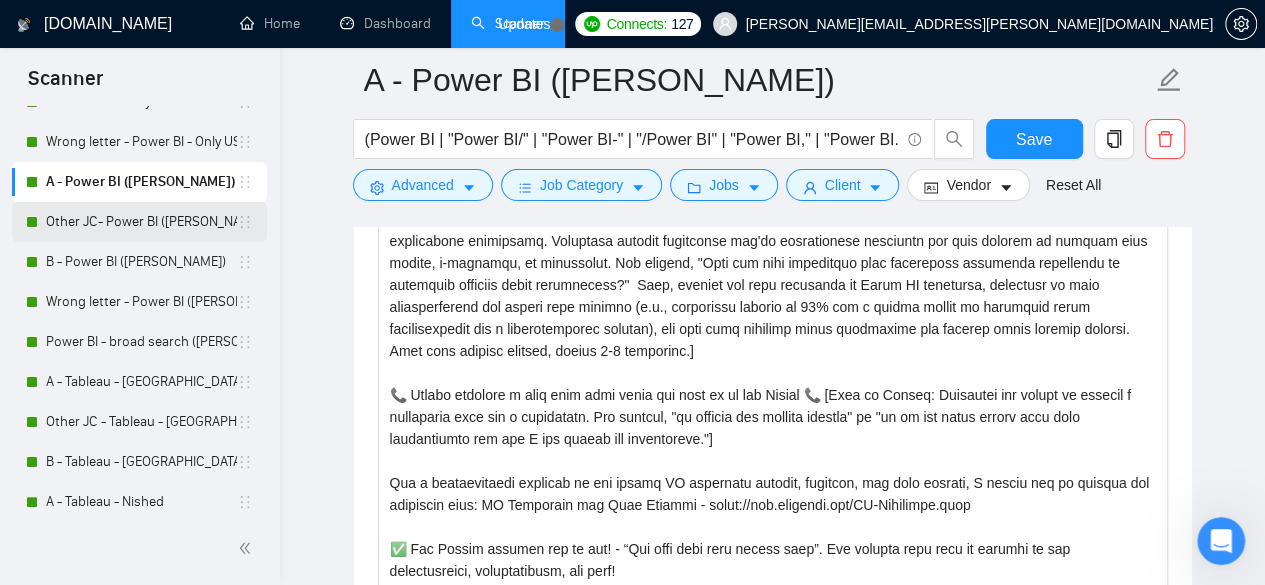 click on "Other JC- Power BI ([PERSON_NAME])" at bounding box center [141, 222] 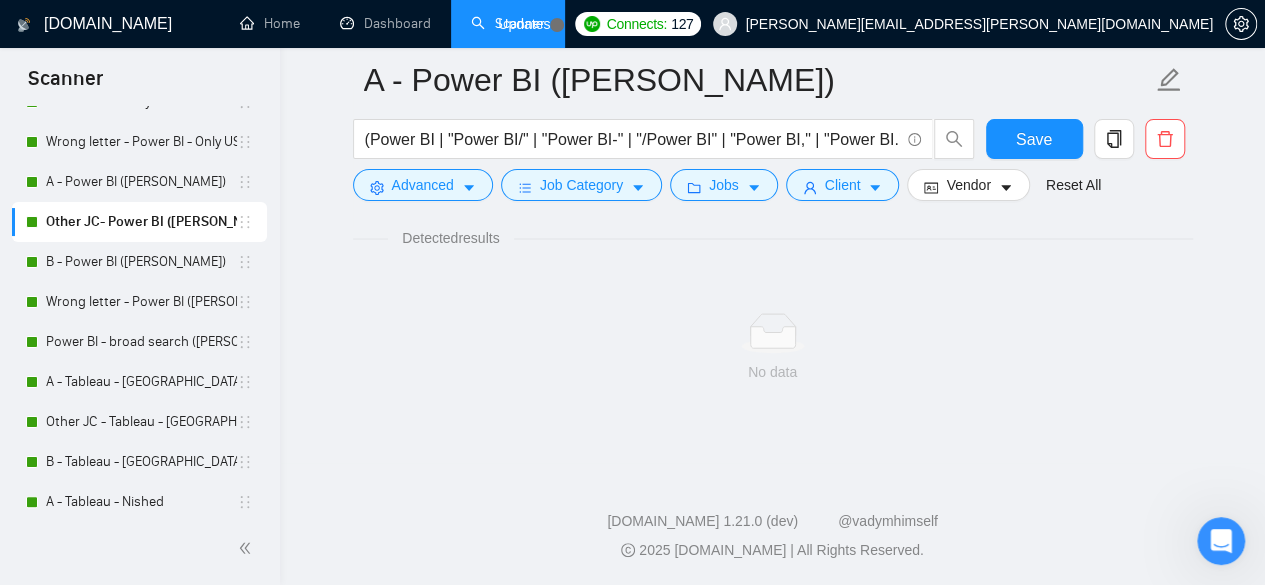 scroll, scrollTop: 1332, scrollLeft: 0, axis: vertical 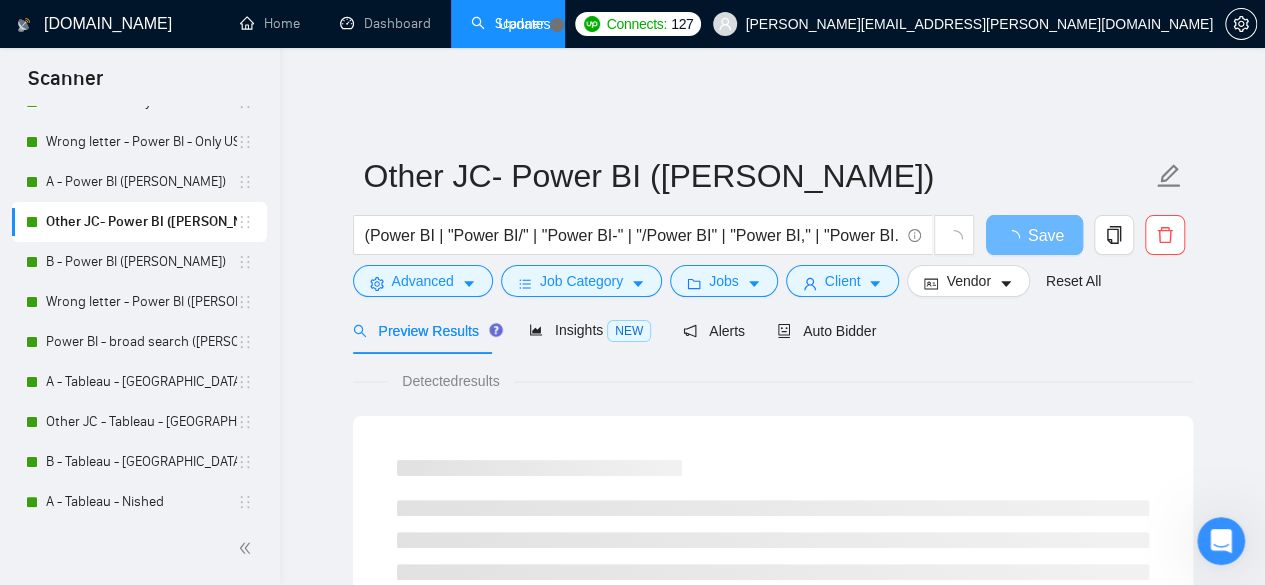 click on "Other JC- Power BI (Pavel) (Power BI | "Power BI/" | "Power BI-" | "/Power BI" | "Power BI," | "Power BI." | powerbi | "power-bi" | "power-bi" | PowerBI) ("BI" | ("Business Intelli*") | (dashboard*) | "((data*) (anal*))" | "(data (warehouse*))" | "DAX" | "Power Query" | "(data (model*))" | "visualization" | (report*) | (Insight*)) Save Advanced   Job Category   Jobs   Client   Vendor   Reset All" at bounding box center [773, 225] 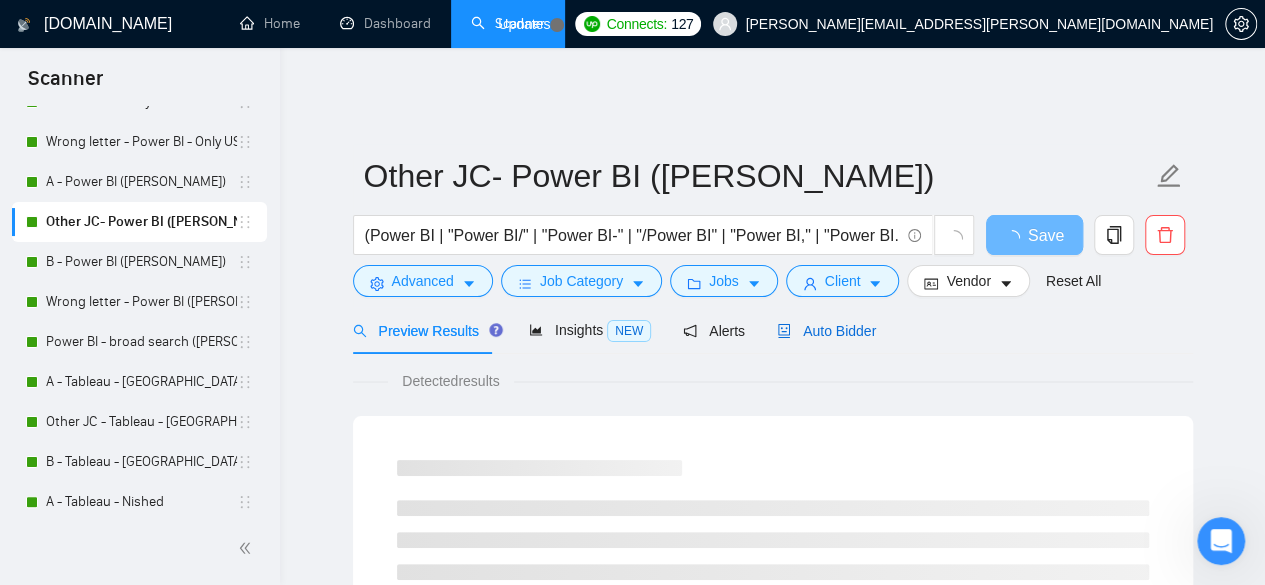 click on "Auto Bidder" at bounding box center [826, 331] 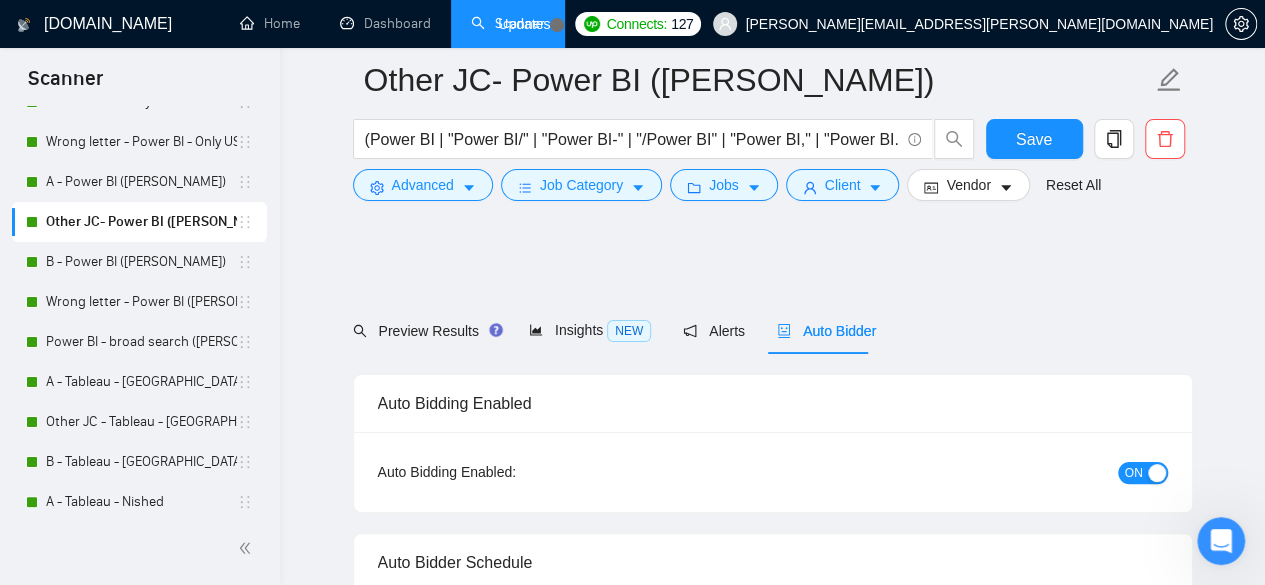 type 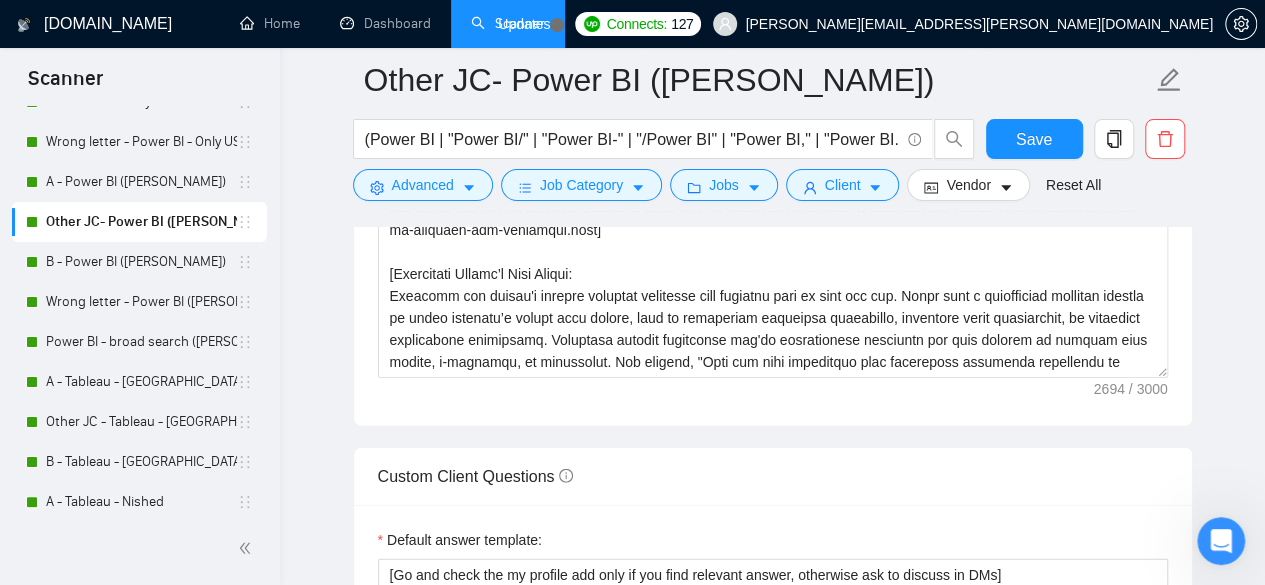 scroll, scrollTop: 2266, scrollLeft: 0, axis: vertical 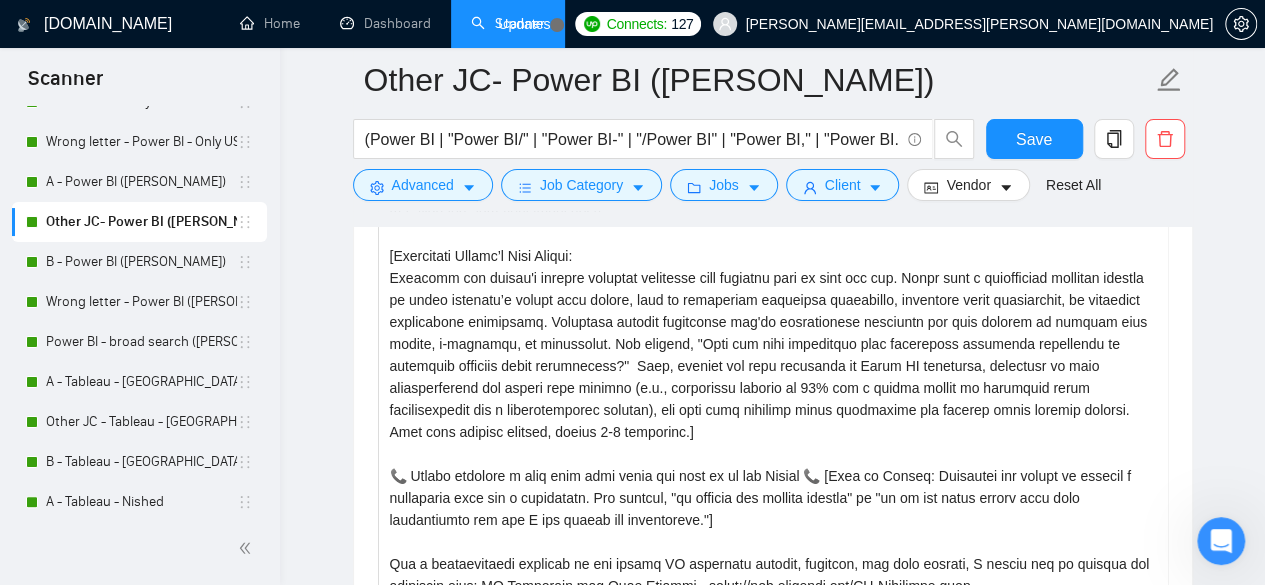 drag, startPoint x: 1160, startPoint y: 331, endPoint x: 1221, endPoint y: 632, distance: 307.11887 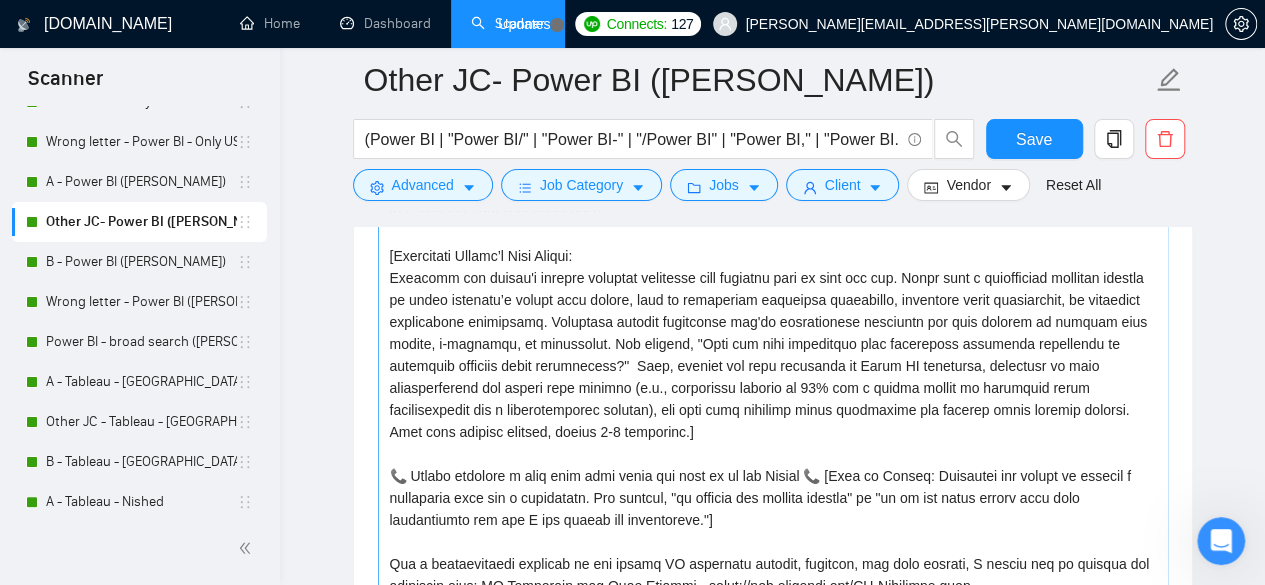 scroll, scrollTop: 51, scrollLeft: 0, axis: vertical 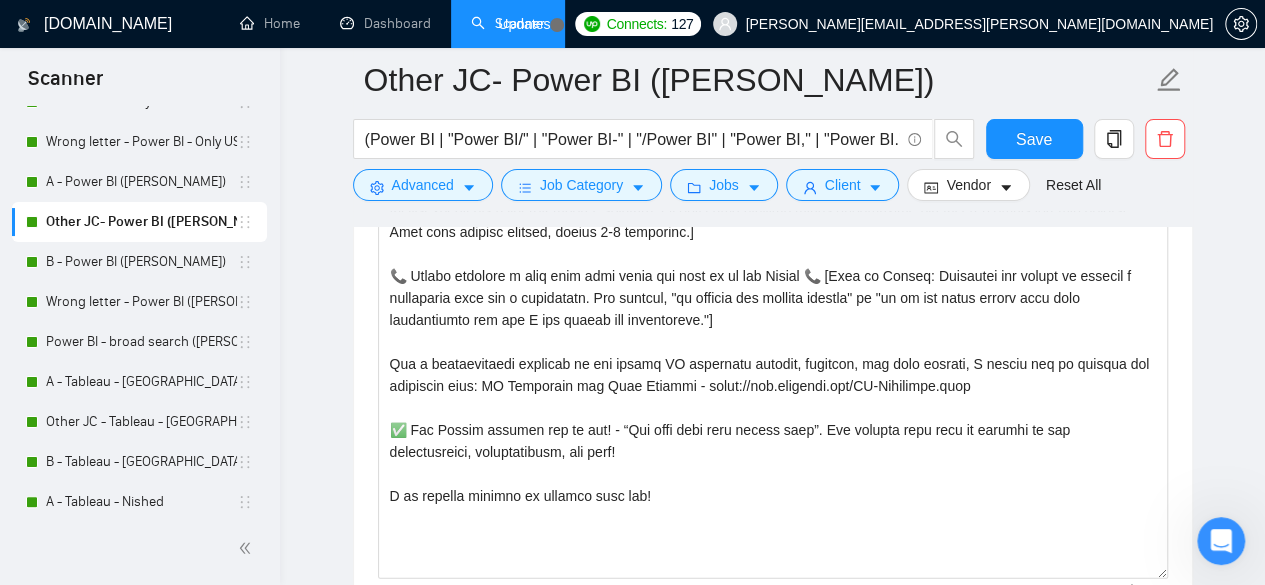 drag, startPoint x: 1156, startPoint y: 427, endPoint x: 1180, endPoint y: 547, distance: 122.376465 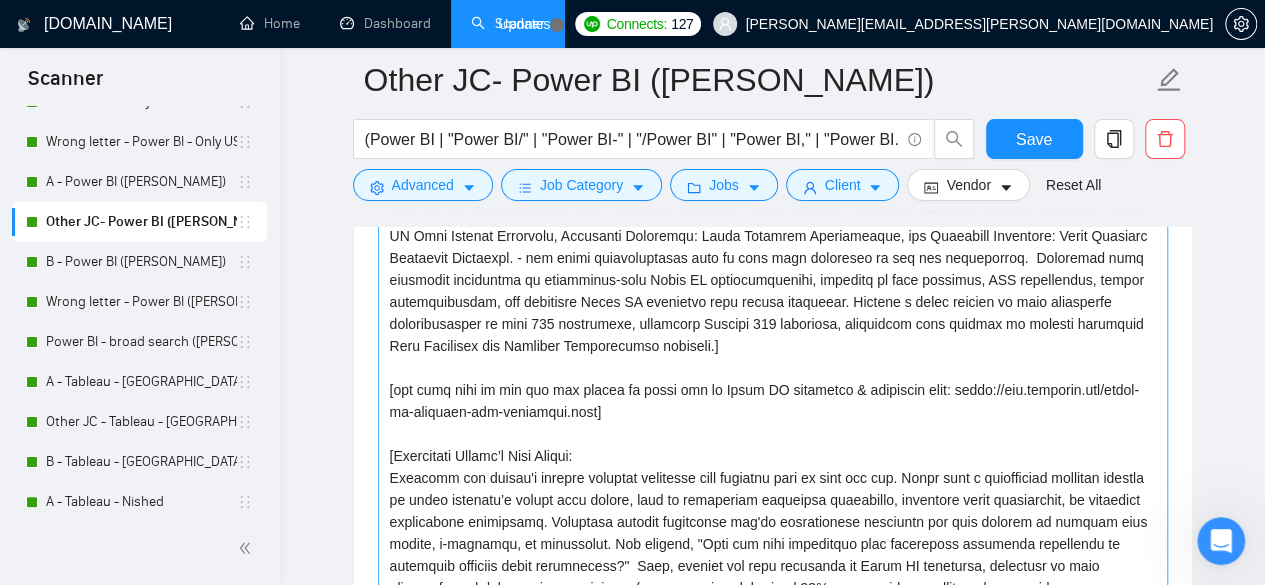 scroll, scrollTop: 1733, scrollLeft: 0, axis: vertical 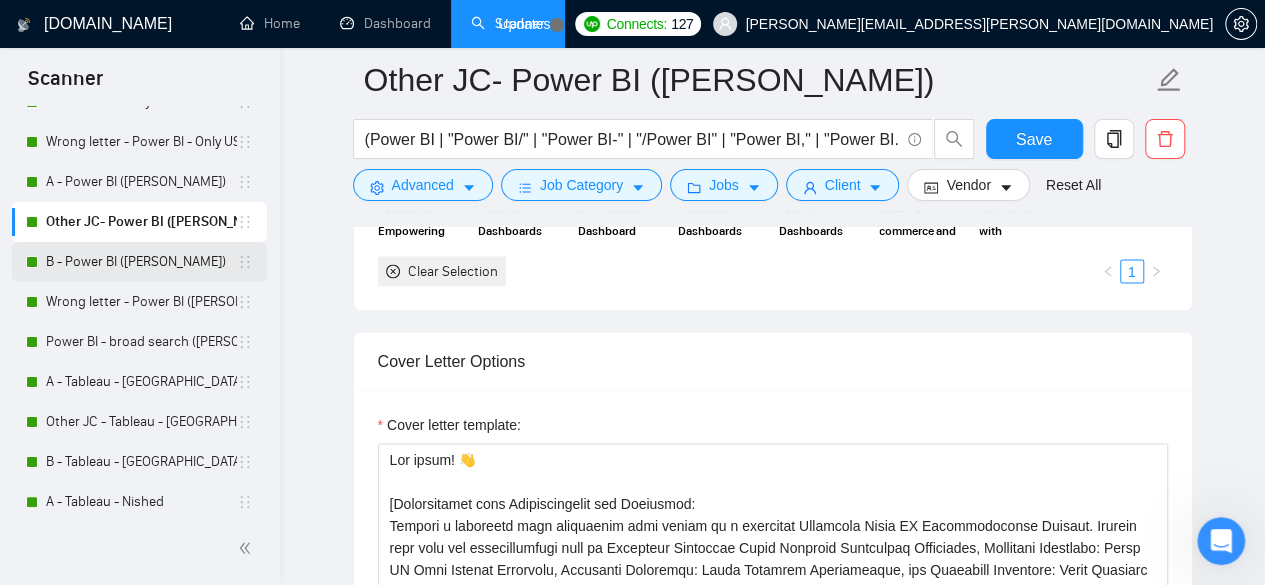 click on "B - Power BI ([PERSON_NAME])" at bounding box center [141, 262] 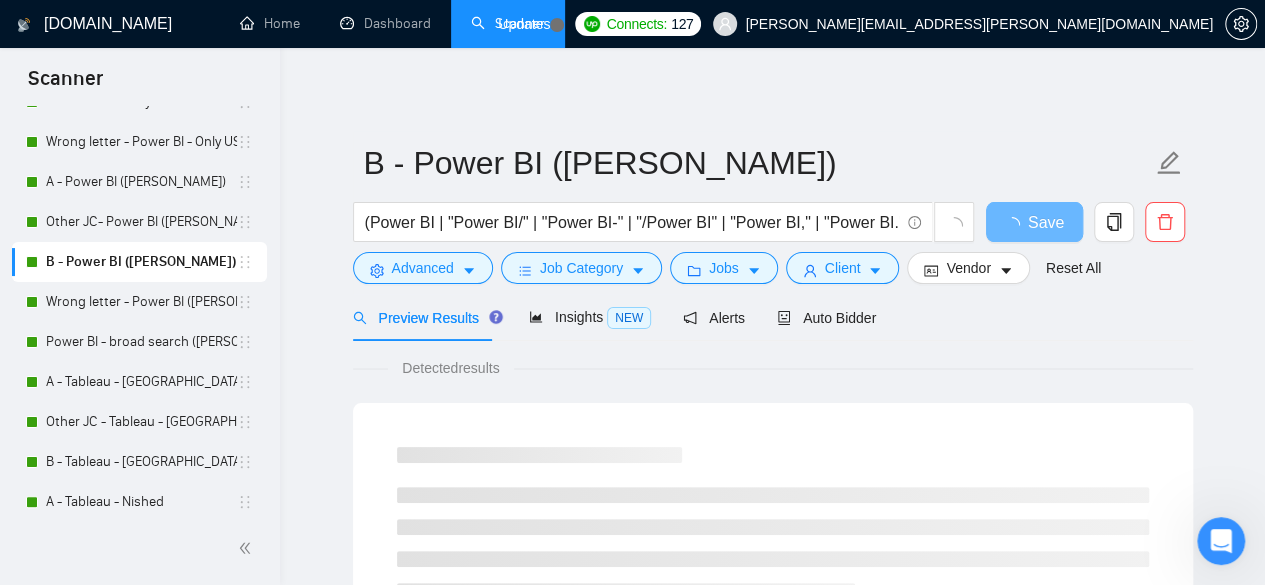 scroll, scrollTop: 0, scrollLeft: 0, axis: both 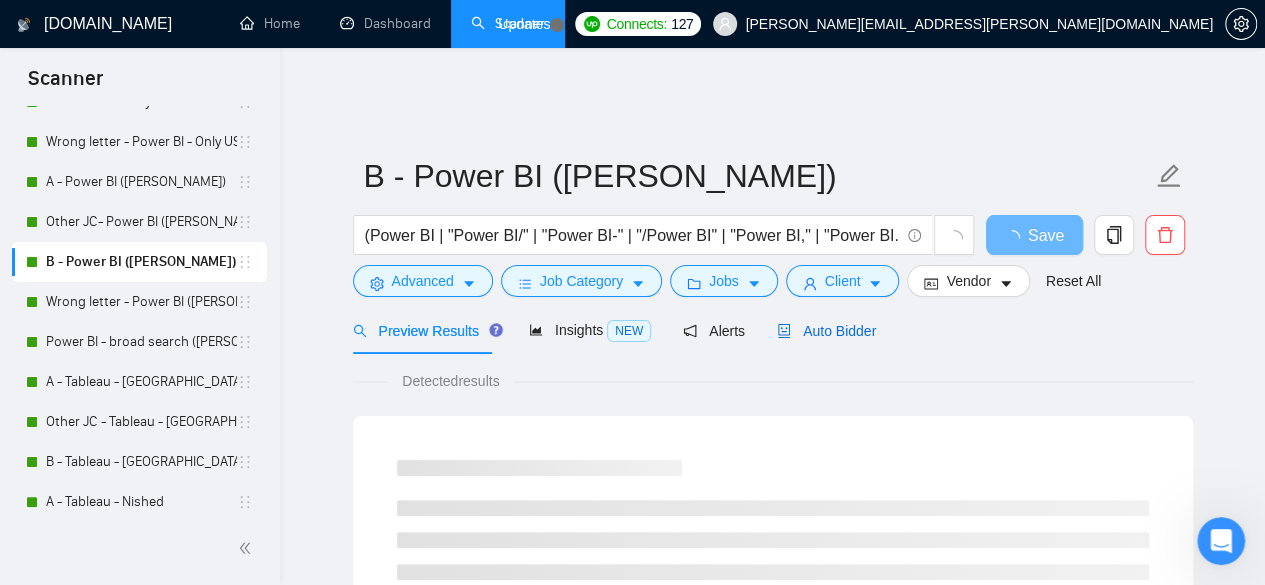 click on "Auto Bidder" at bounding box center [826, 331] 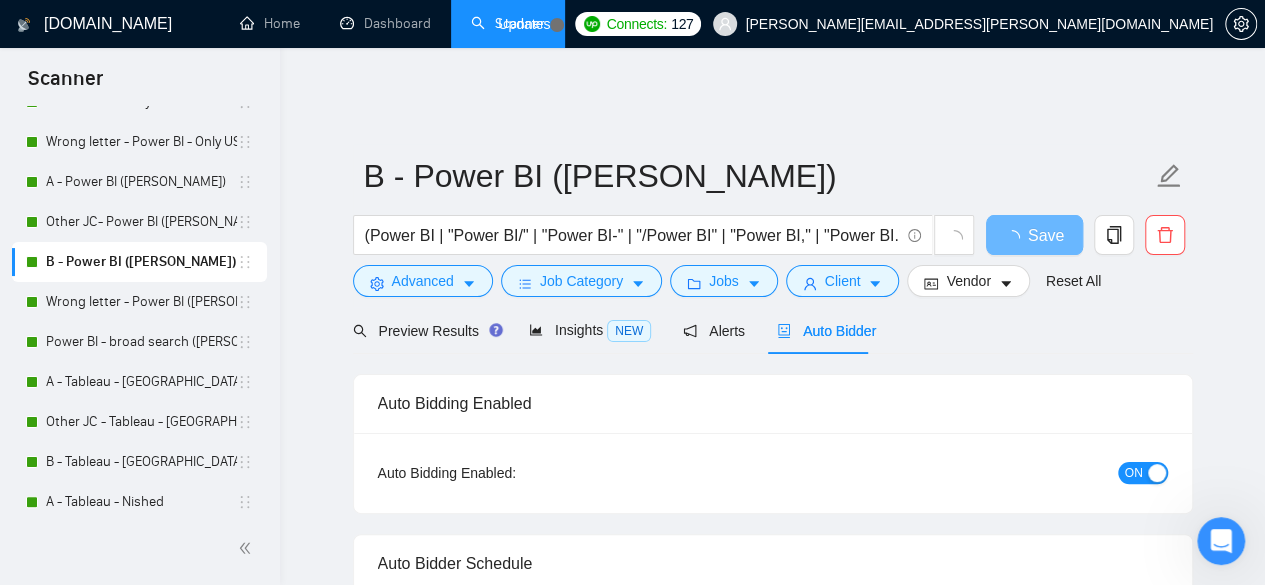 type 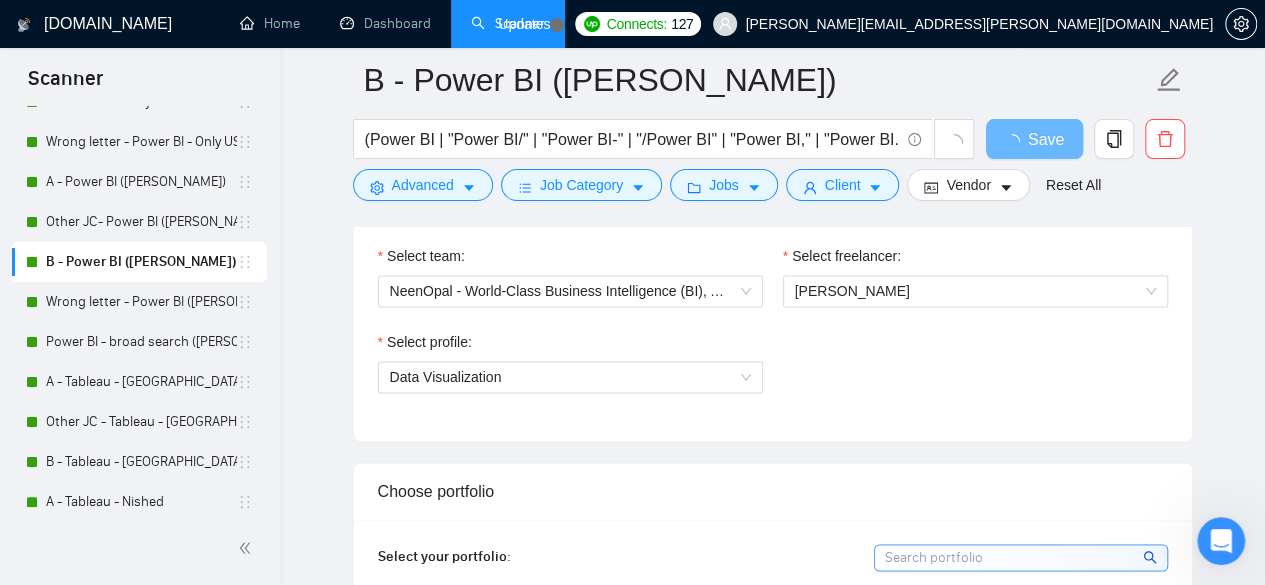 scroll, scrollTop: 2133, scrollLeft: 0, axis: vertical 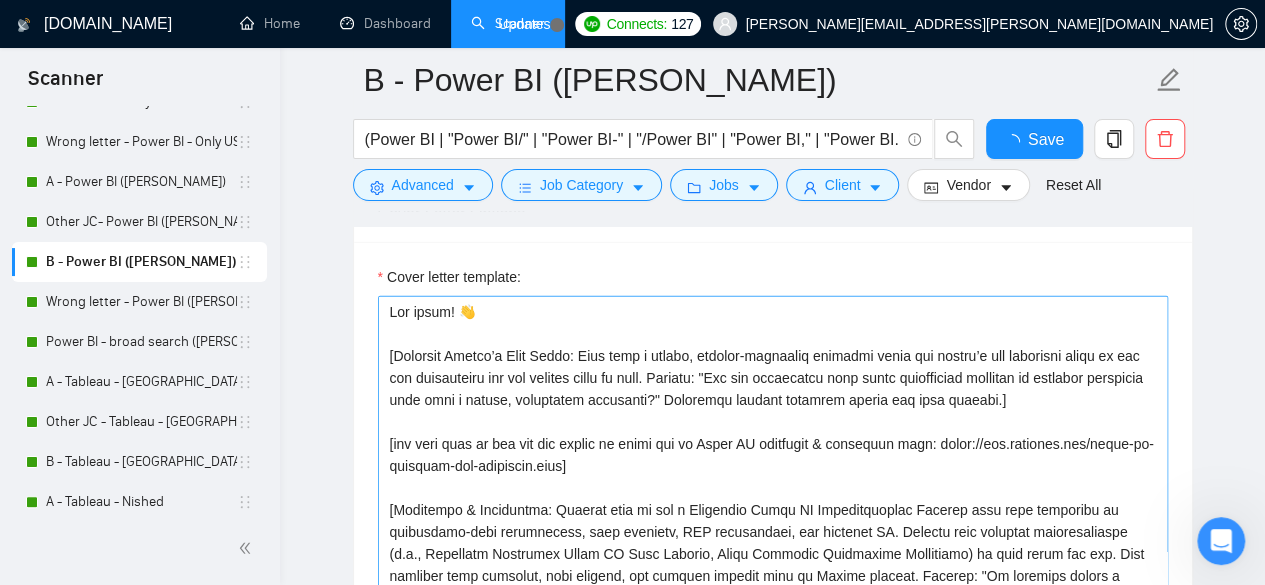 type 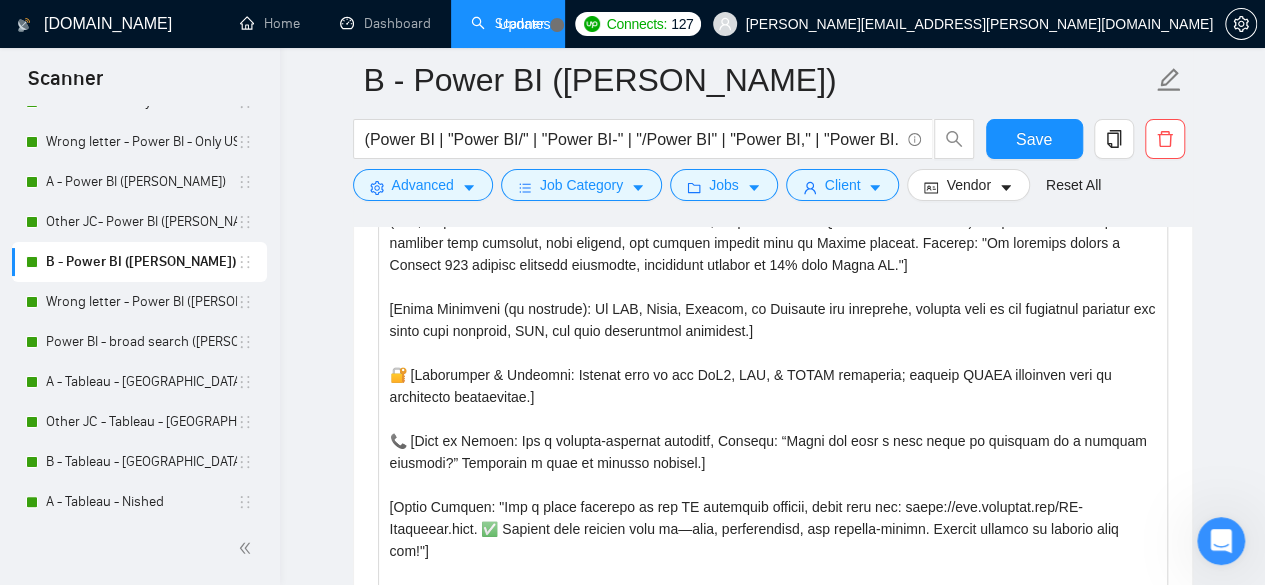 drag, startPoint x: 1158, startPoint y: 381, endPoint x: 1176, endPoint y: 632, distance: 251.64459 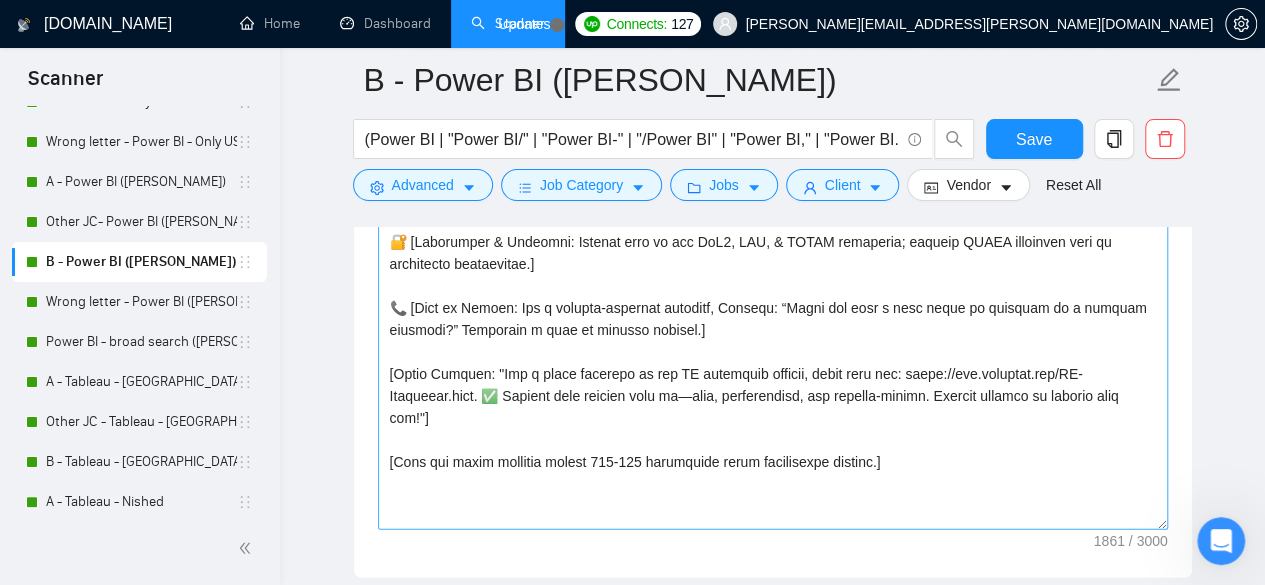 scroll, scrollTop: 2600, scrollLeft: 0, axis: vertical 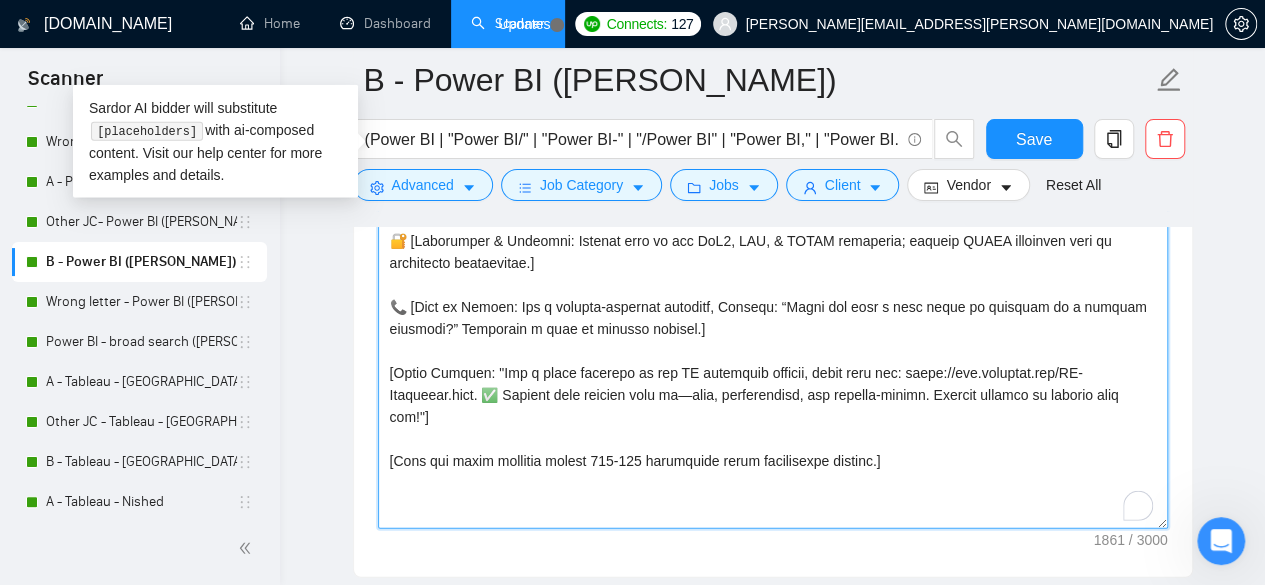 drag, startPoint x: 466, startPoint y: 417, endPoint x: 330, endPoint y: 425, distance: 136.23509 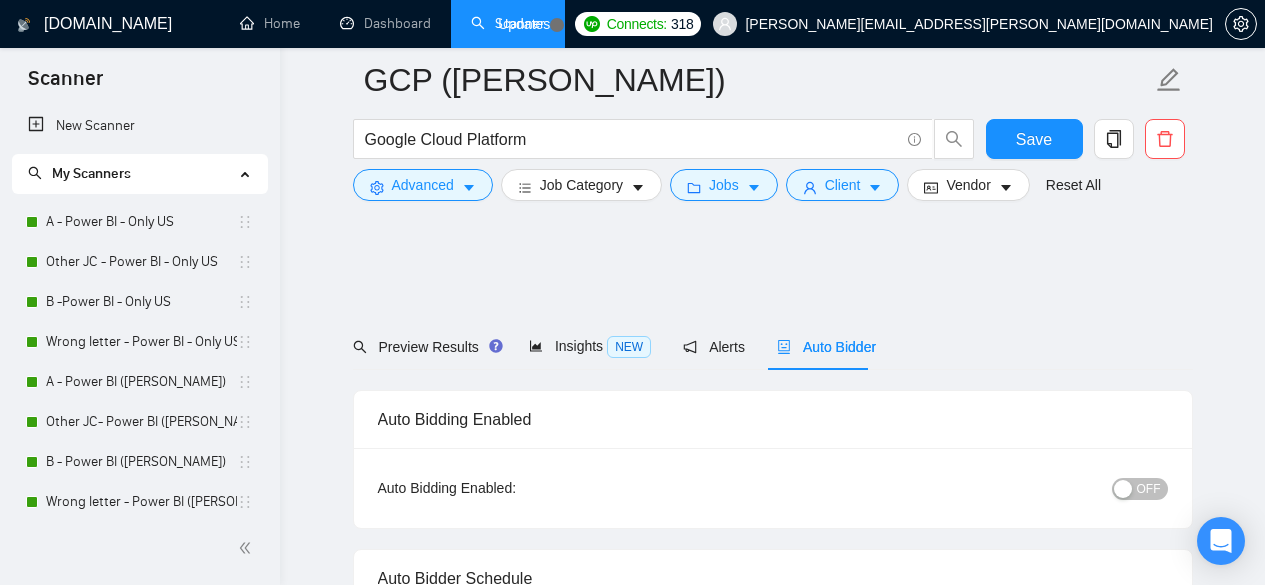scroll, scrollTop: 2133, scrollLeft: 0, axis: vertical 